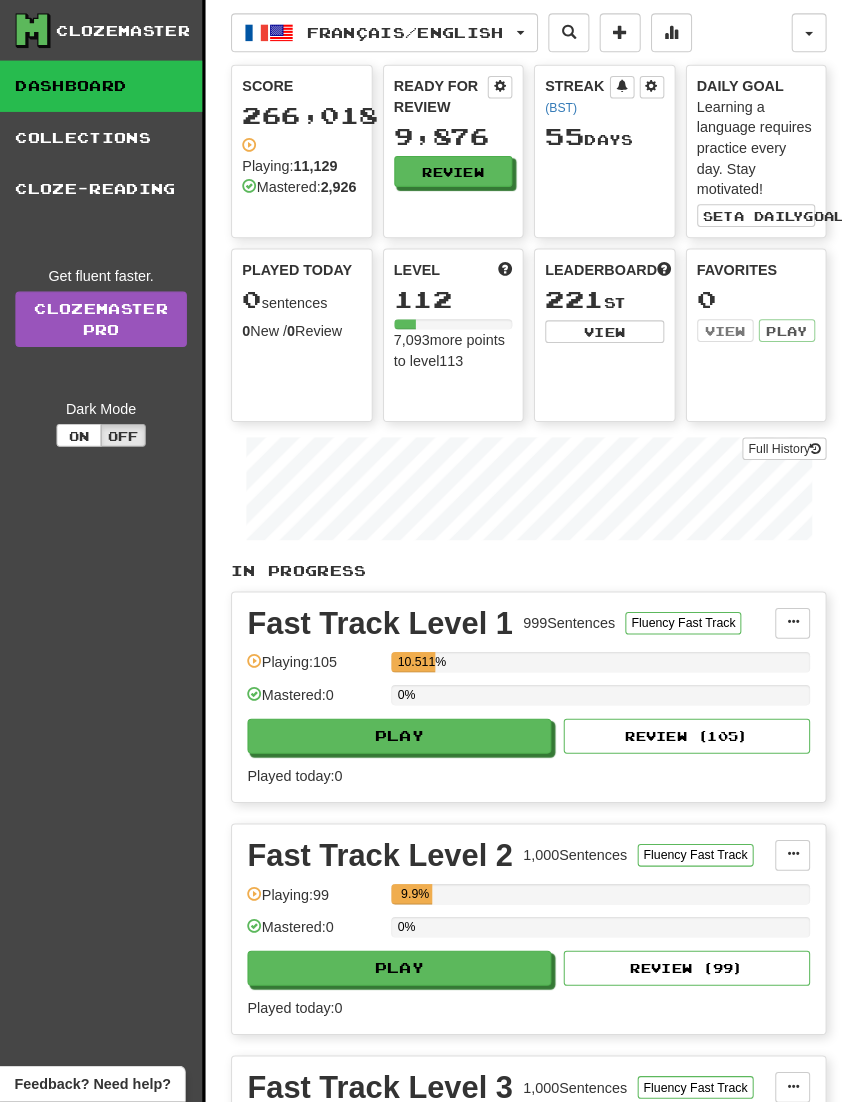scroll, scrollTop: 0, scrollLeft: 0, axis: both 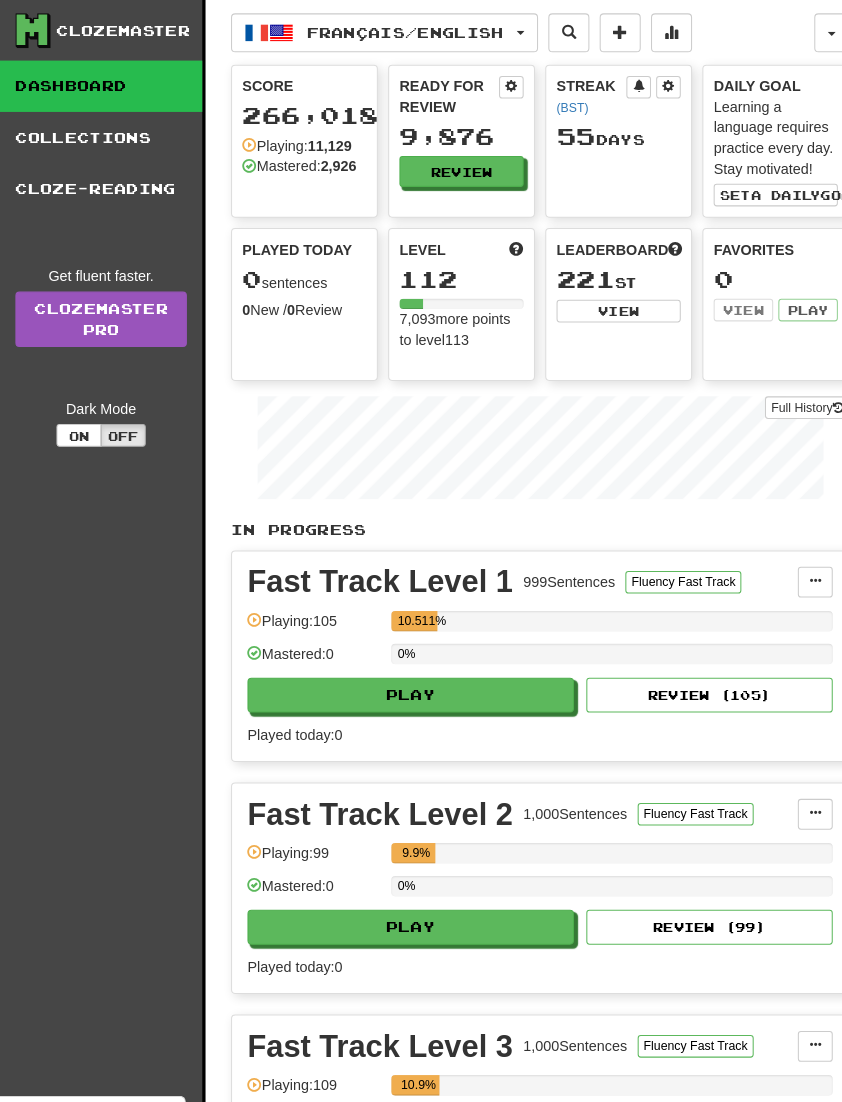 click at bounding box center (274, 32) 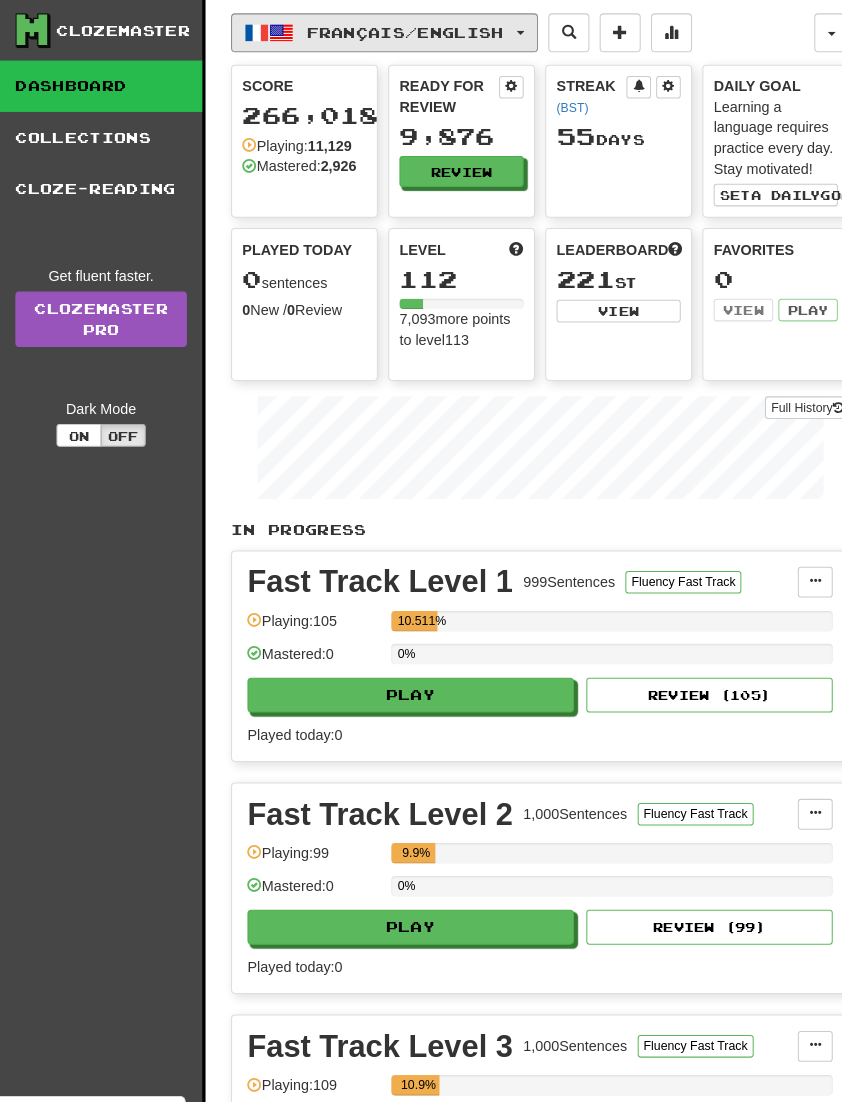 scroll, scrollTop: 3, scrollLeft: 0, axis: vertical 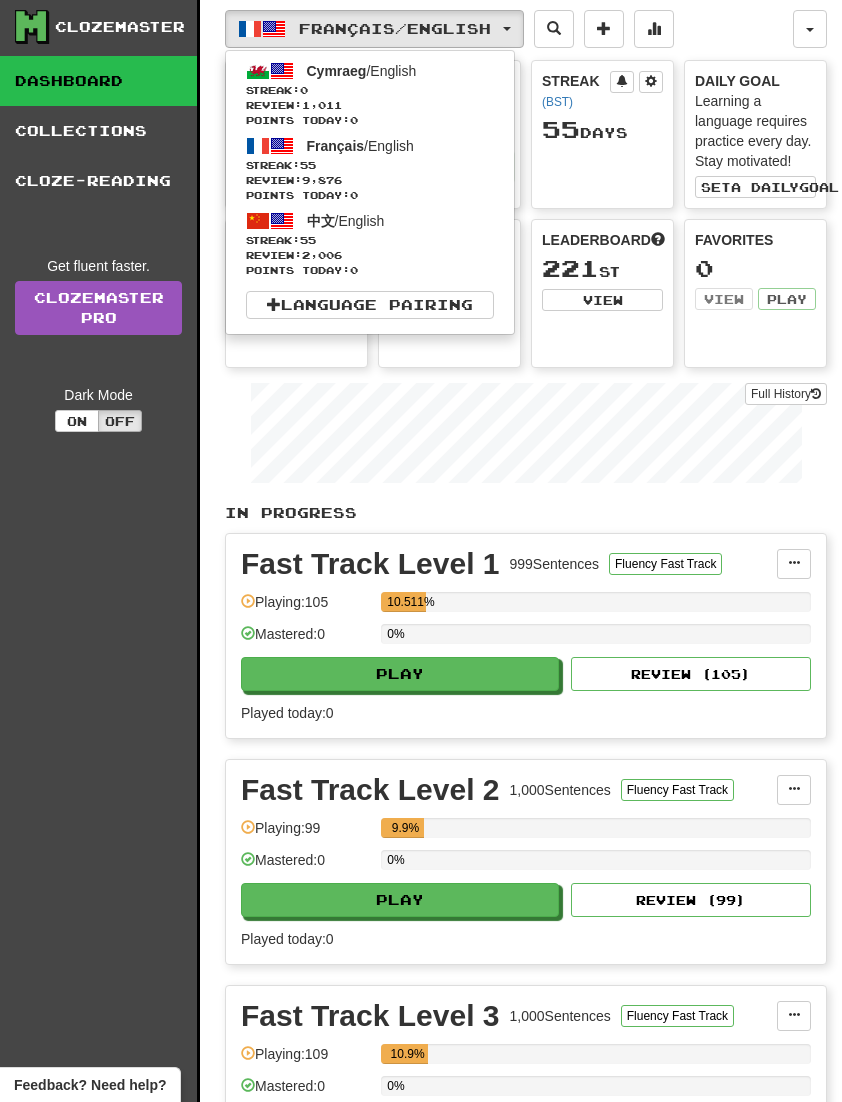 click on "Streak:  55" at bounding box center (370, 240) 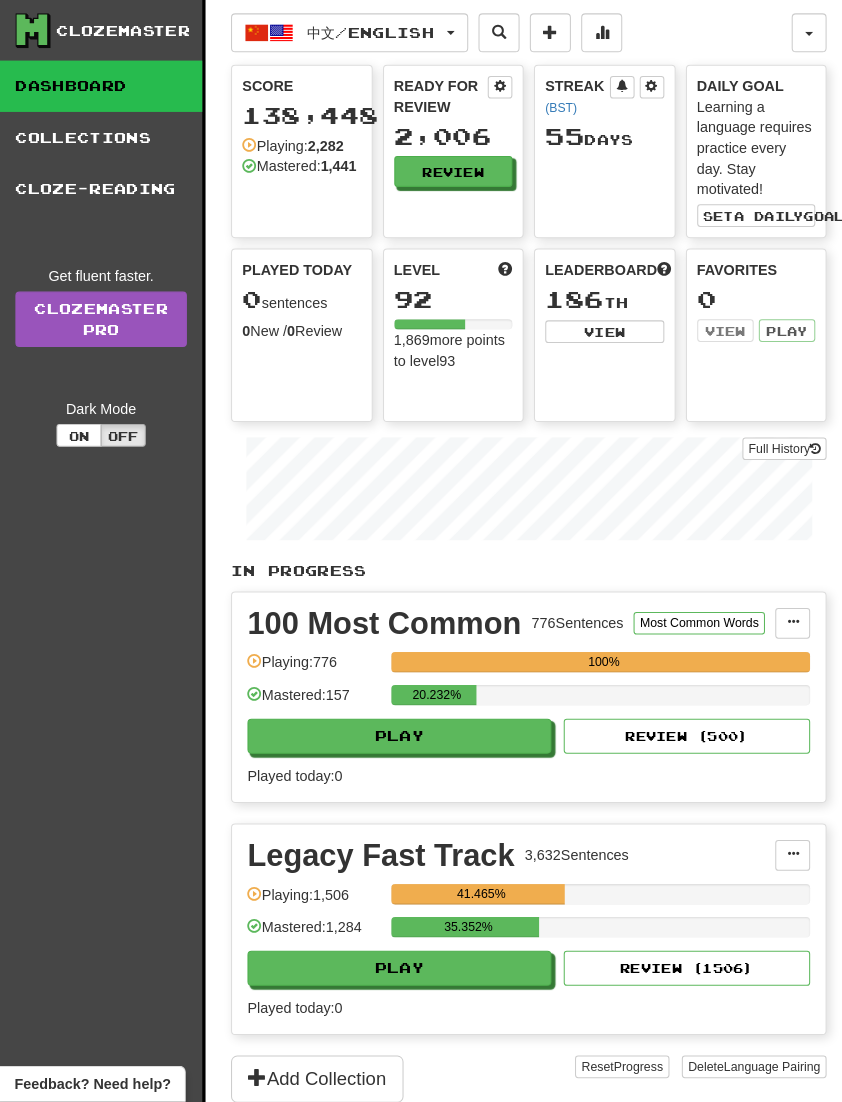 scroll, scrollTop: 3, scrollLeft: 0, axis: vertical 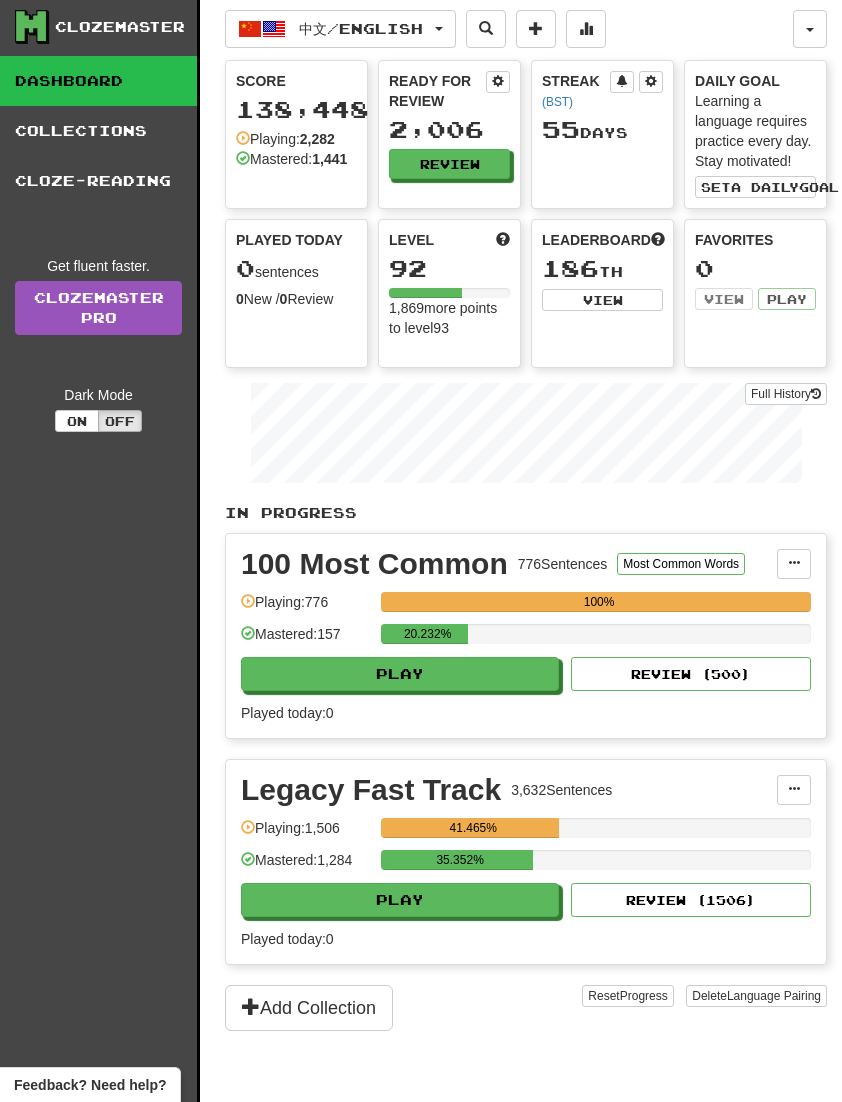 click on "Play" at bounding box center [400, 674] 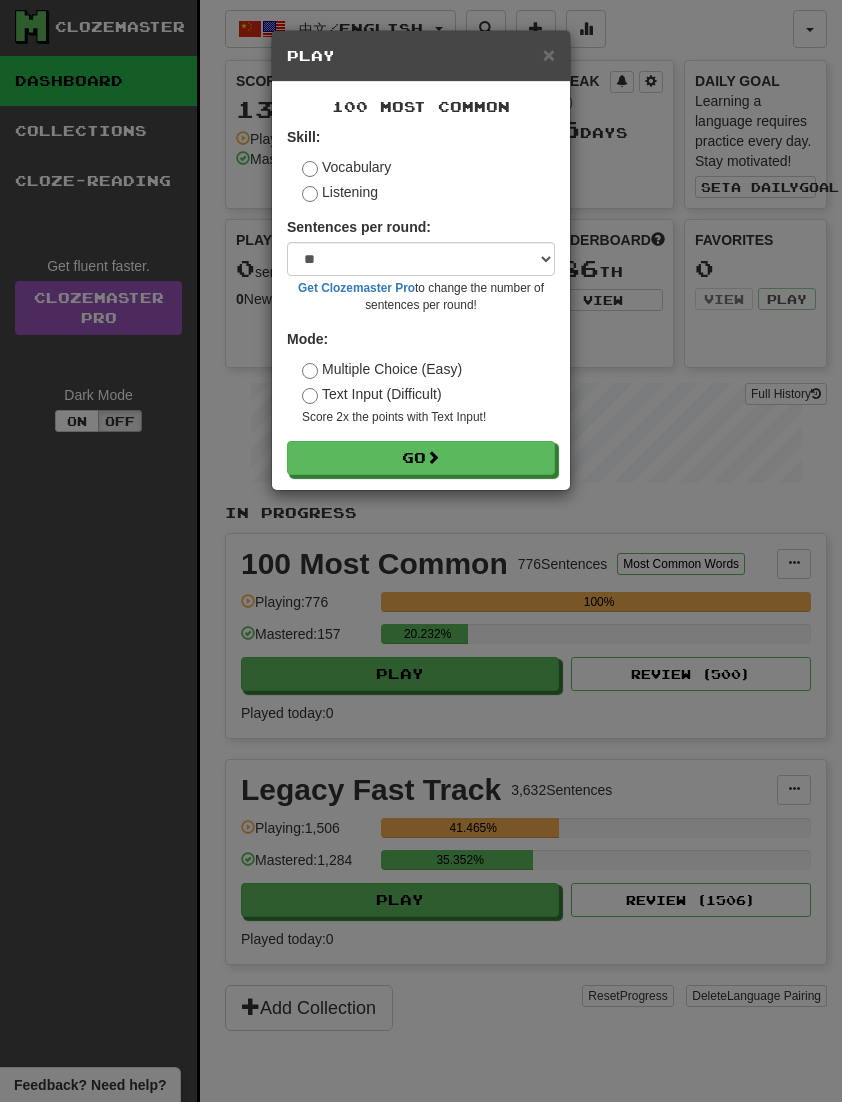 click on "Go" at bounding box center [421, 458] 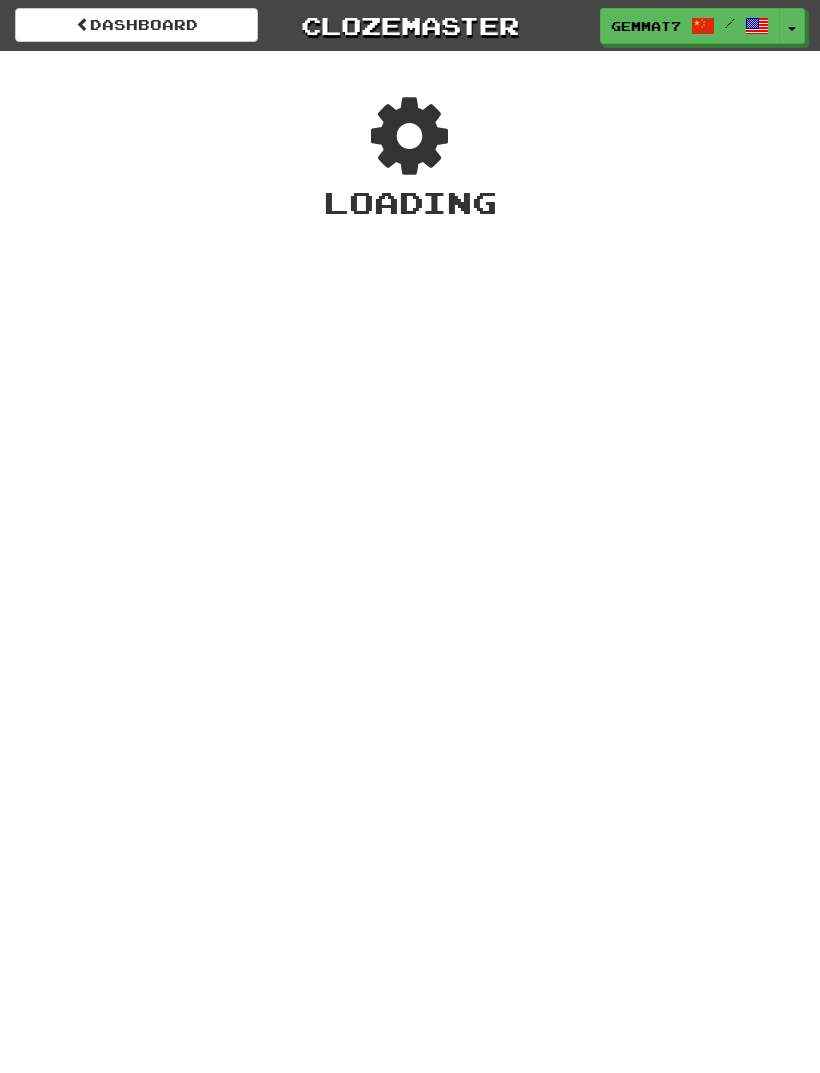 scroll, scrollTop: 0, scrollLeft: 0, axis: both 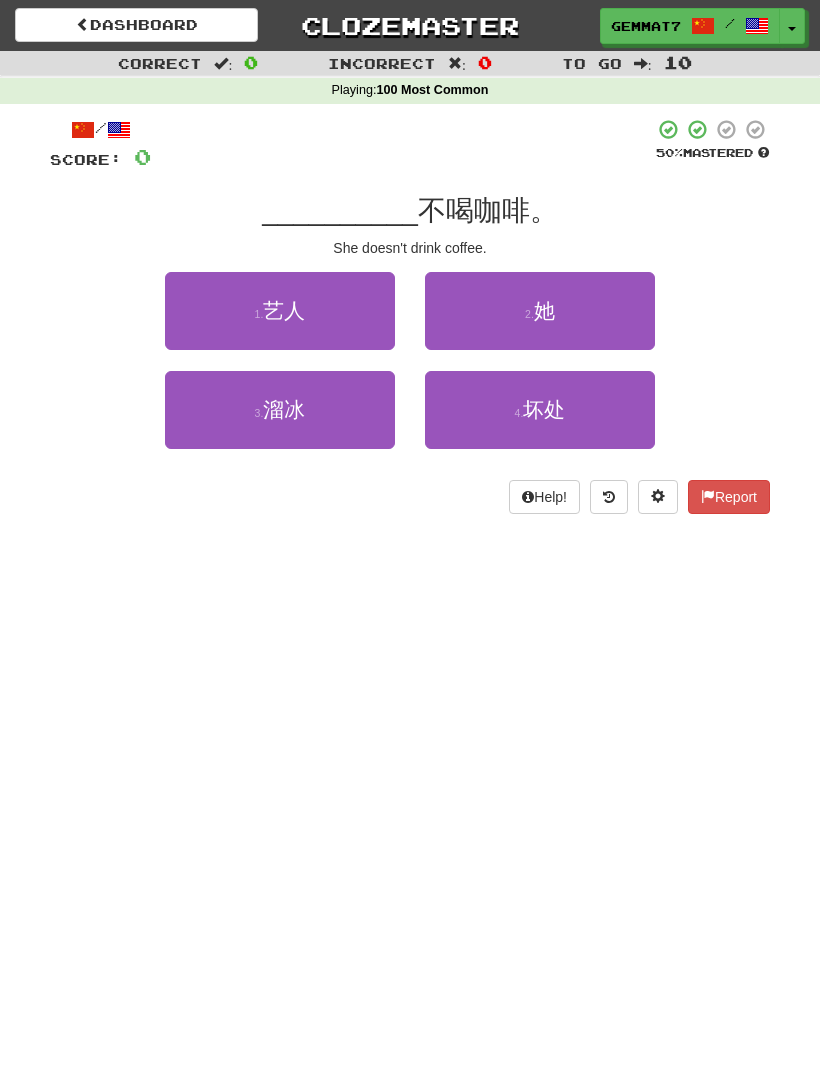 click on "2 .  她" at bounding box center (540, 311) 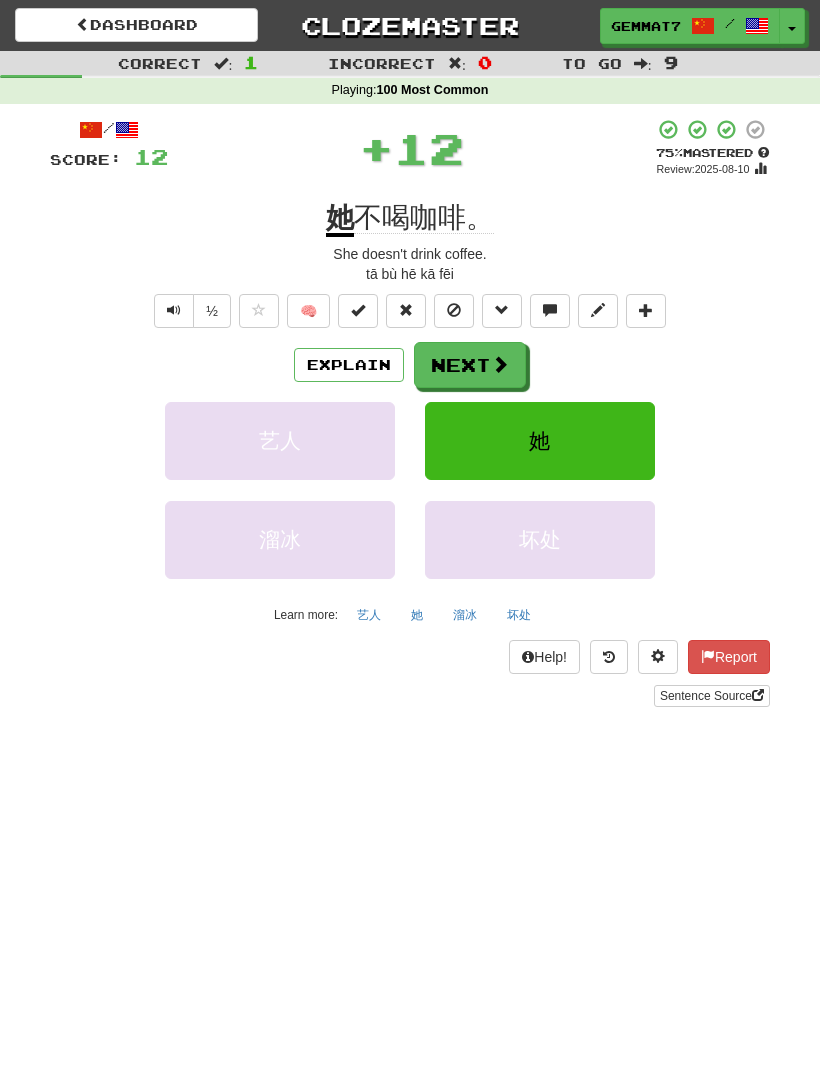 click on "Next" at bounding box center [470, 365] 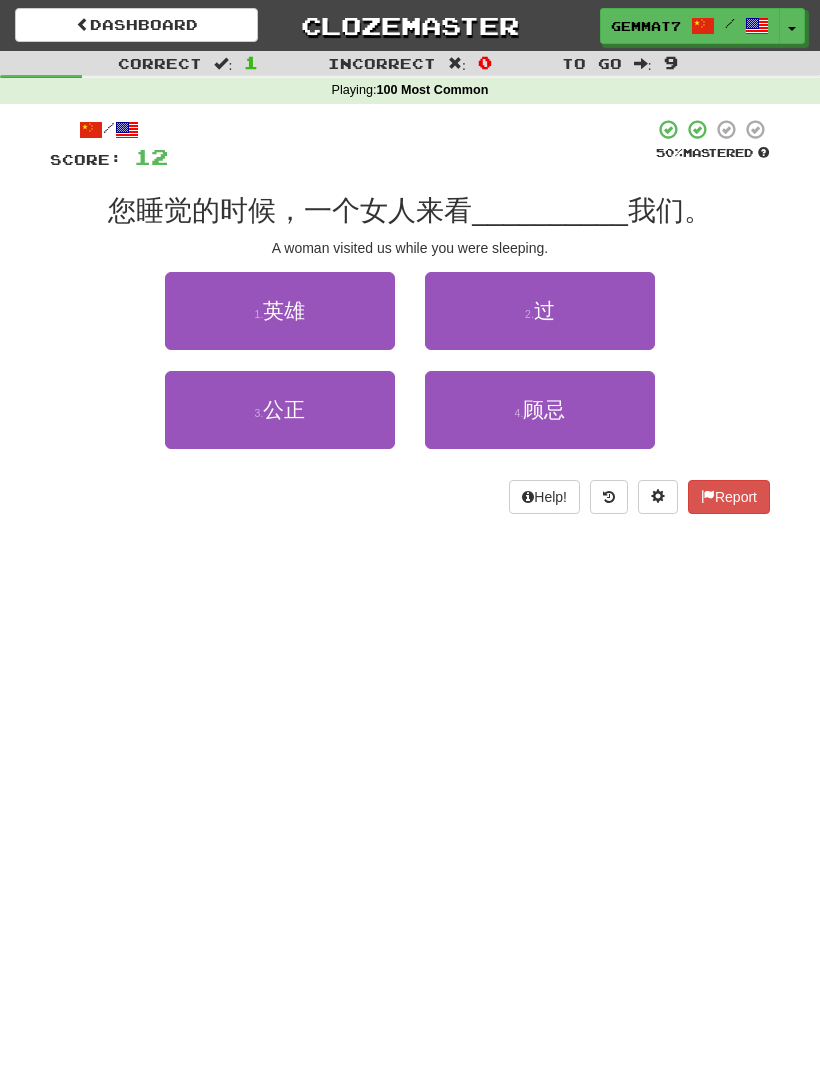 click on "2 .  过" at bounding box center (540, 311) 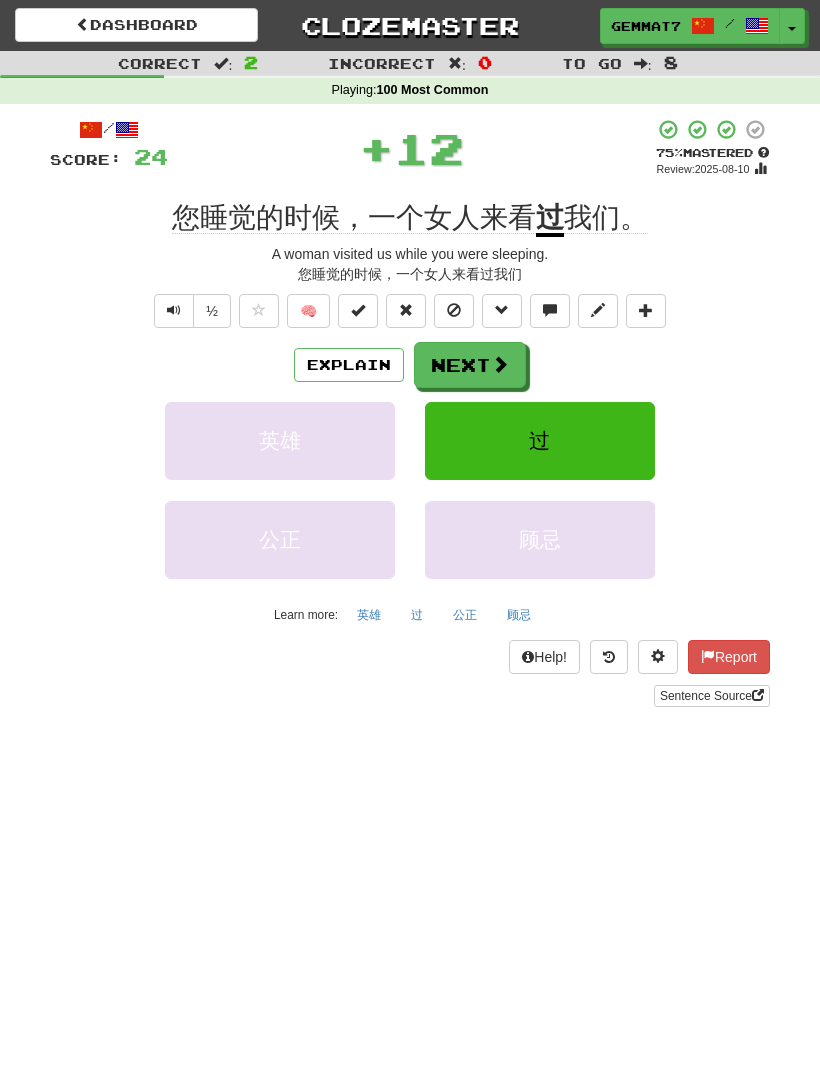 click on "Next" at bounding box center [470, 365] 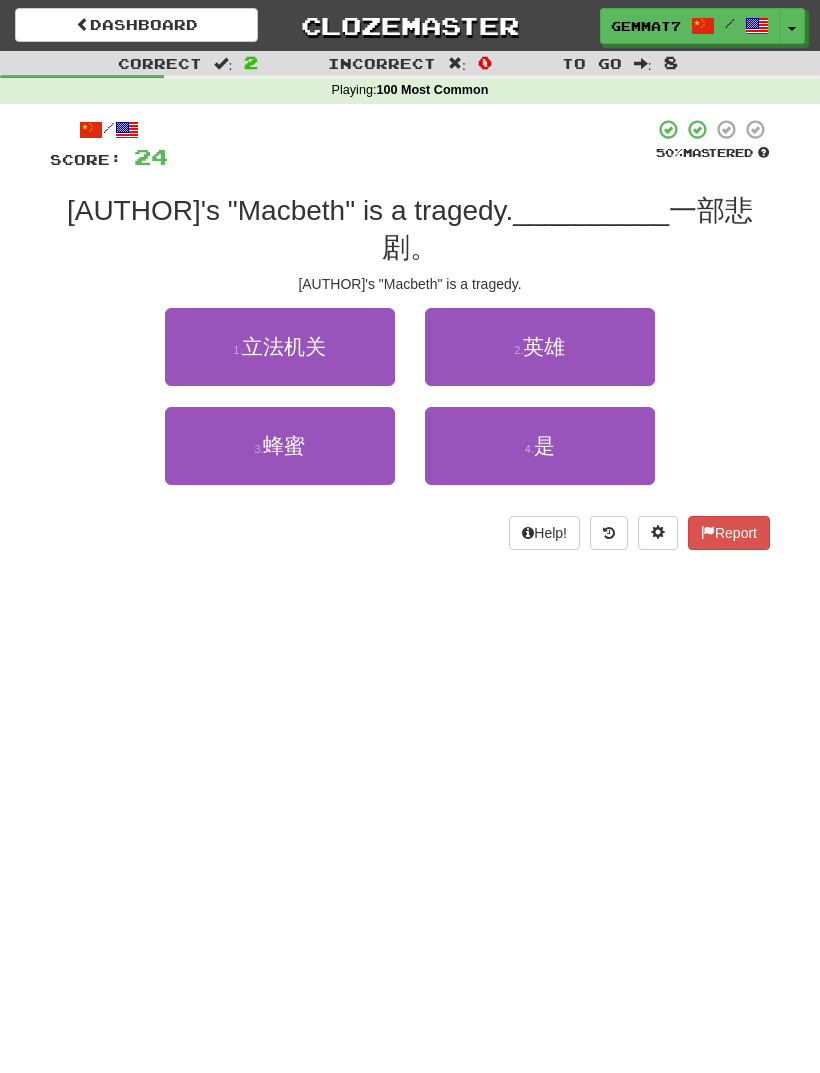 click on "4 .  是" at bounding box center [540, 446] 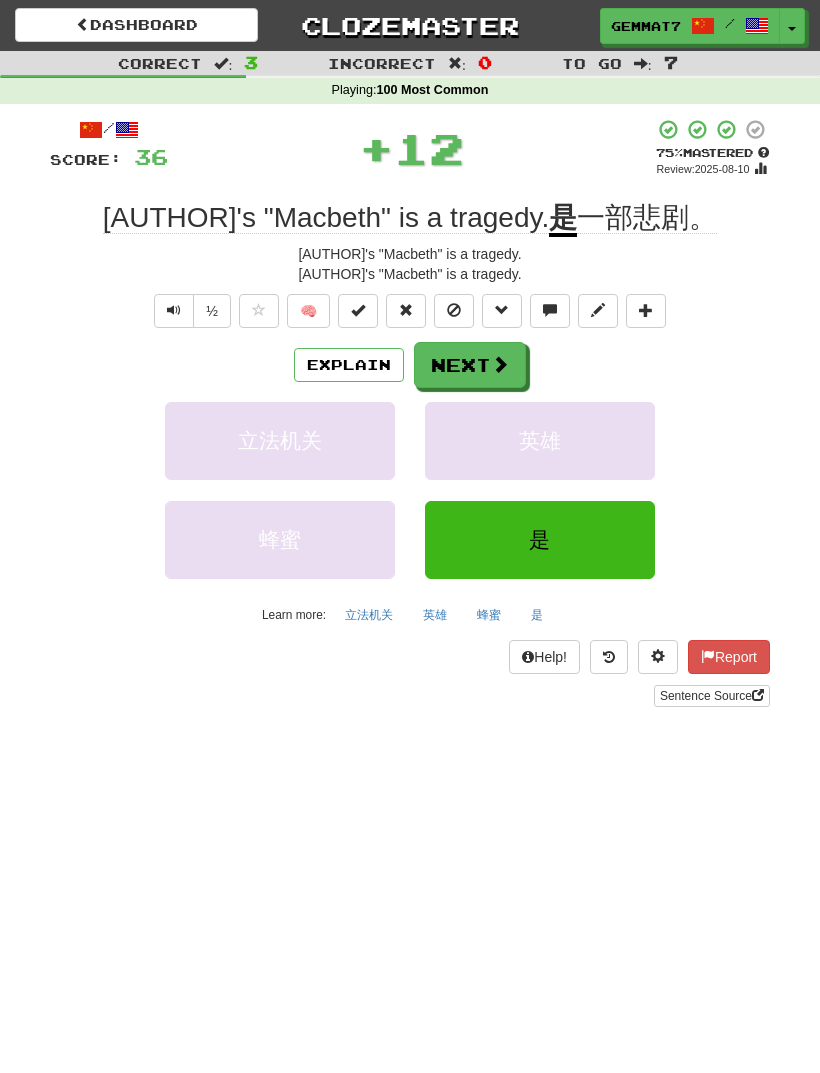 click at bounding box center (500, 364) 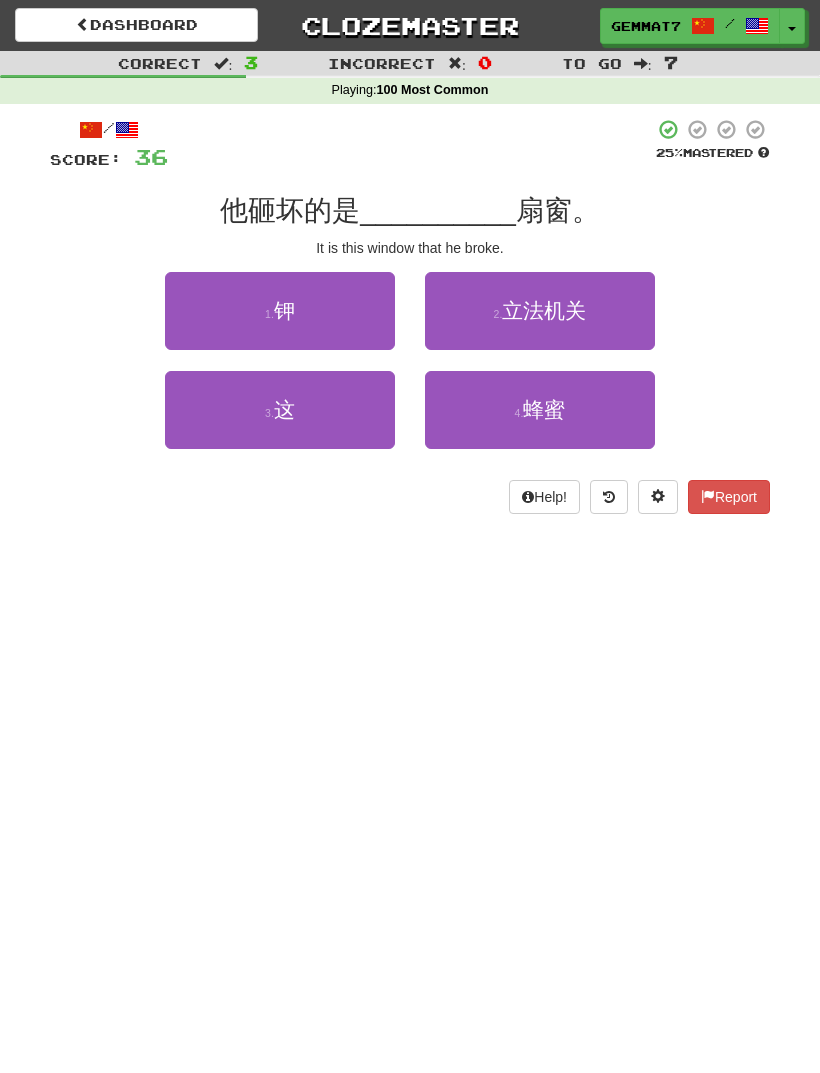 click on "3 .  这" at bounding box center (280, 410) 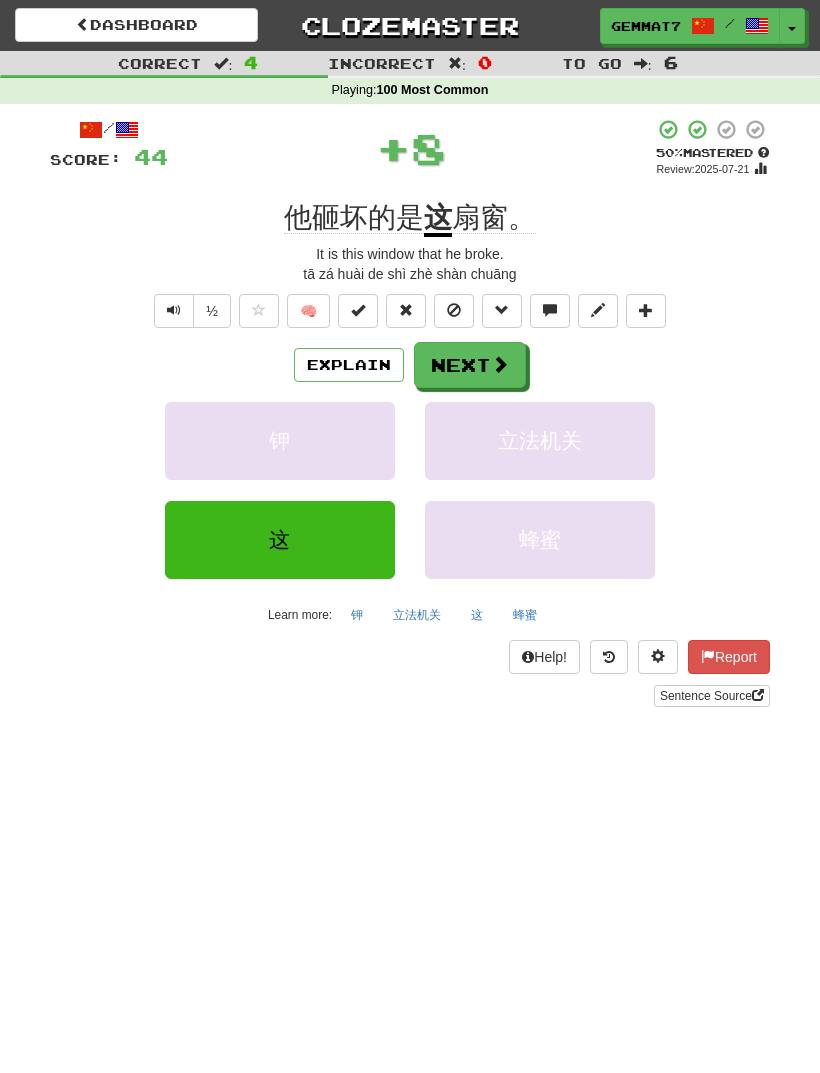 click on "Next" at bounding box center (470, 365) 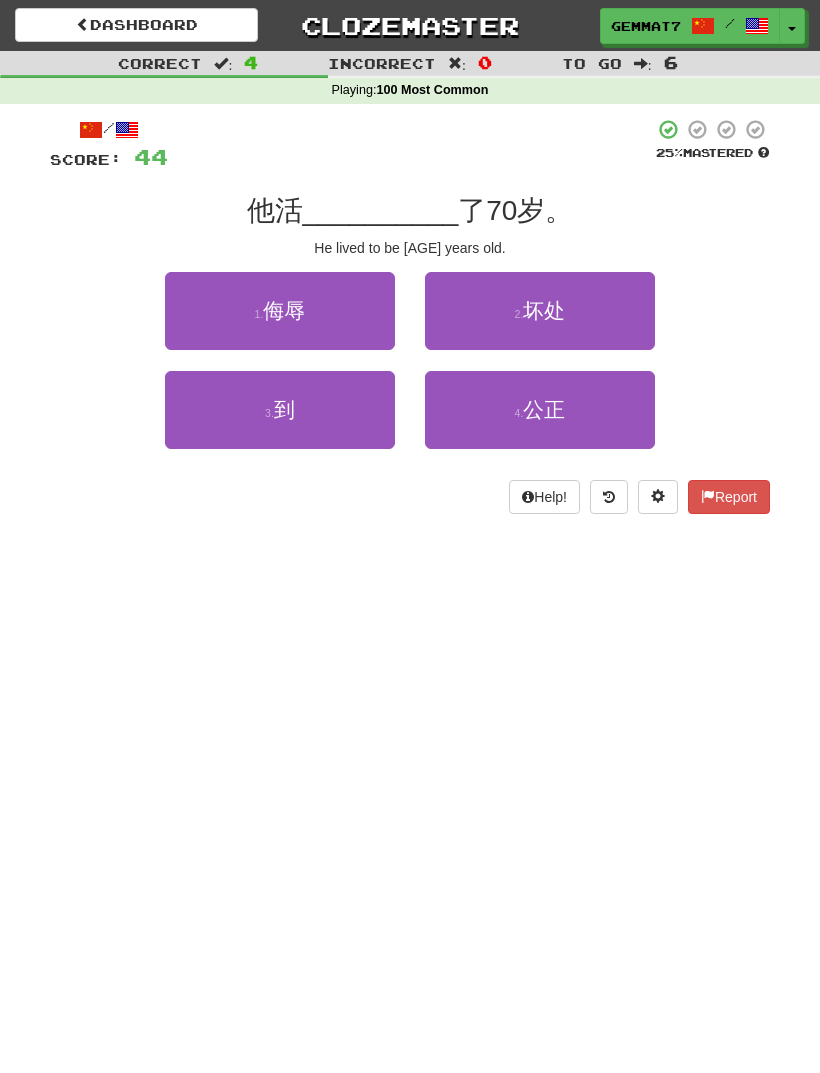 click on "3 .  到" at bounding box center (280, 410) 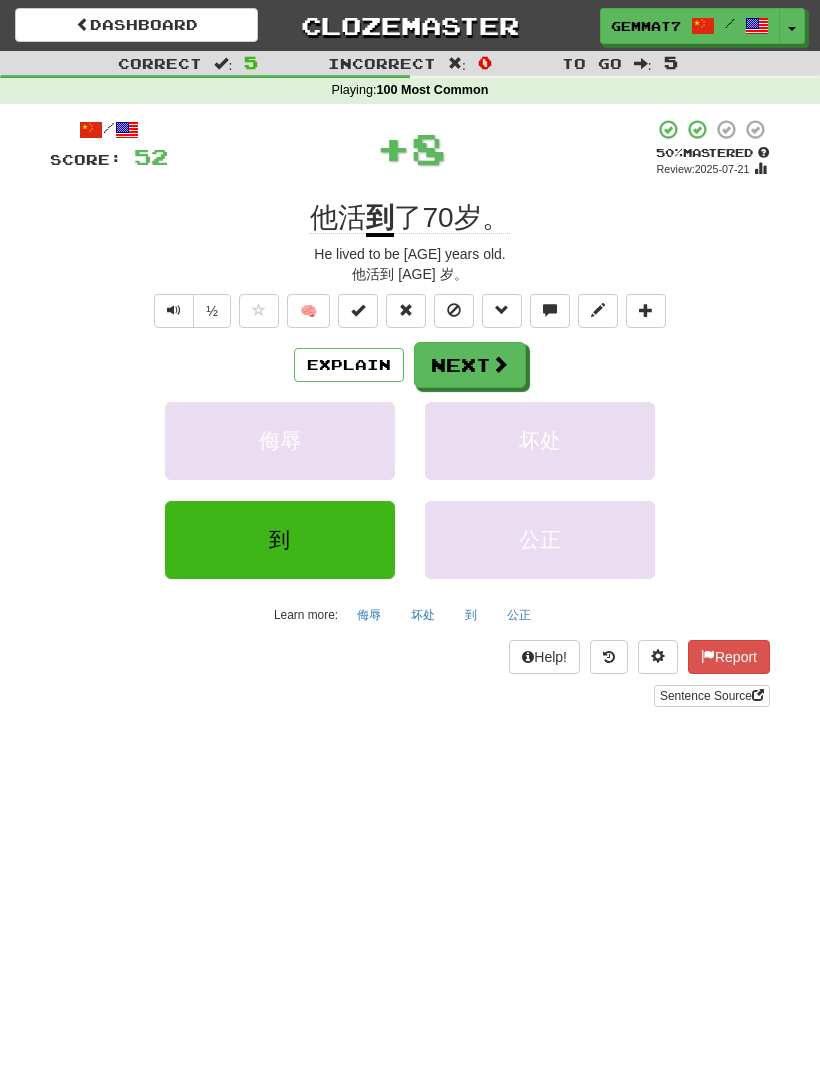 click on "Next" at bounding box center (470, 365) 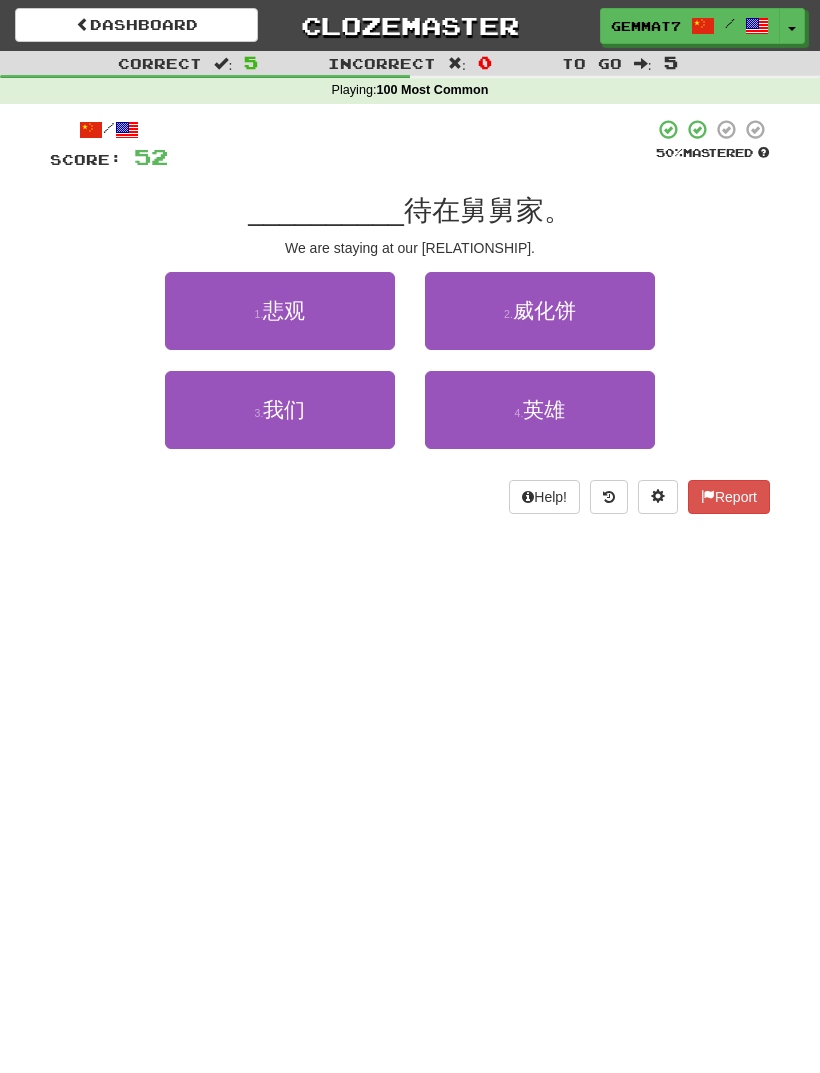 click on "3 .  我们" at bounding box center [280, 410] 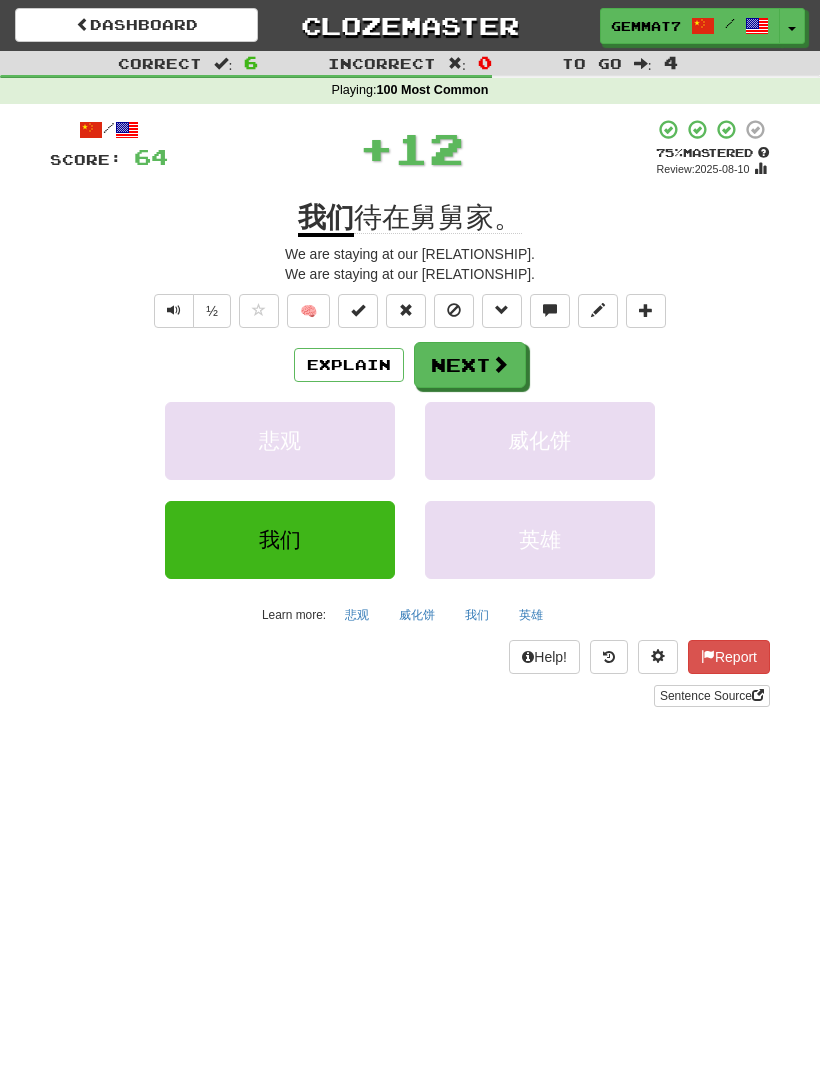 click on "Next" at bounding box center (470, 365) 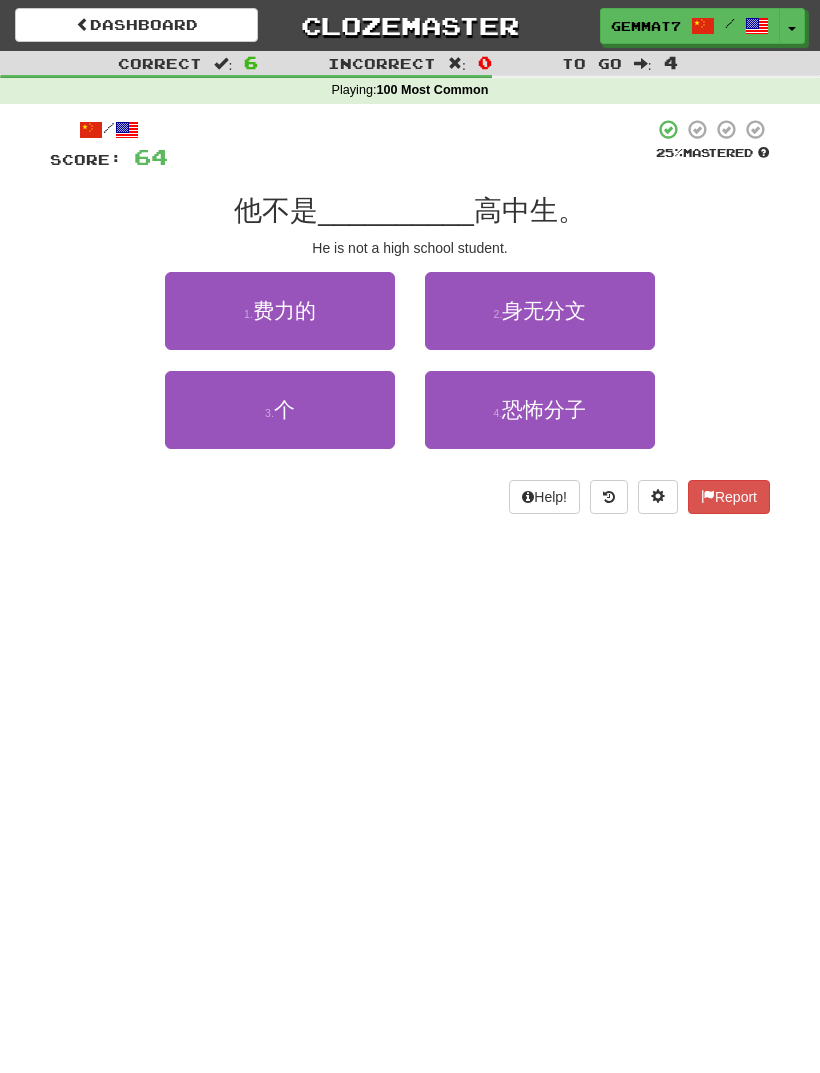 click on "3 .  个" at bounding box center (280, 410) 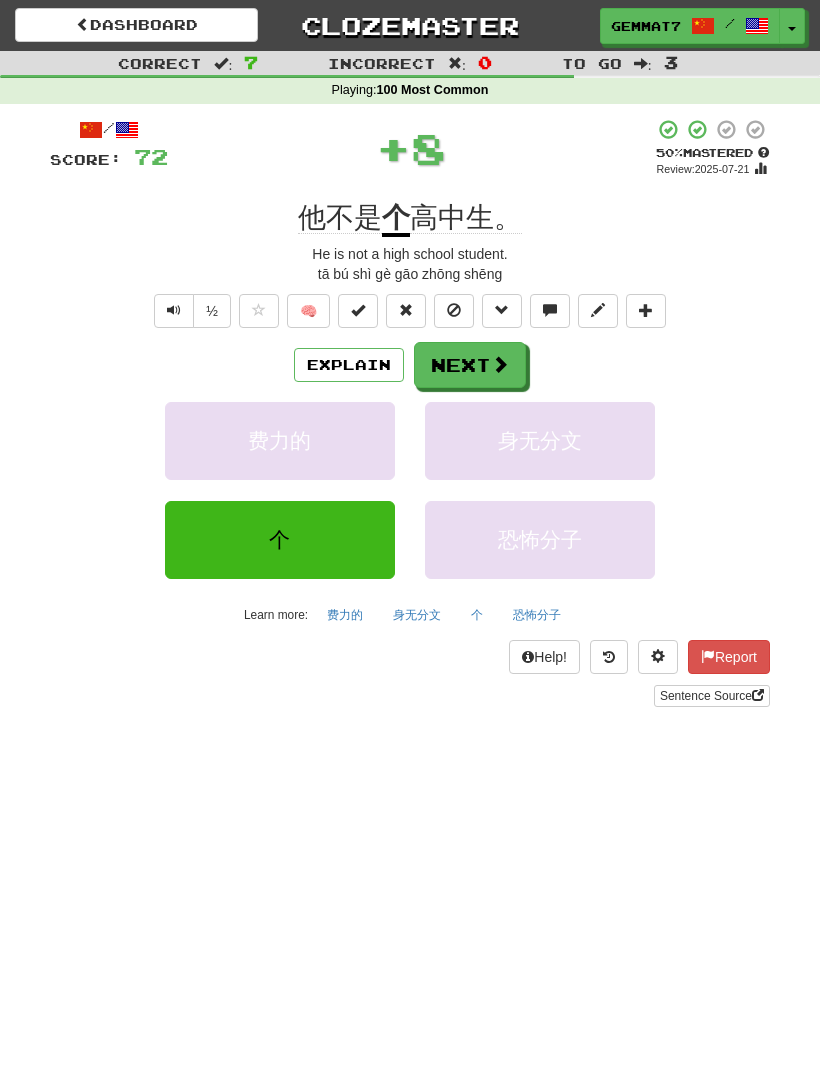 click on "Next" at bounding box center (470, 365) 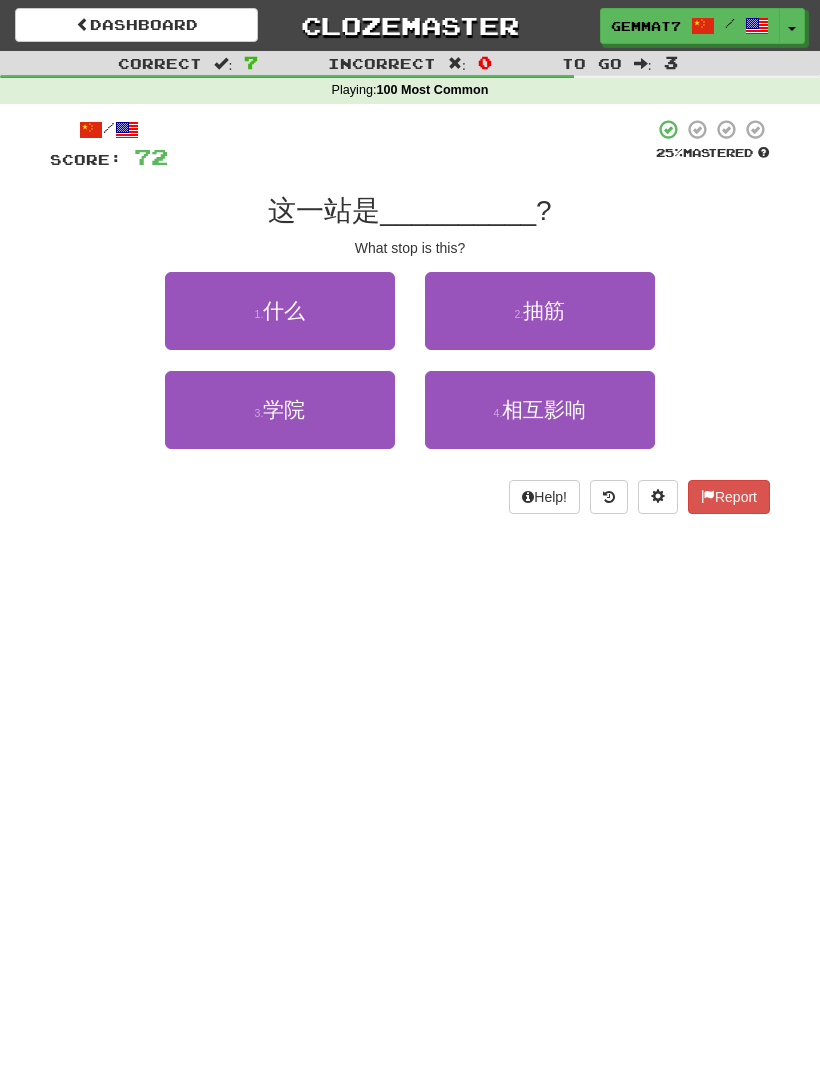 click on "1 .  什么" at bounding box center (280, 311) 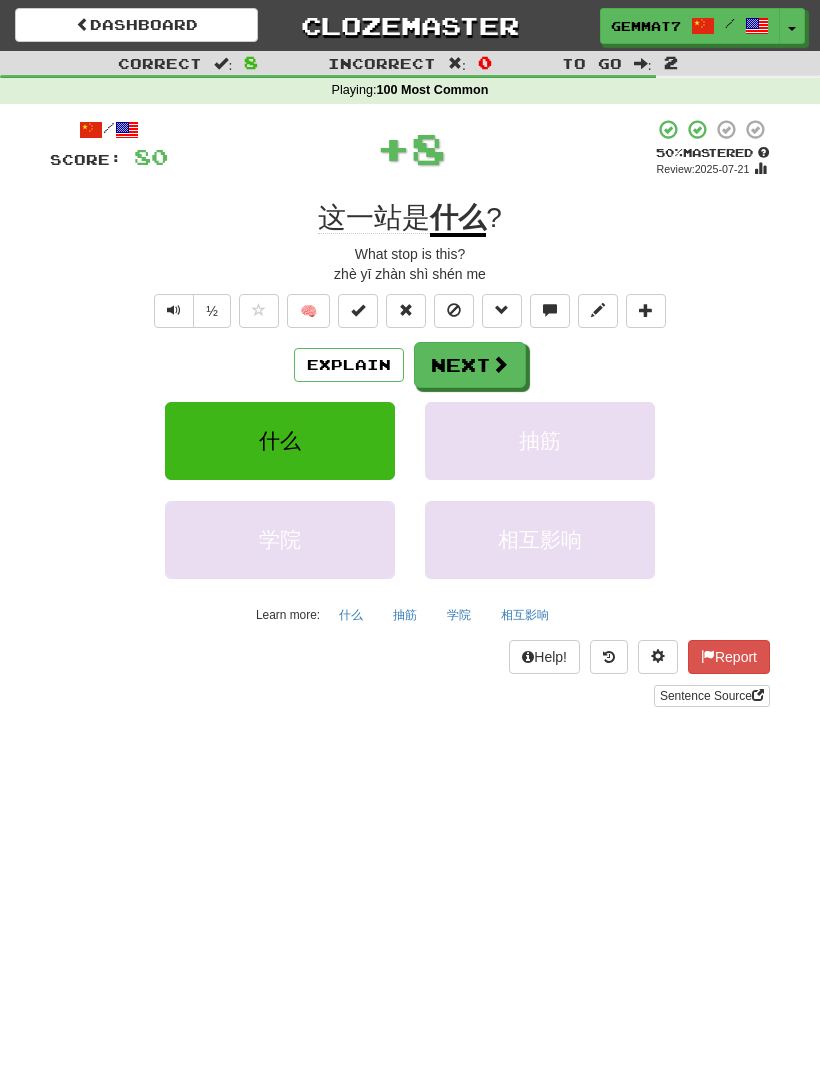 click on "Next" at bounding box center [470, 365] 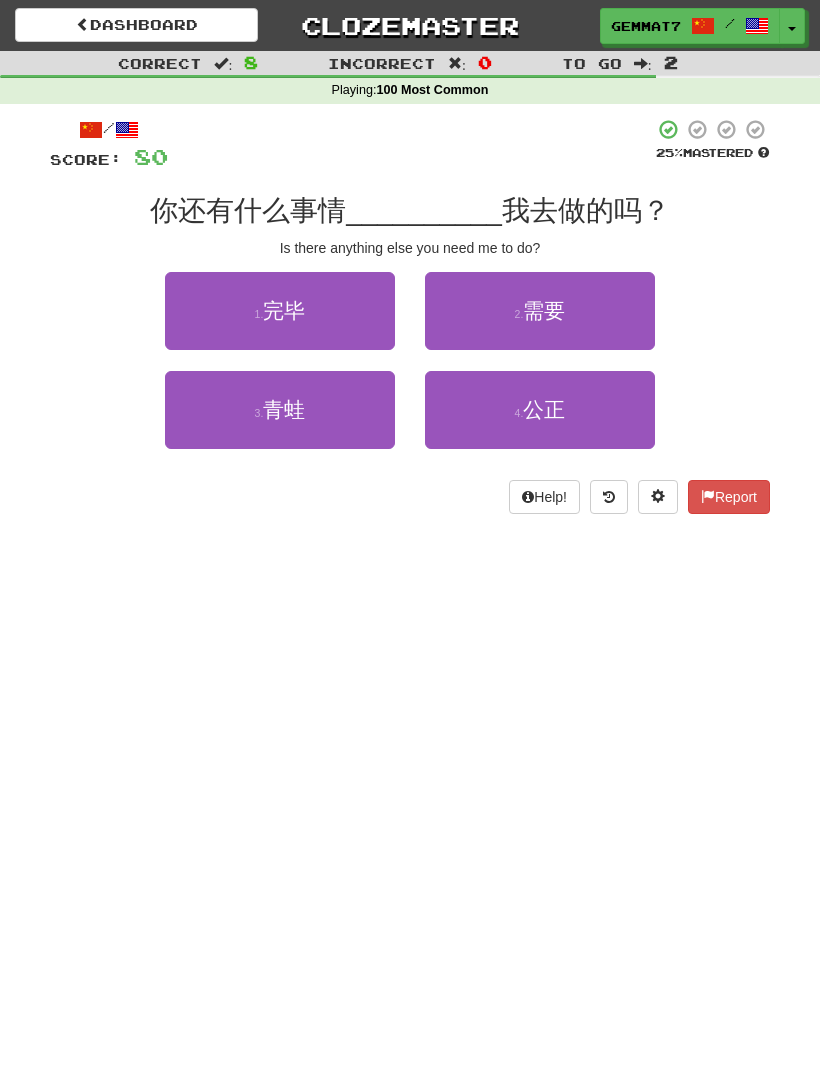 click on "4 .  公正" at bounding box center (540, 410) 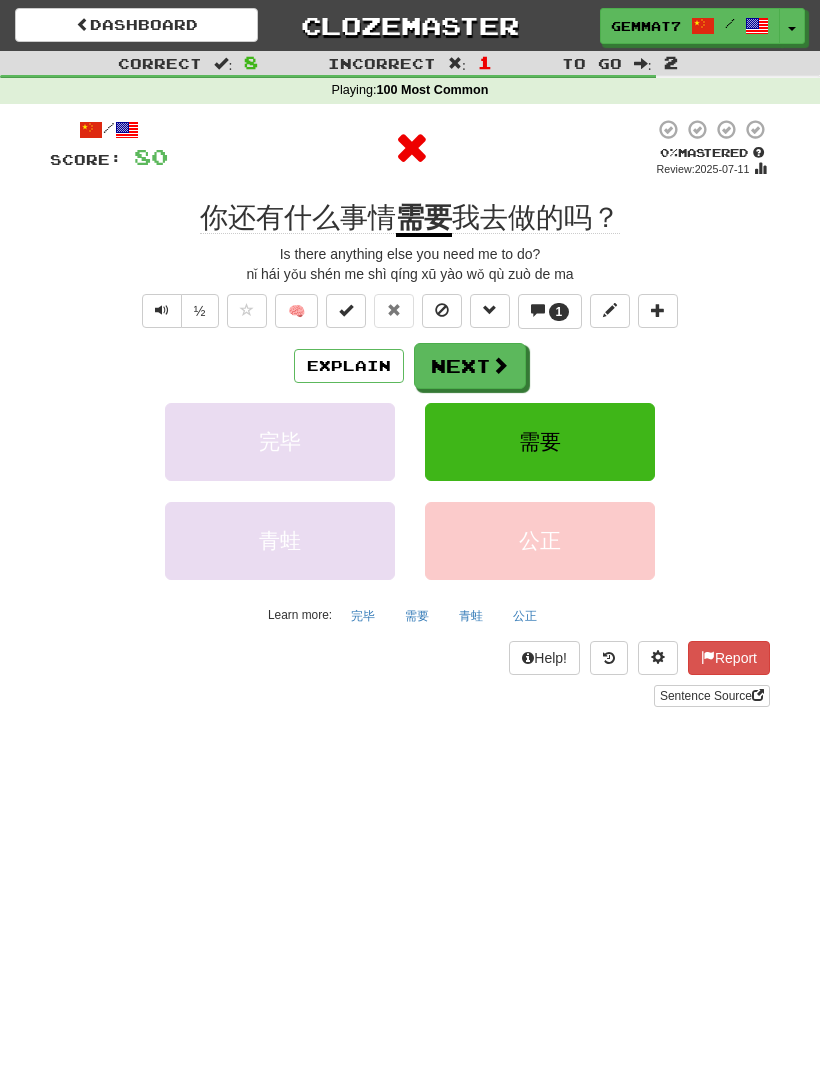 click on "Next" at bounding box center [470, 366] 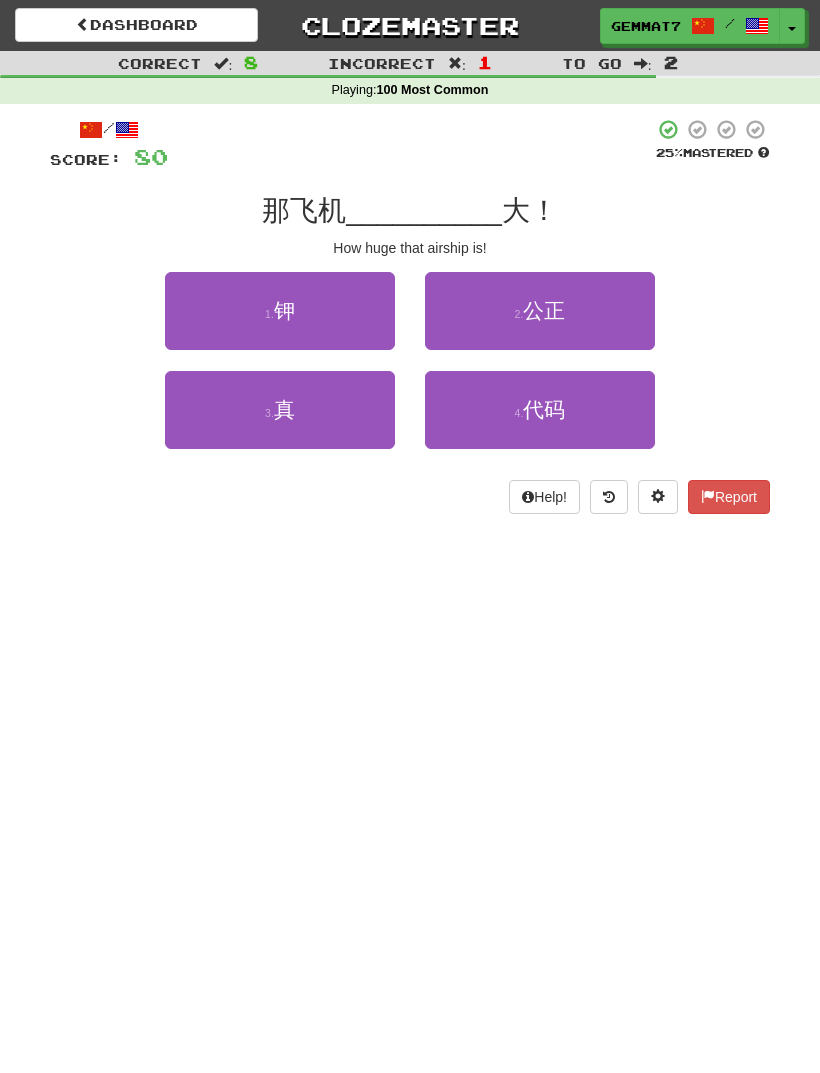 click on "3 .  真" at bounding box center [280, 410] 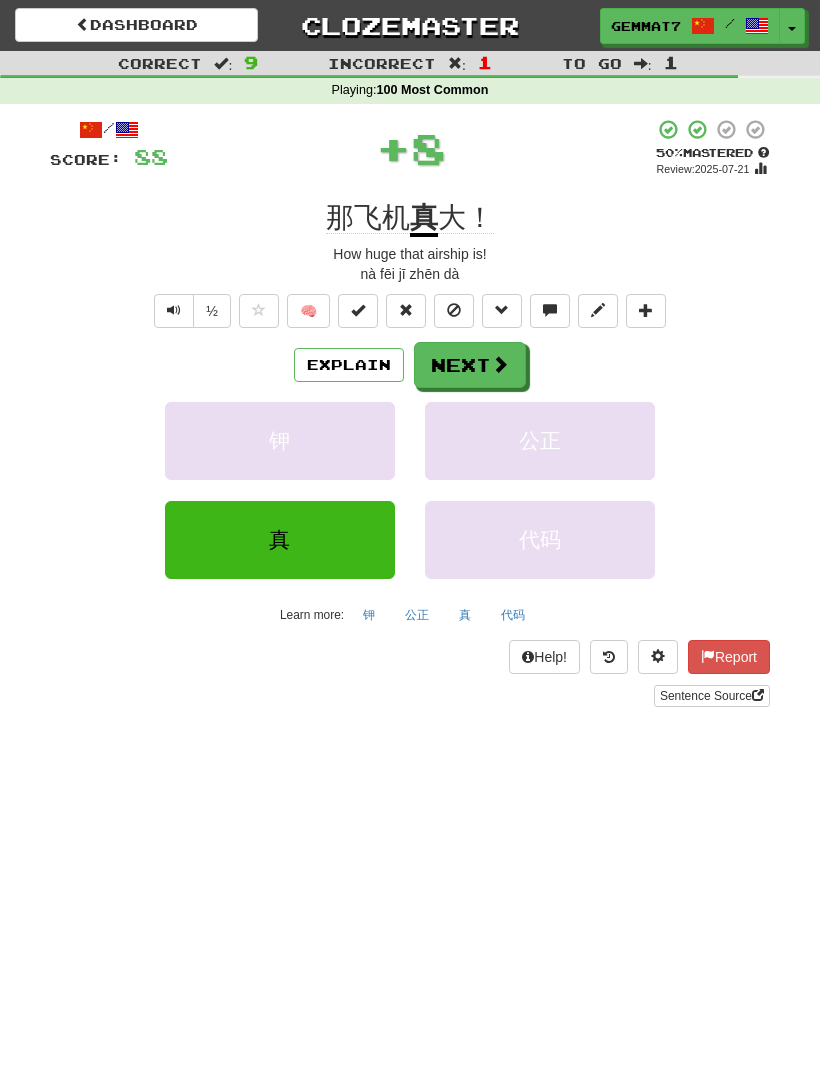 click on "Next" at bounding box center (470, 365) 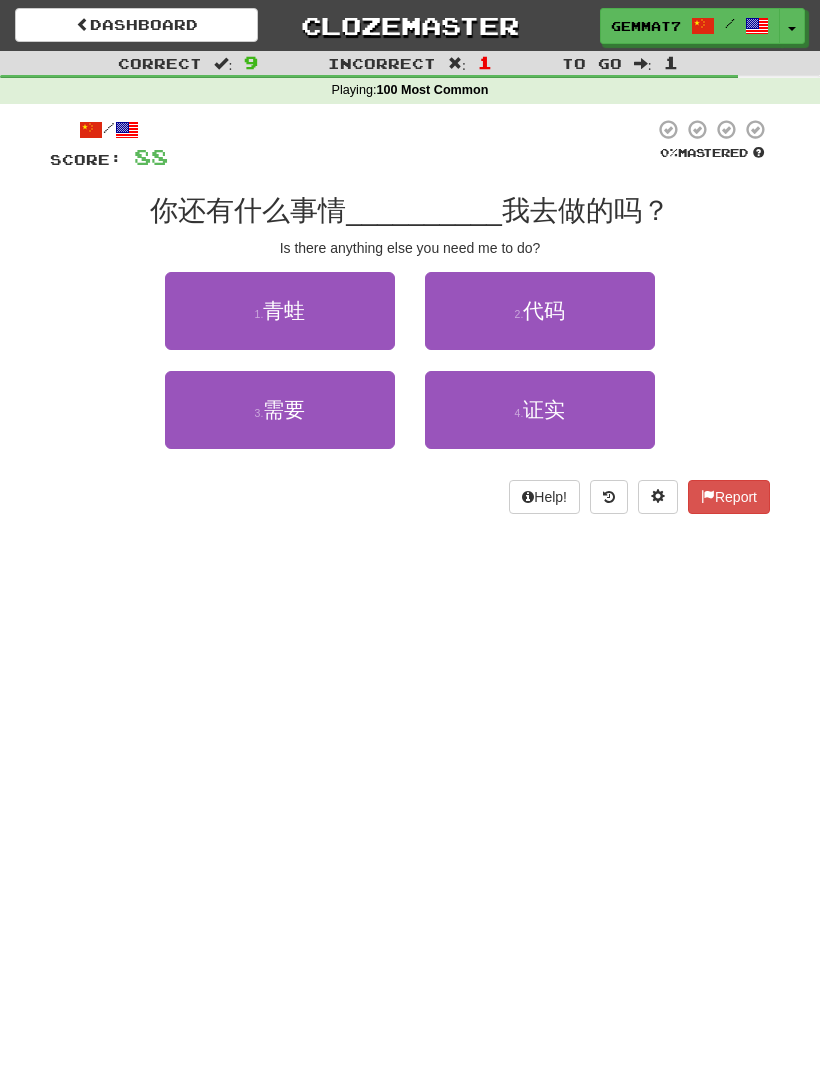 click on "3 .  需要" at bounding box center [280, 410] 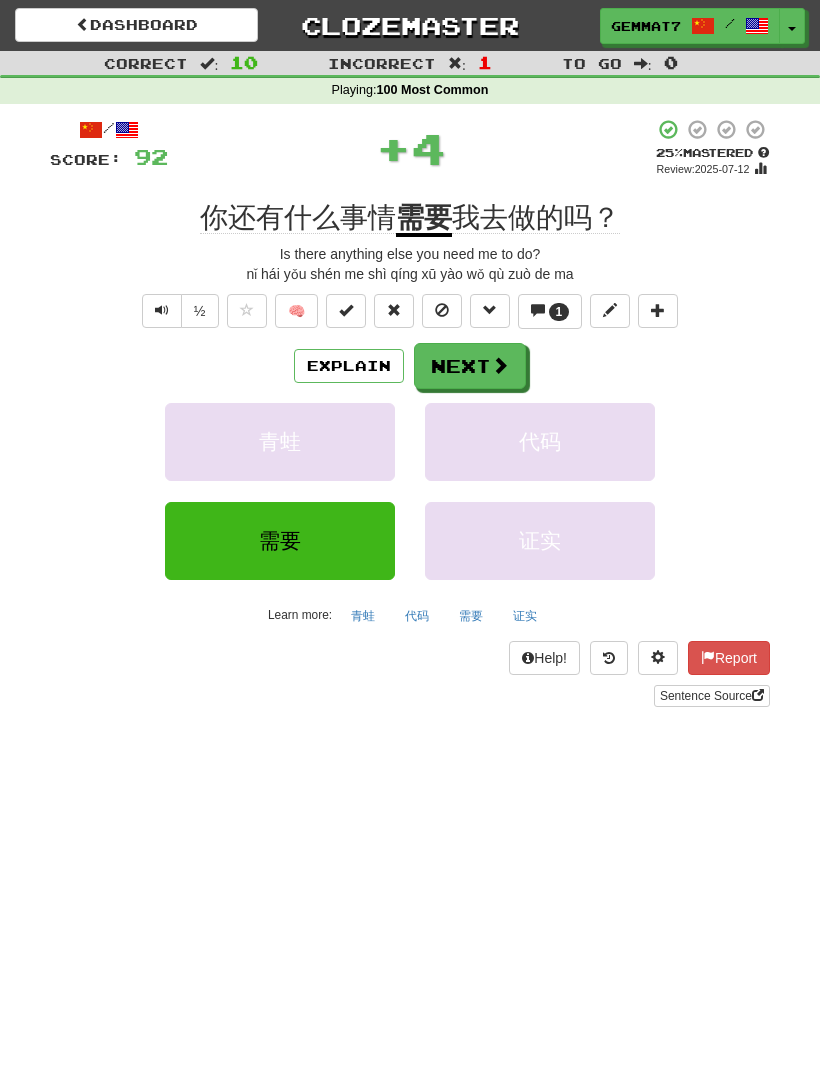 click on "Next" at bounding box center [470, 366] 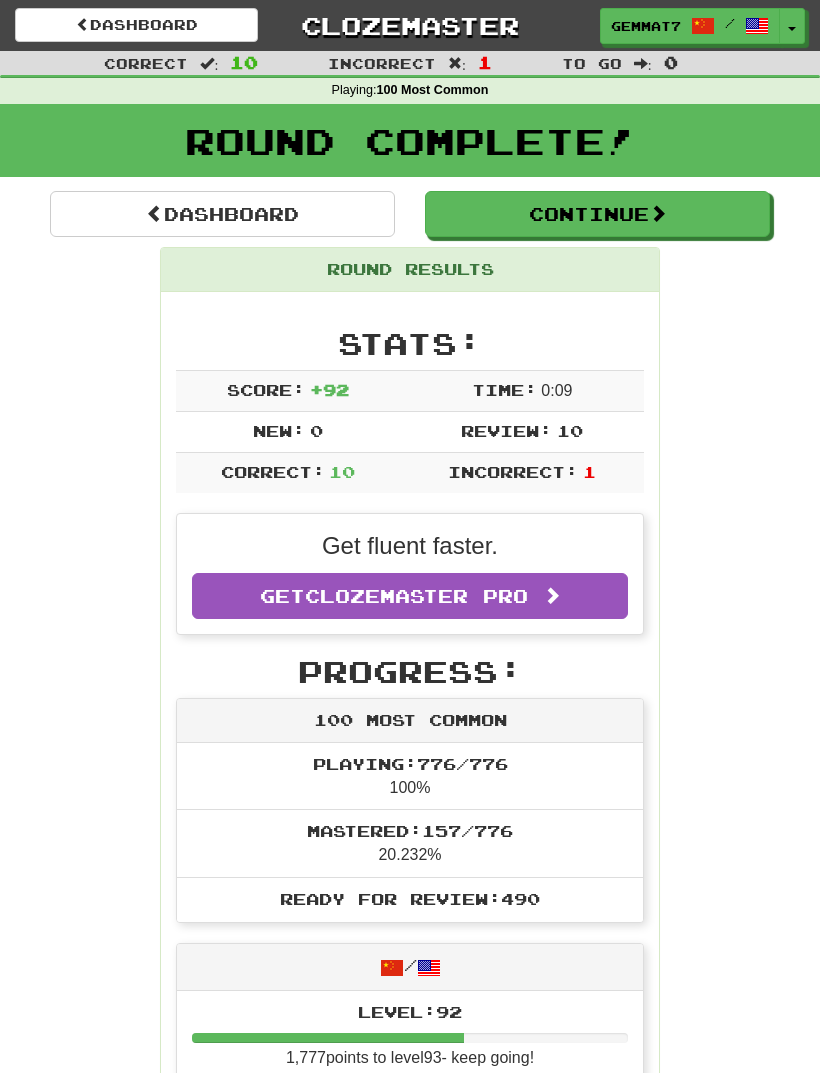 click at bounding box center (155, 213) 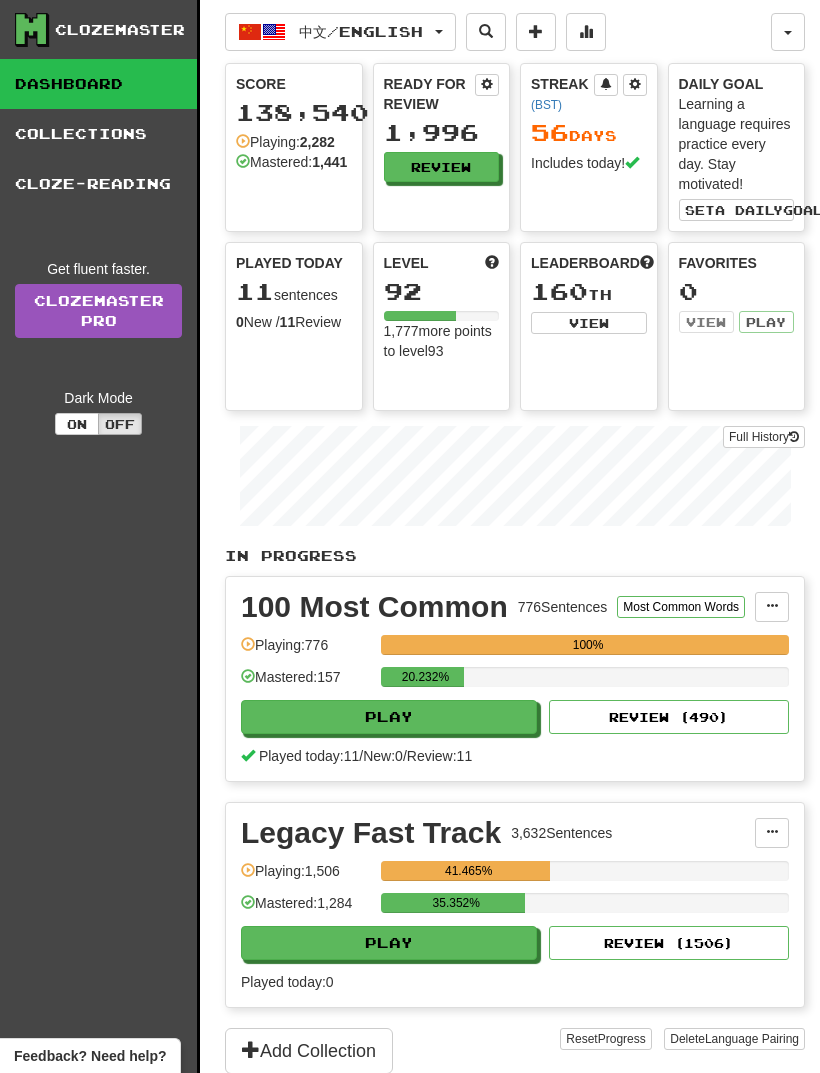 scroll, scrollTop: 0, scrollLeft: 0, axis: both 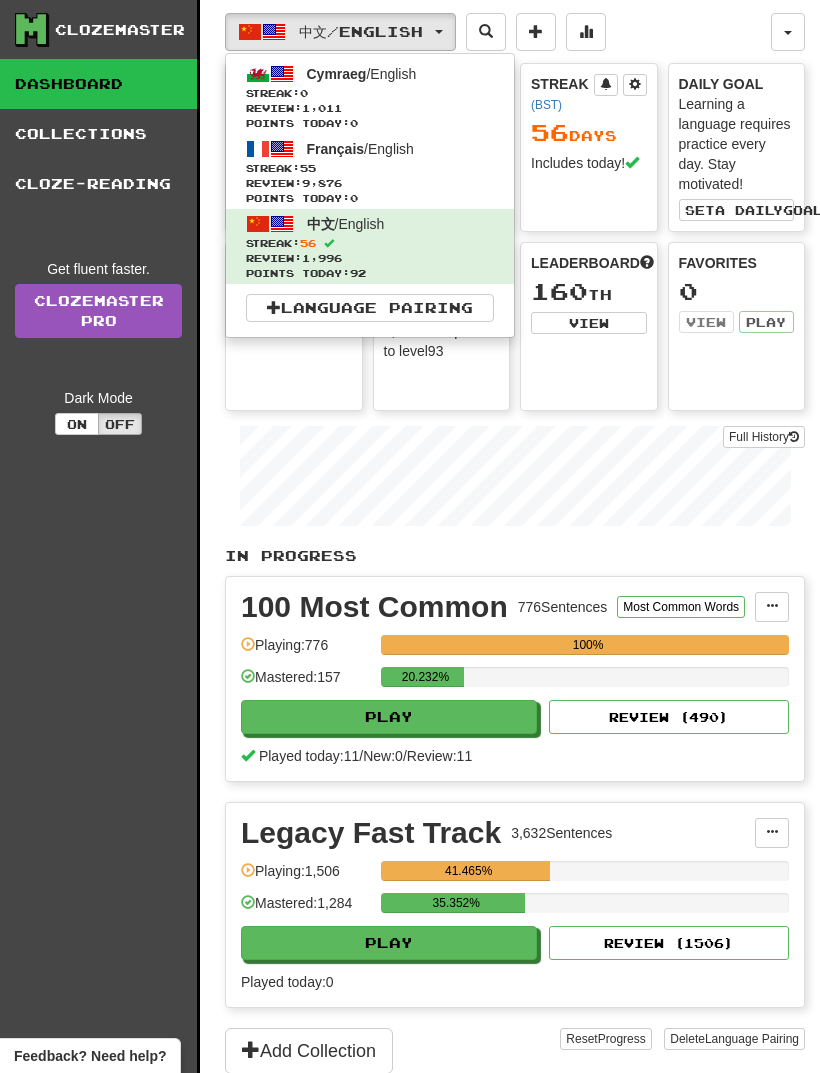 click on "Streak:  55" at bounding box center (370, 168) 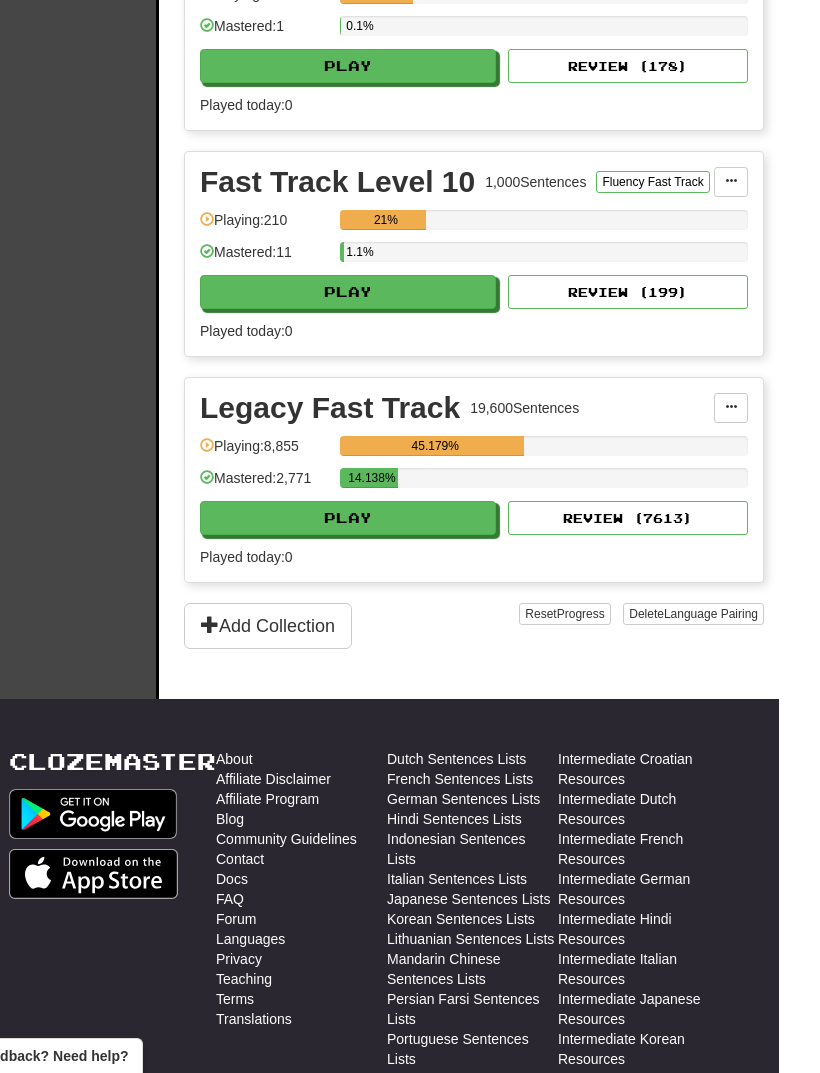 scroll, scrollTop: 2554, scrollLeft: 22, axis: both 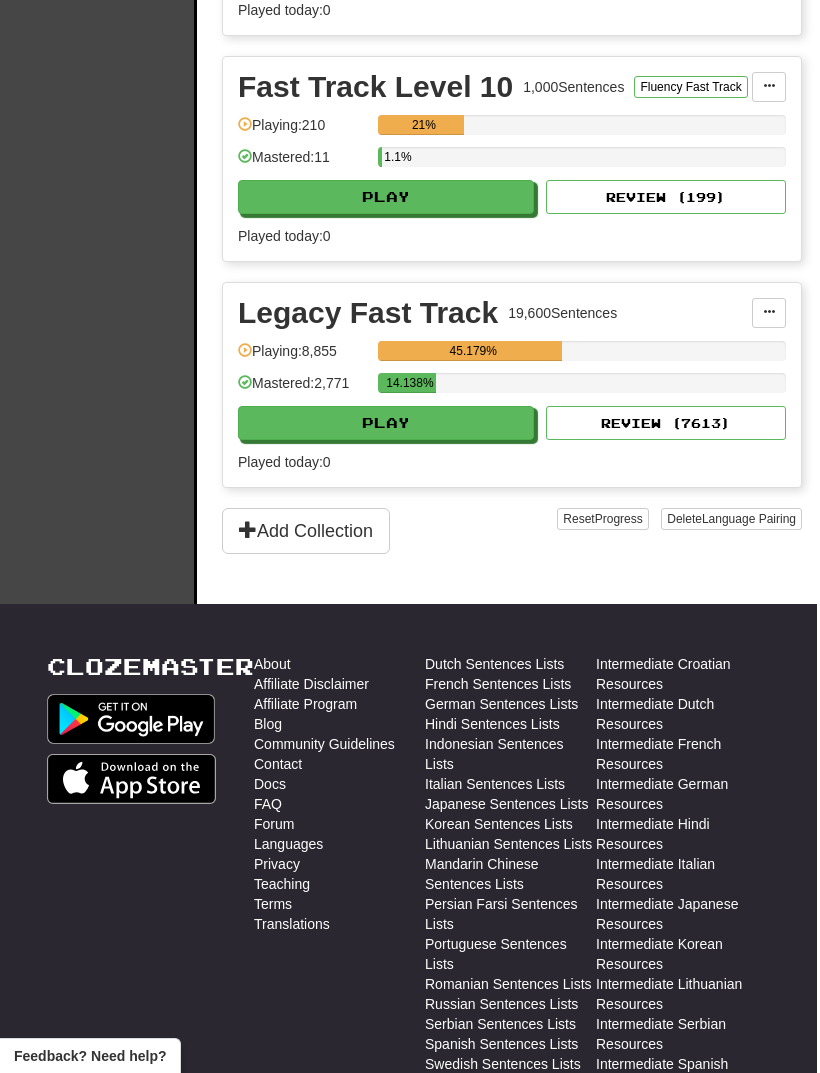 click on "Play" at bounding box center (386, 423) 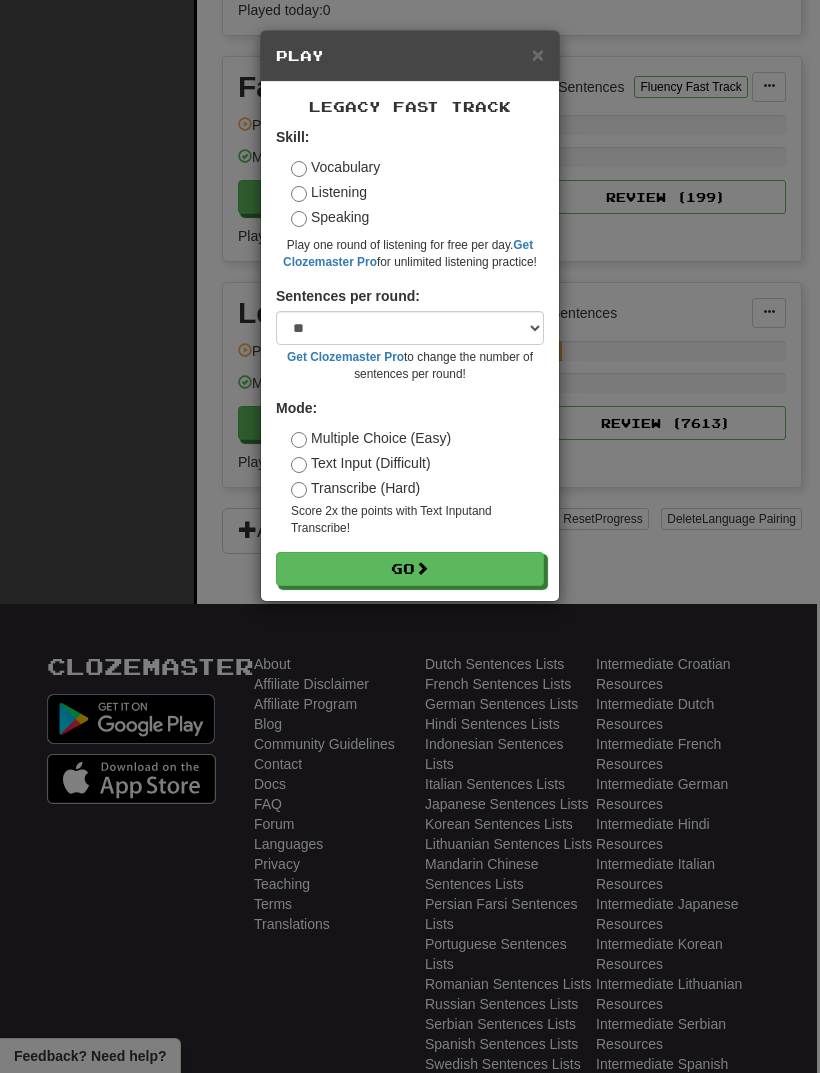 click on "Go" at bounding box center [410, 569] 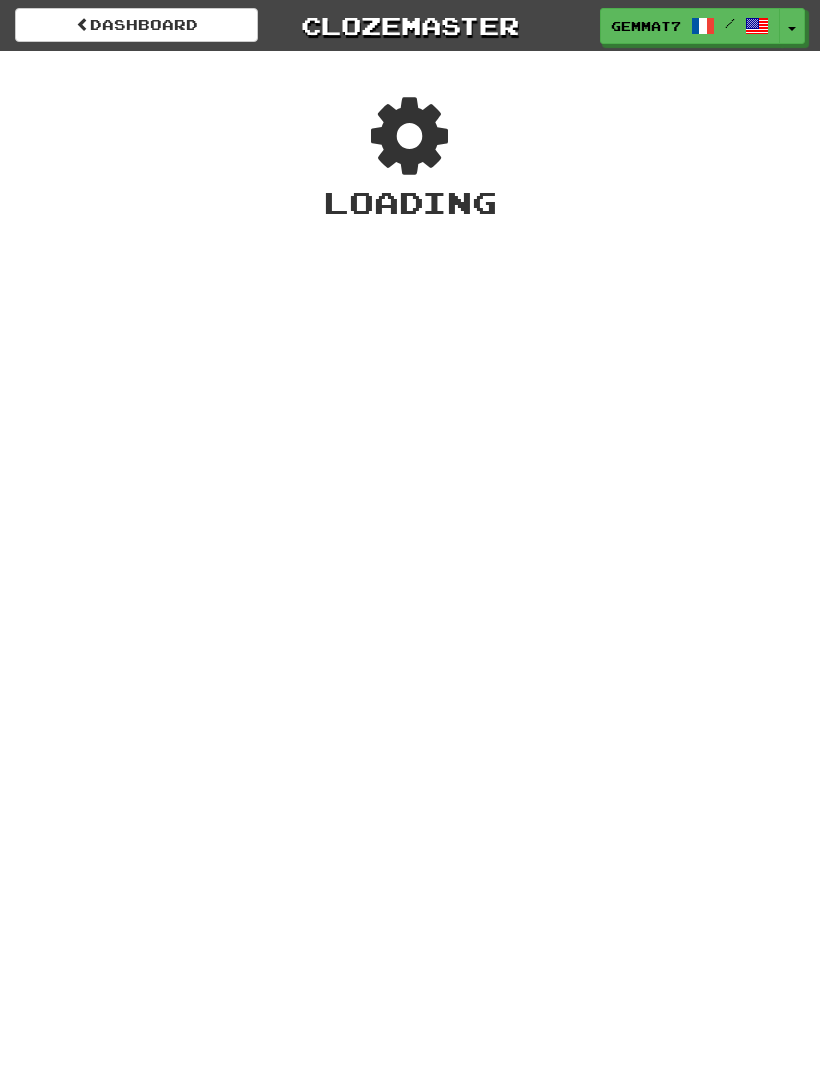 scroll, scrollTop: 0, scrollLeft: 0, axis: both 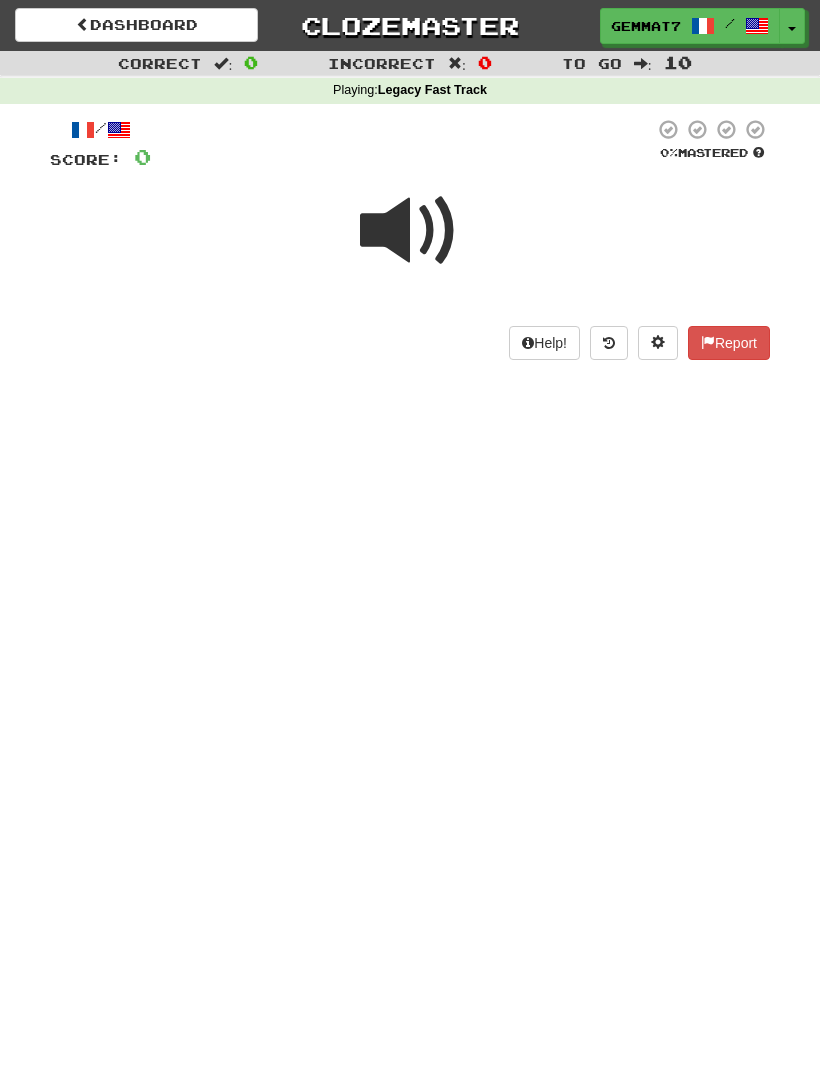 click at bounding box center (410, 244) 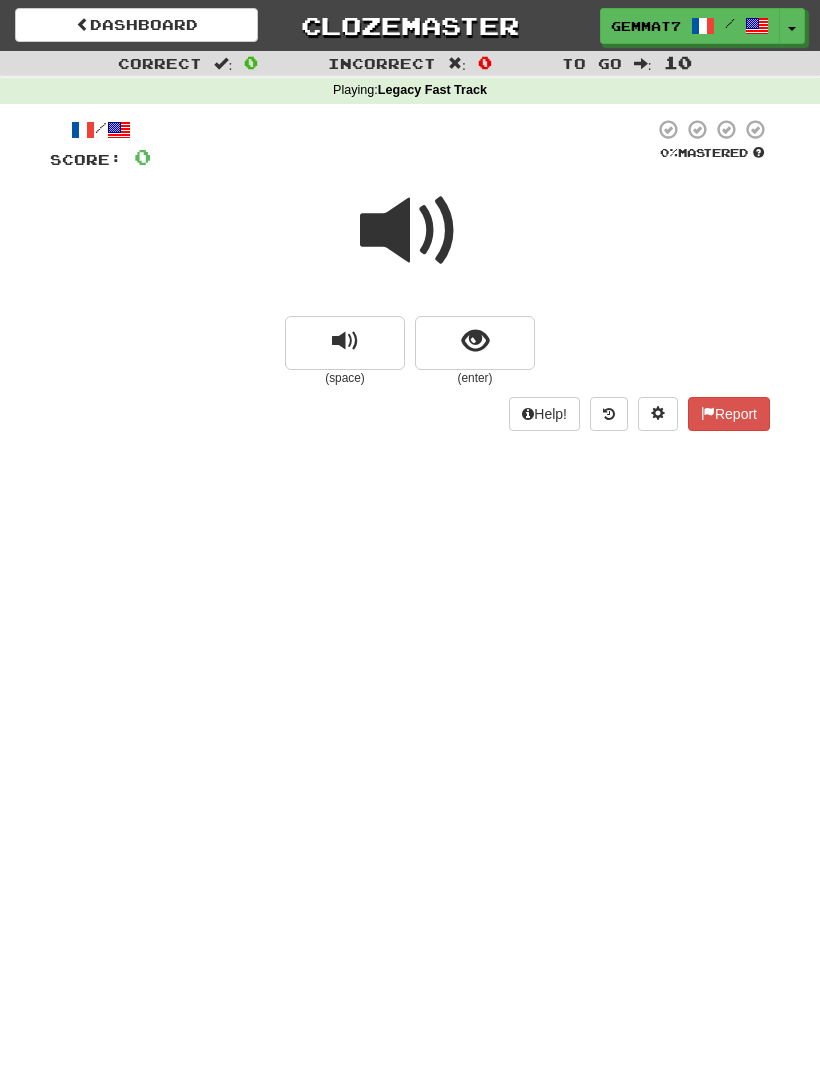 click at bounding box center (475, 341) 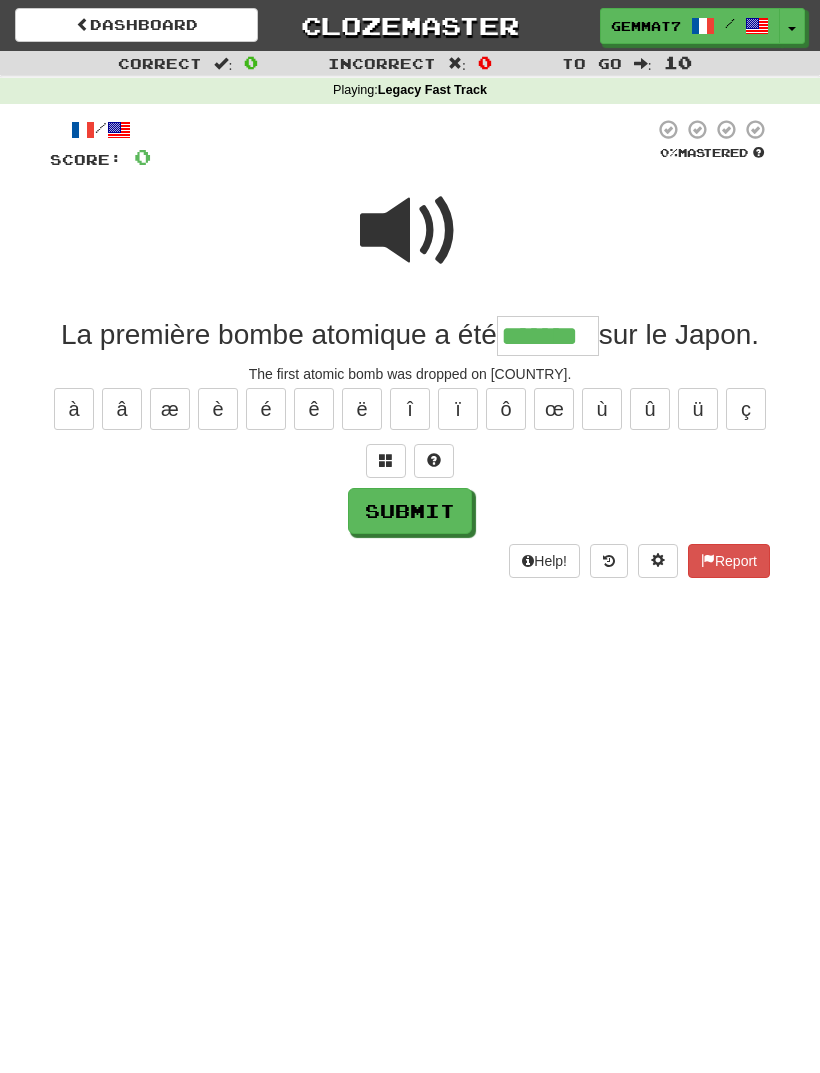 type on "*******" 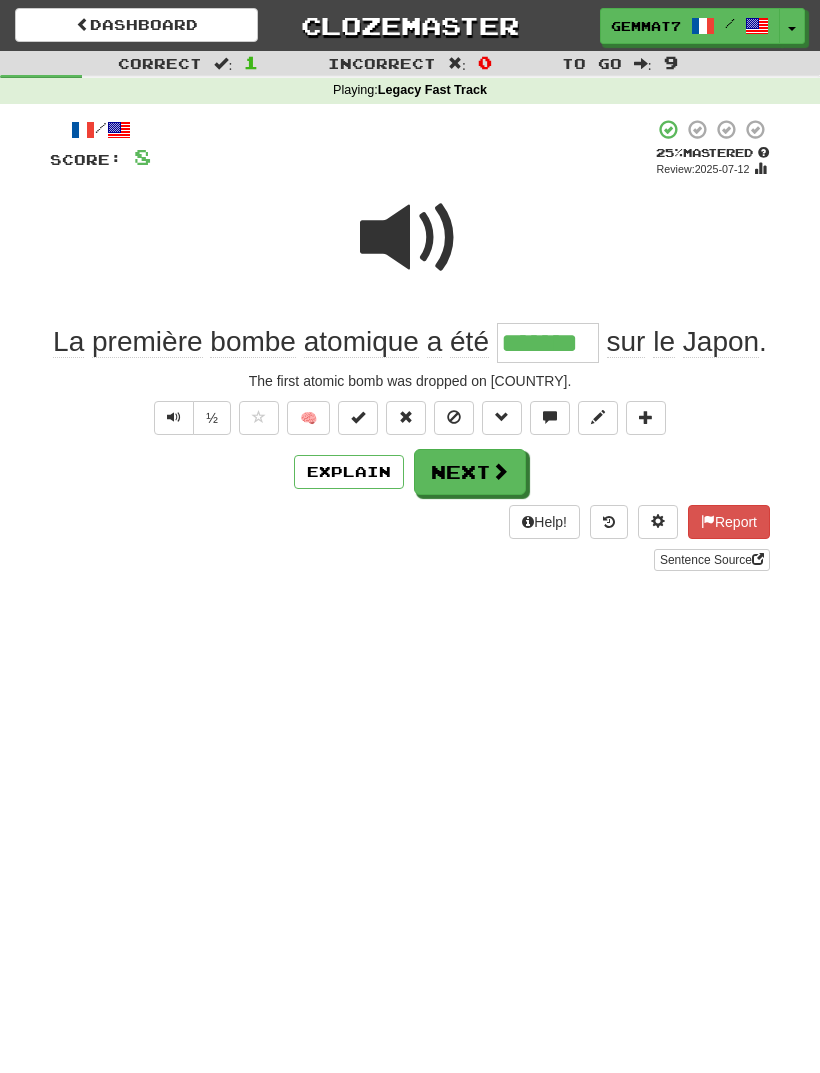 click on "Next" at bounding box center (470, 472) 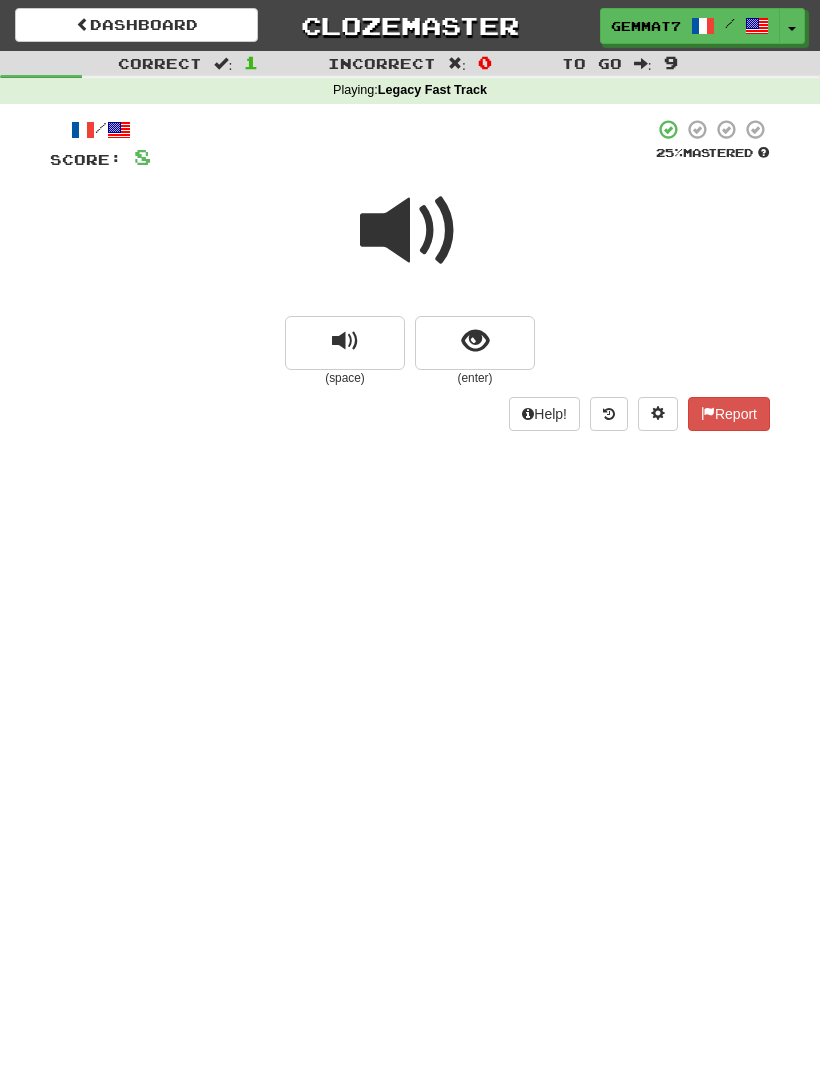 click at bounding box center (475, 343) 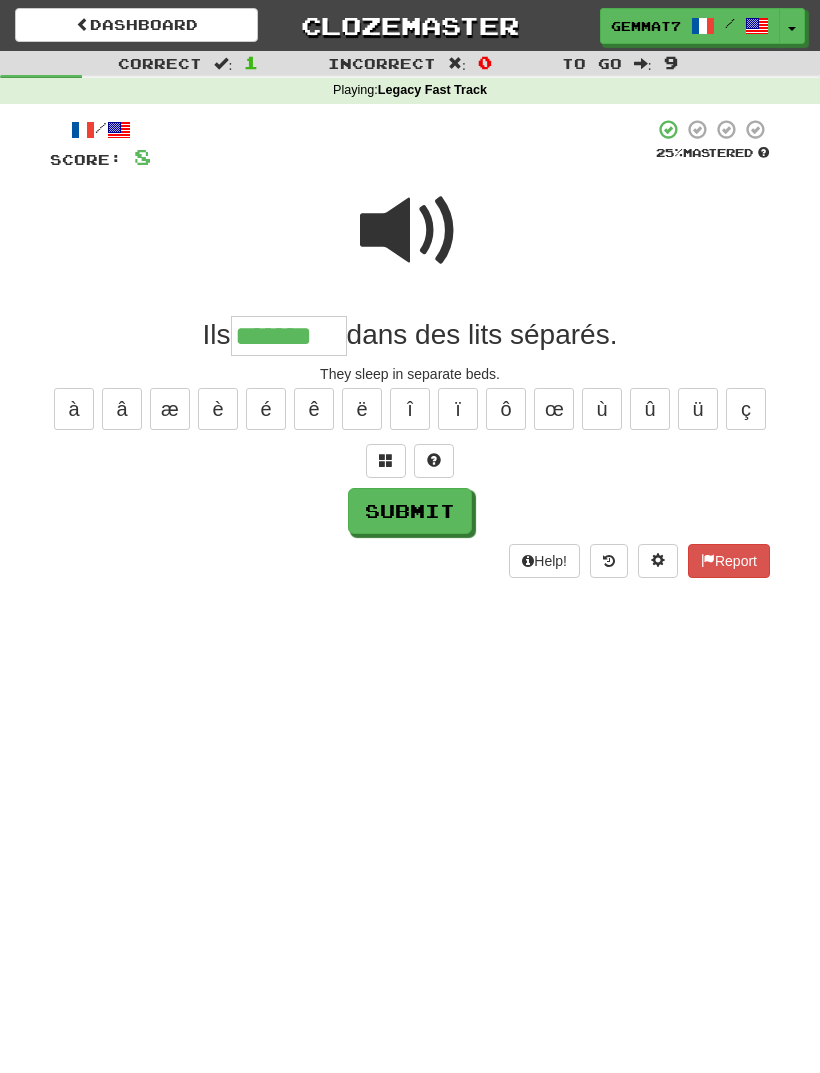 type on "*******" 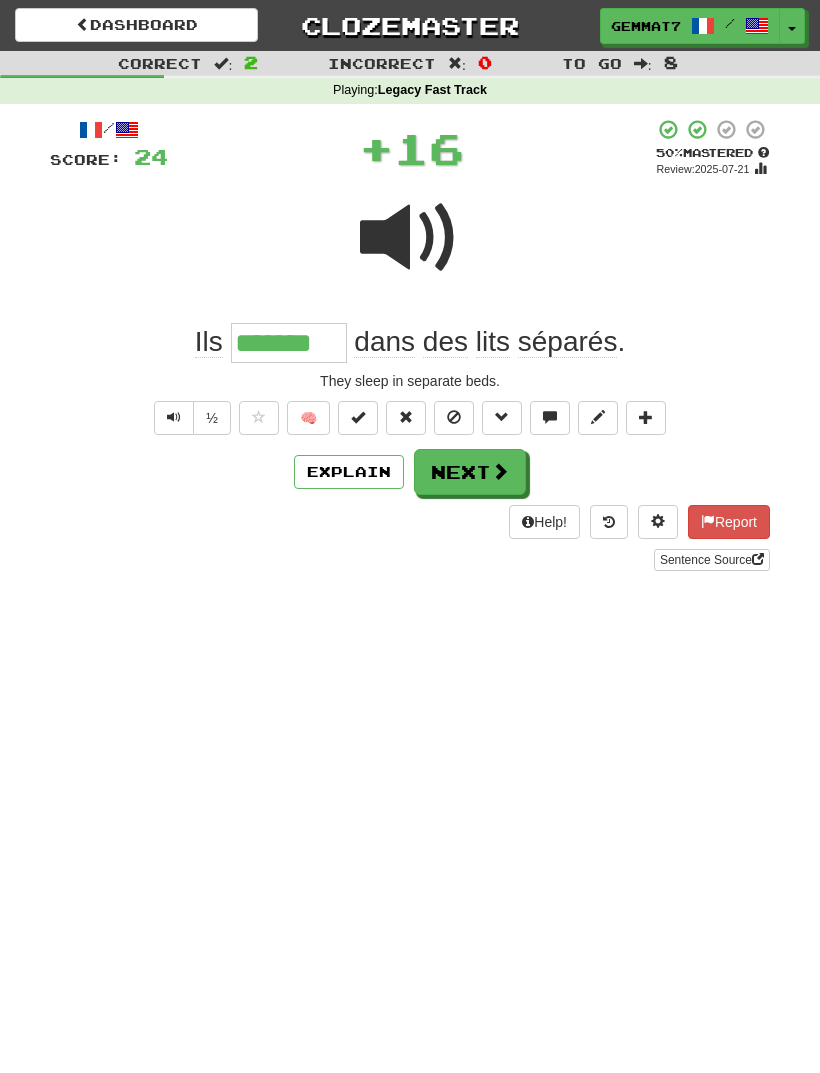 click on "Next" at bounding box center (470, 472) 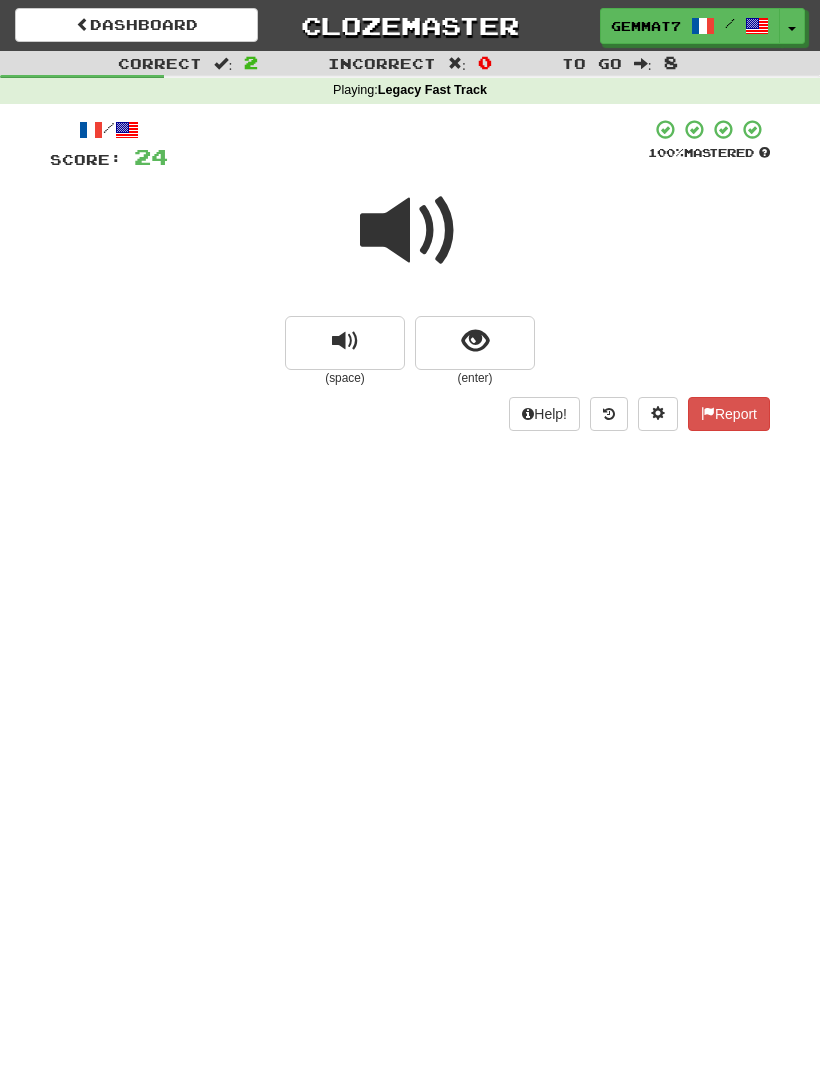 click at bounding box center [475, 343] 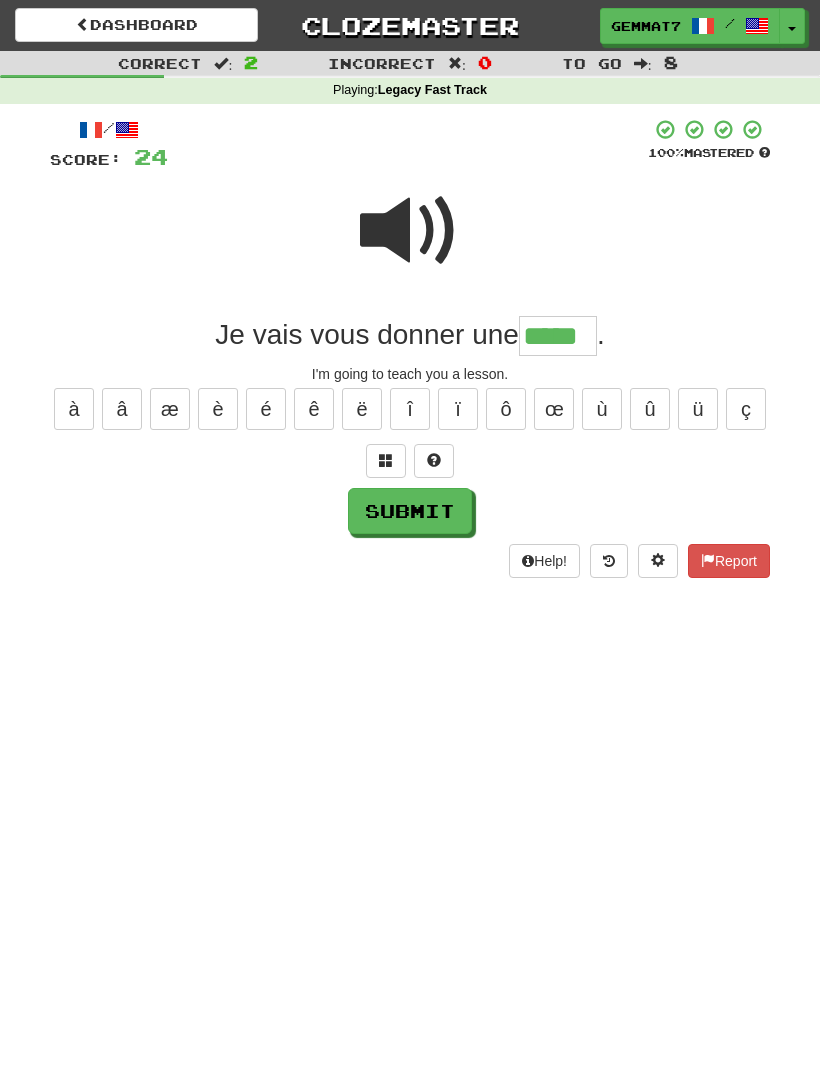 type on "*****" 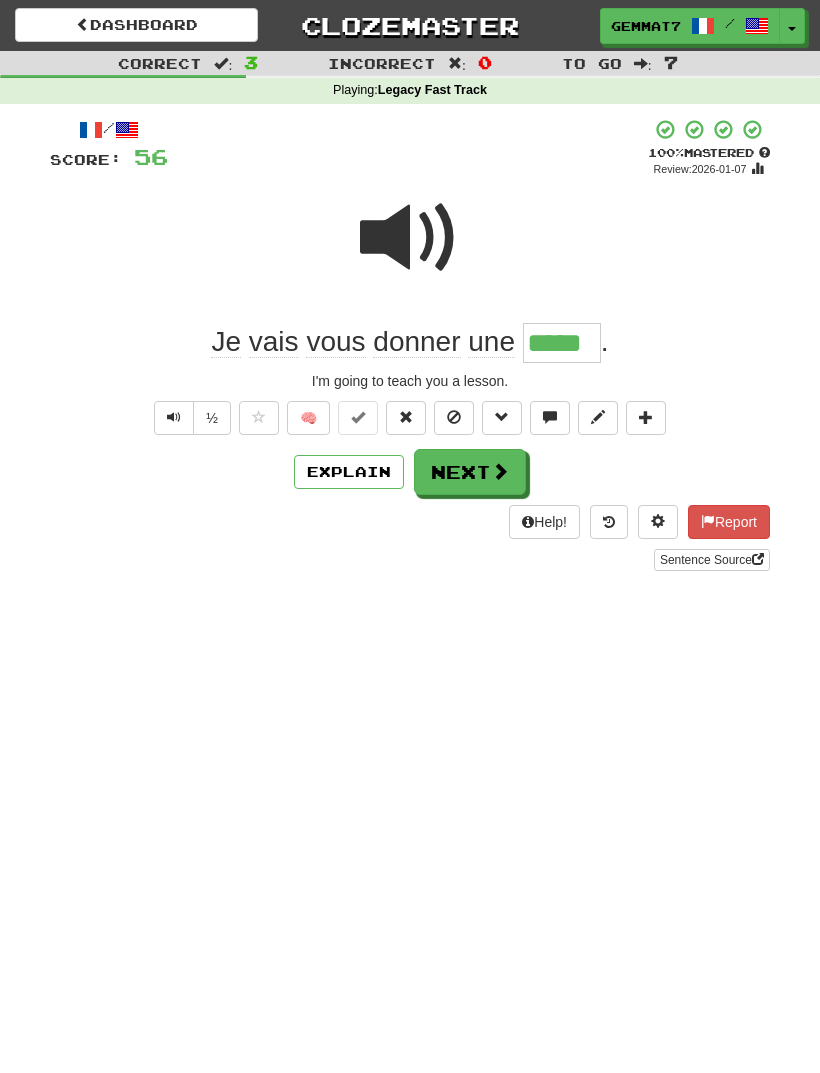 click at bounding box center [500, 471] 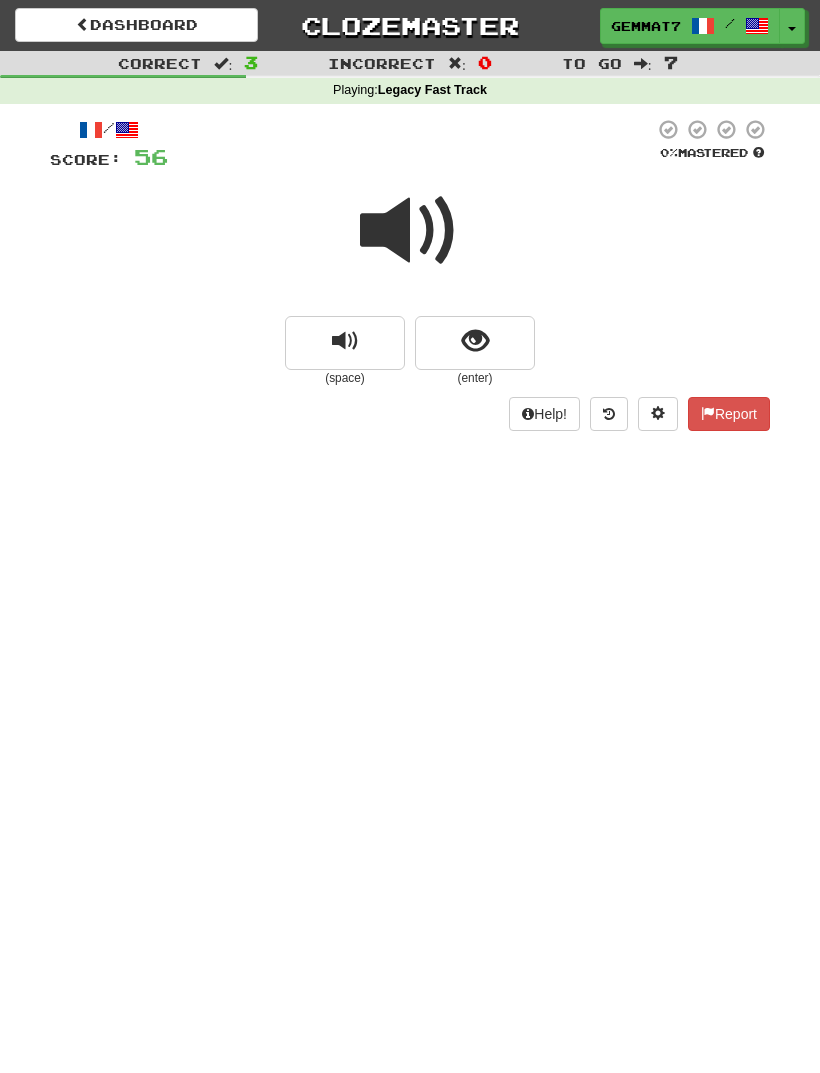 click at bounding box center (475, 343) 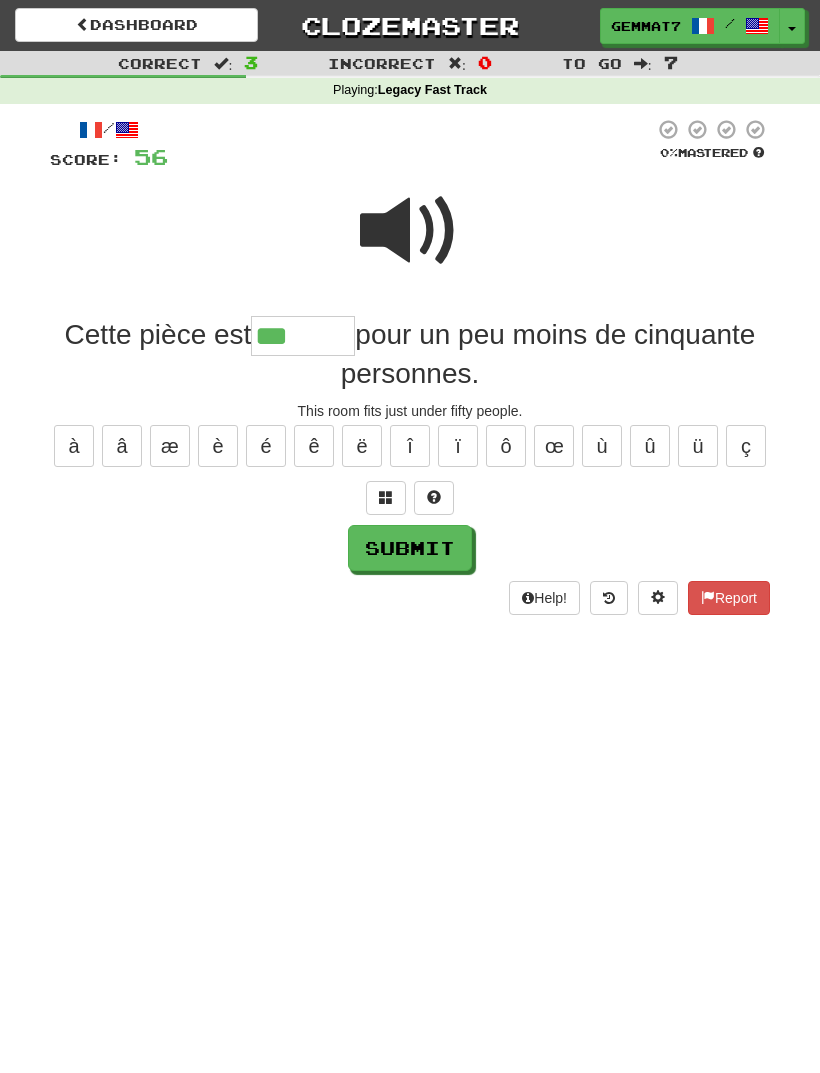 click at bounding box center (410, 231) 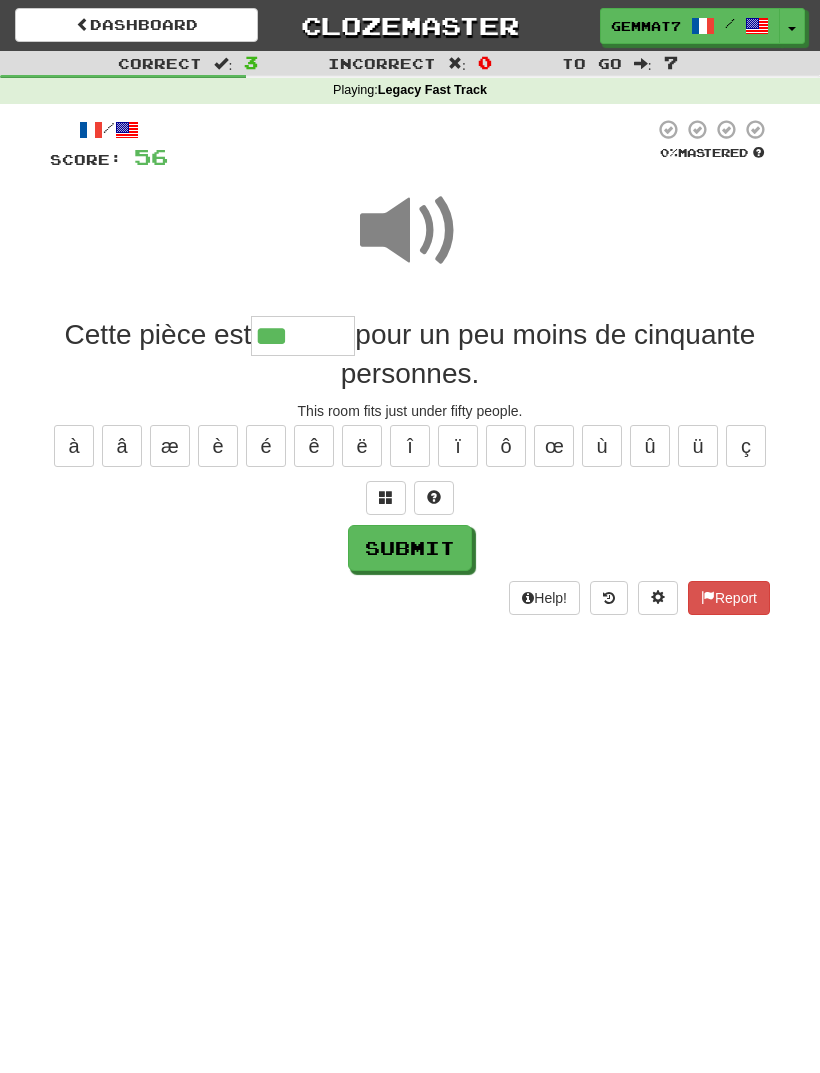 click on "***" at bounding box center (303, 336) 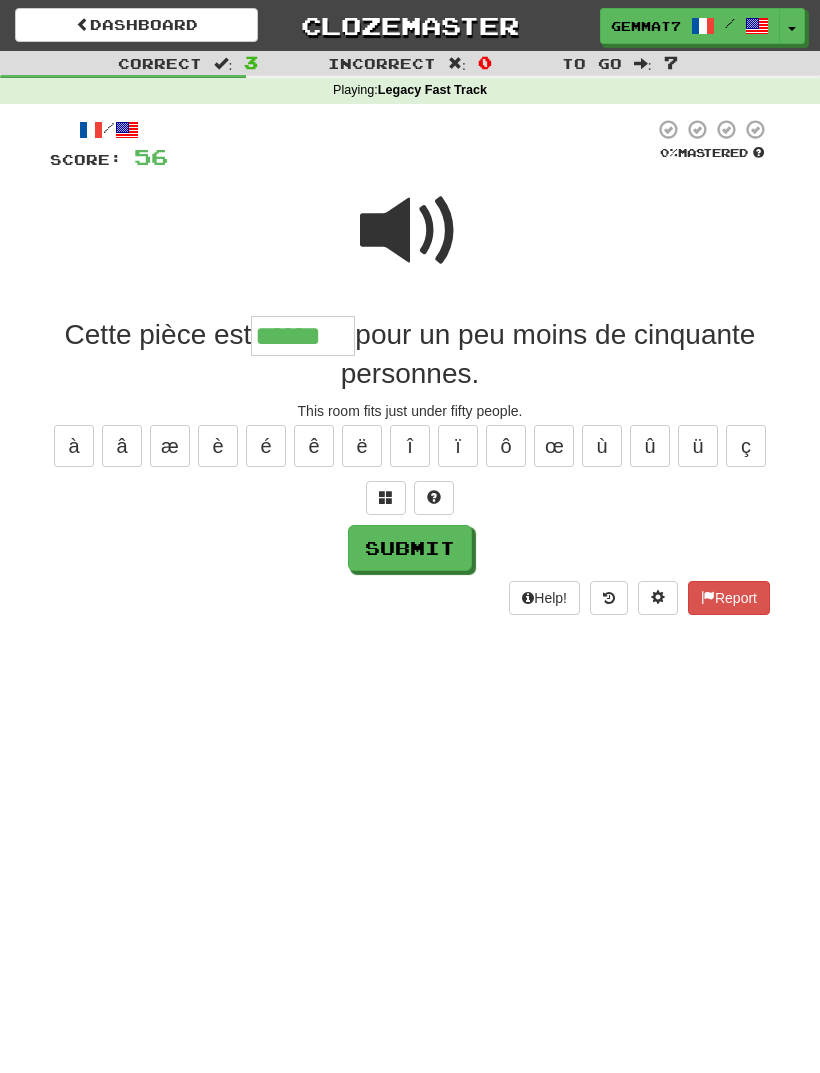 type on "******" 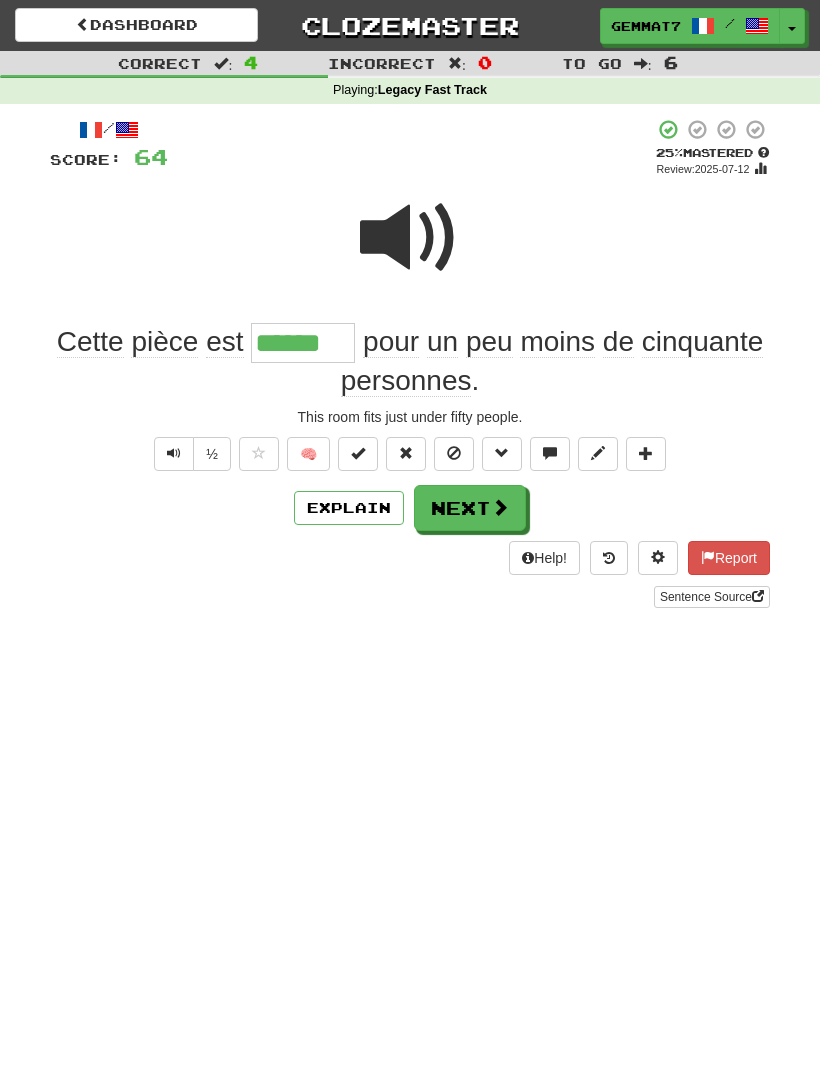 click on "Next" at bounding box center (470, 508) 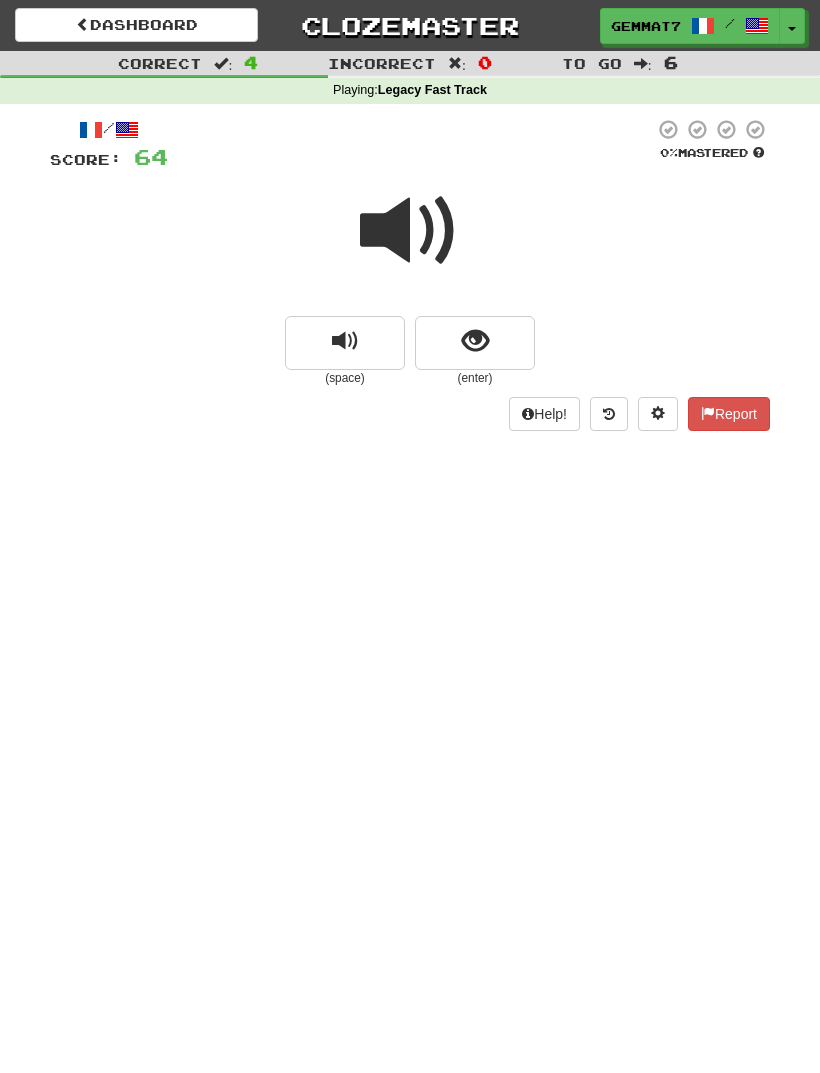 click at bounding box center [475, 343] 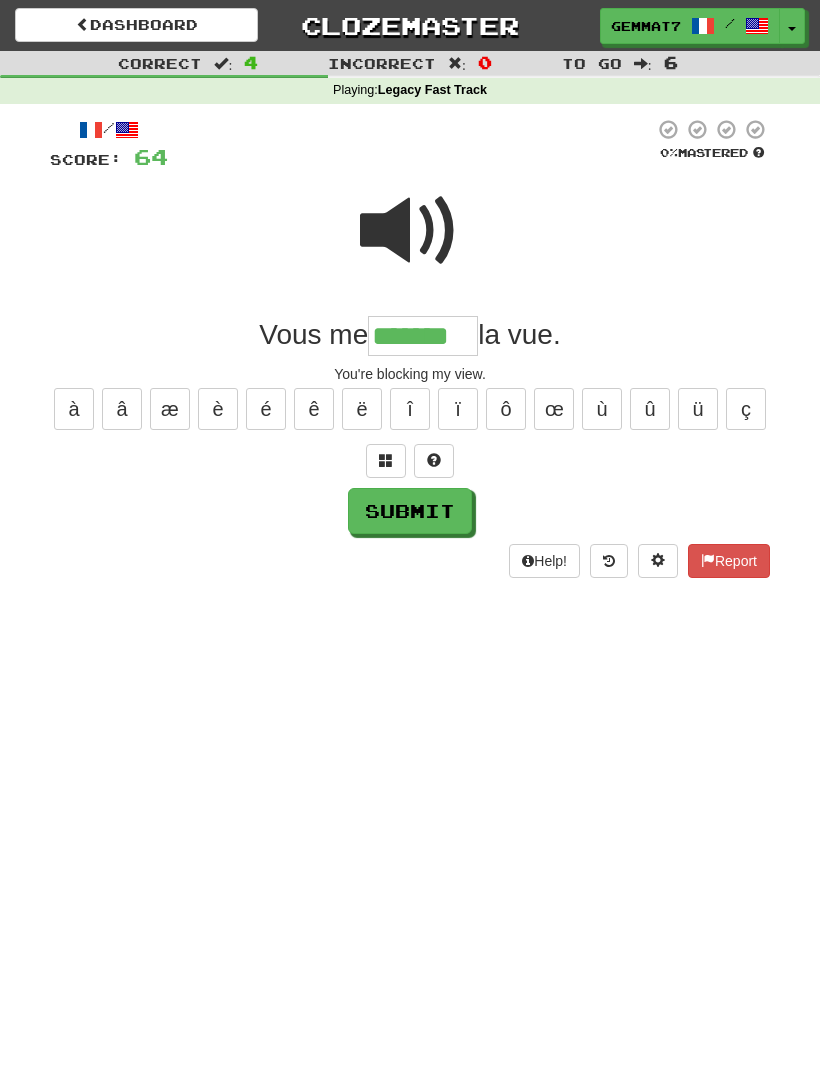 type on "*******" 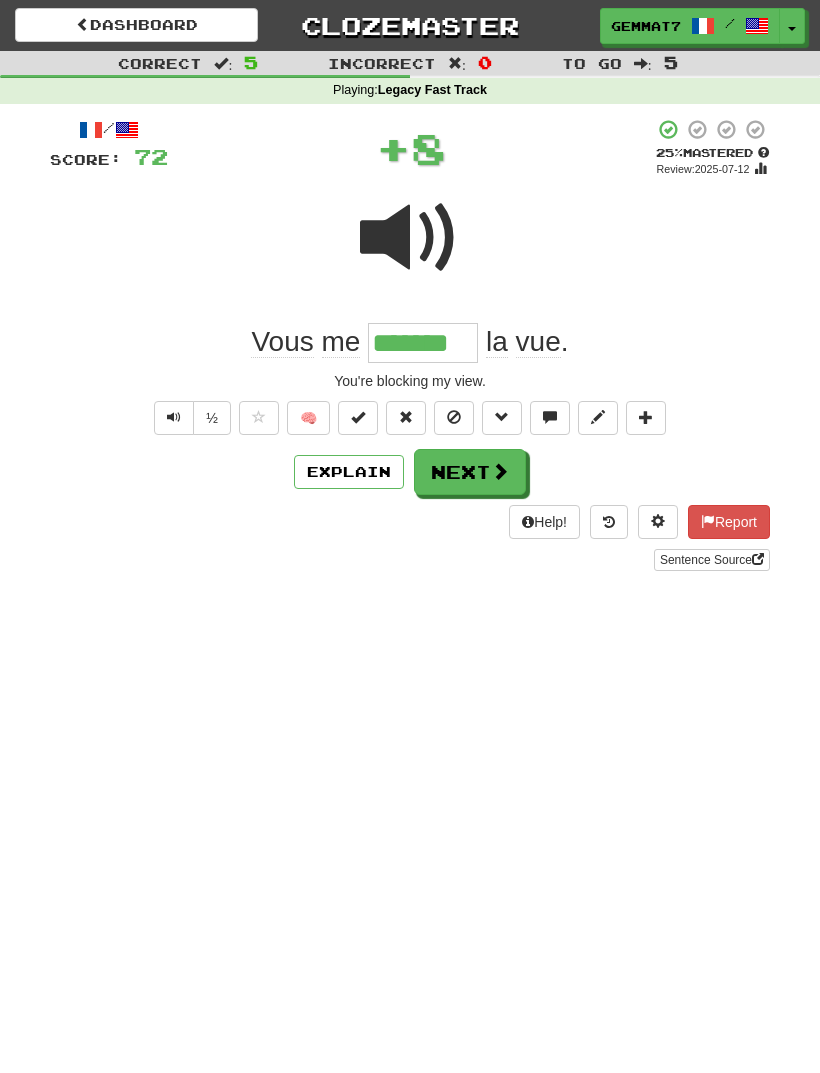 click at bounding box center [500, 471] 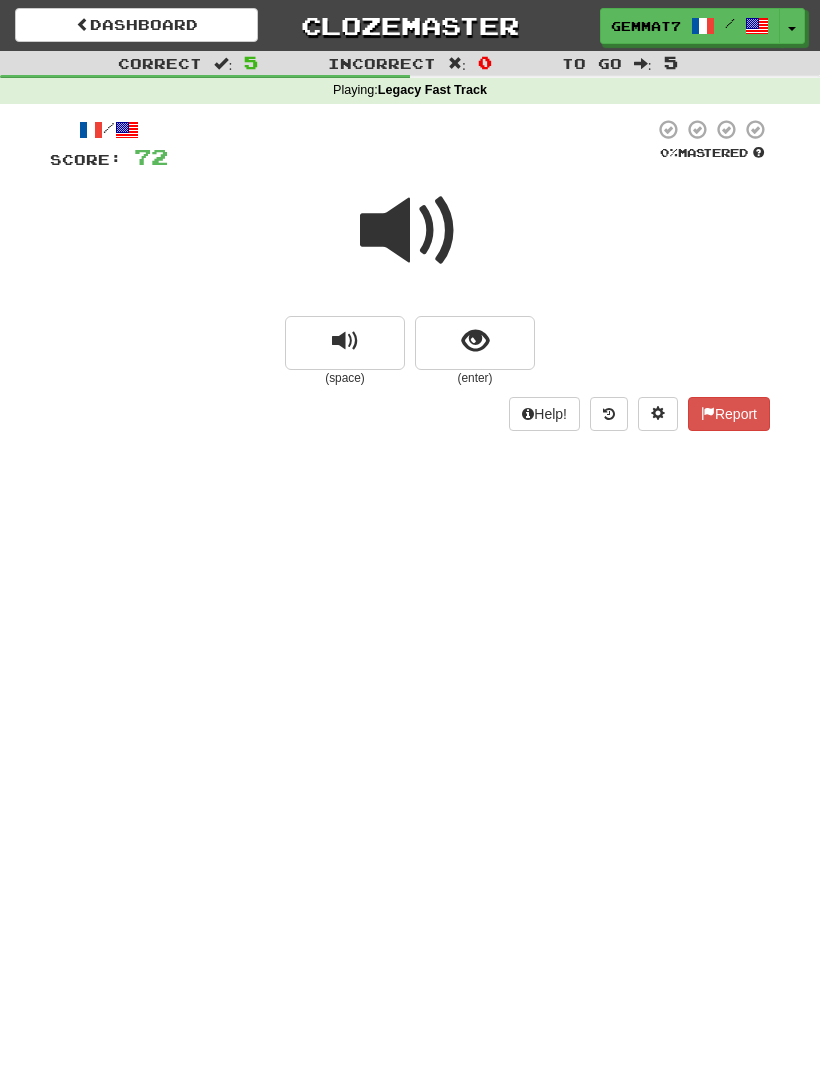 click at bounding box center (475, 343) 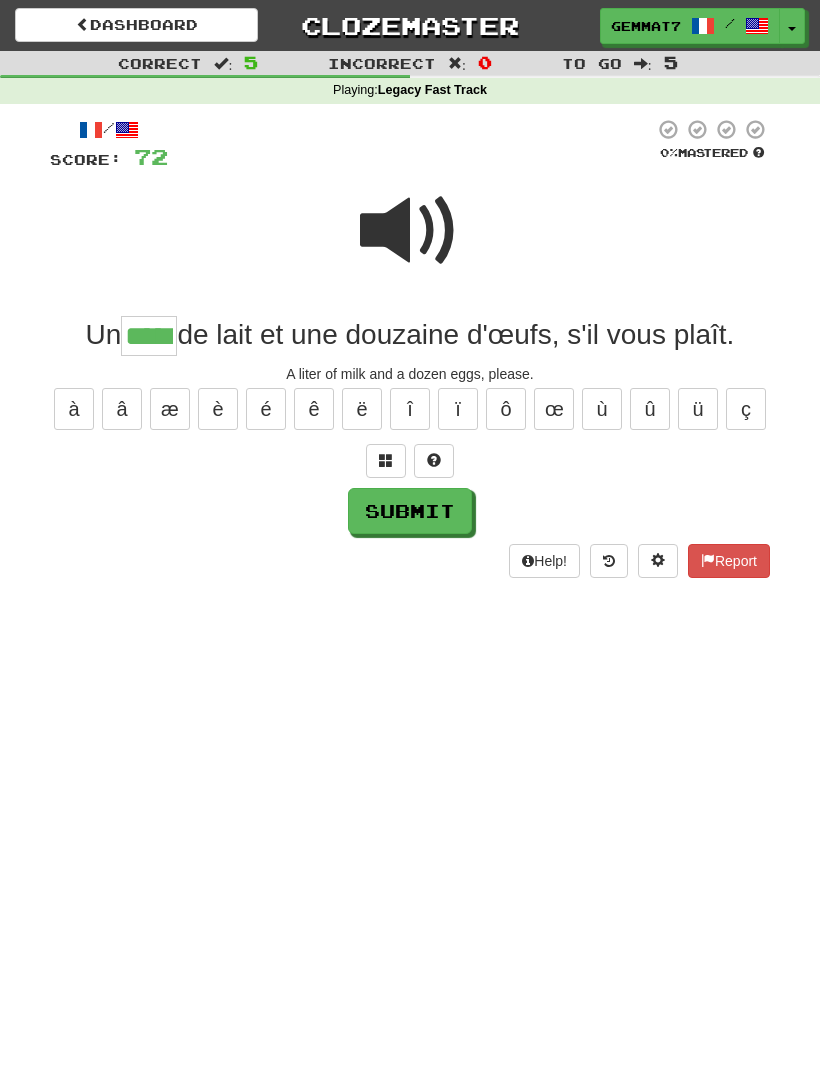type on "*****" 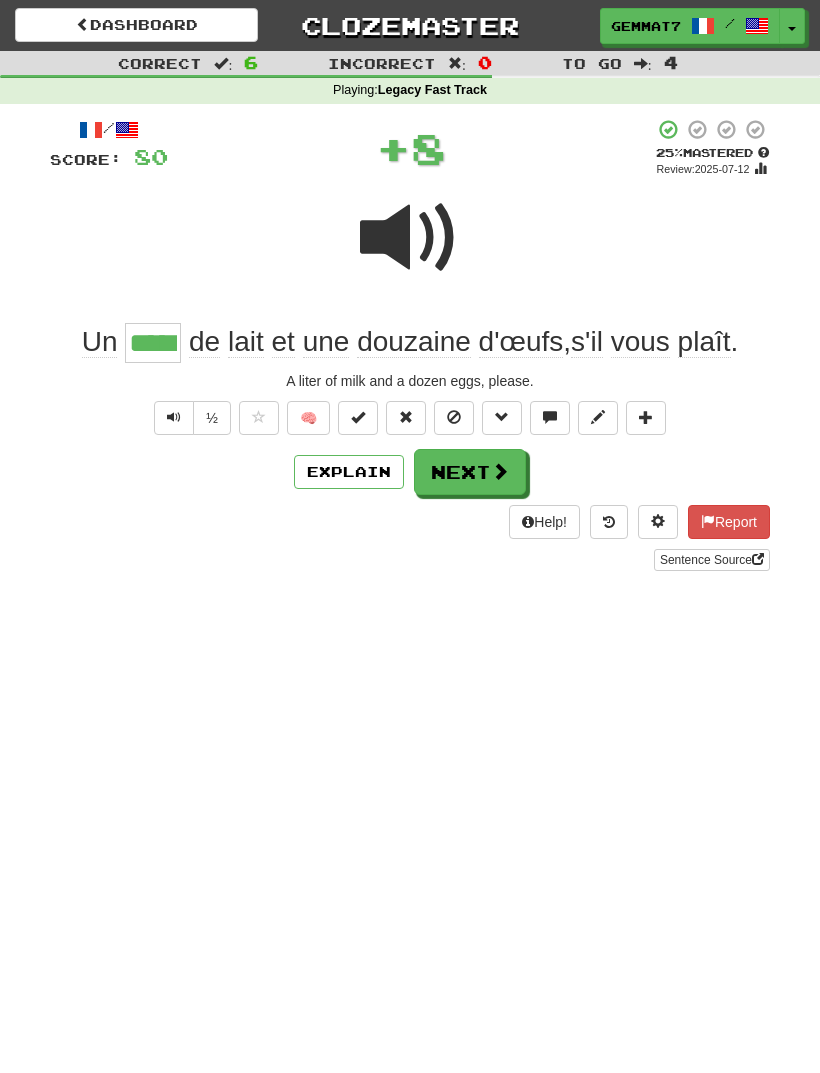 click on "Next" at bounding box center [470, 472] 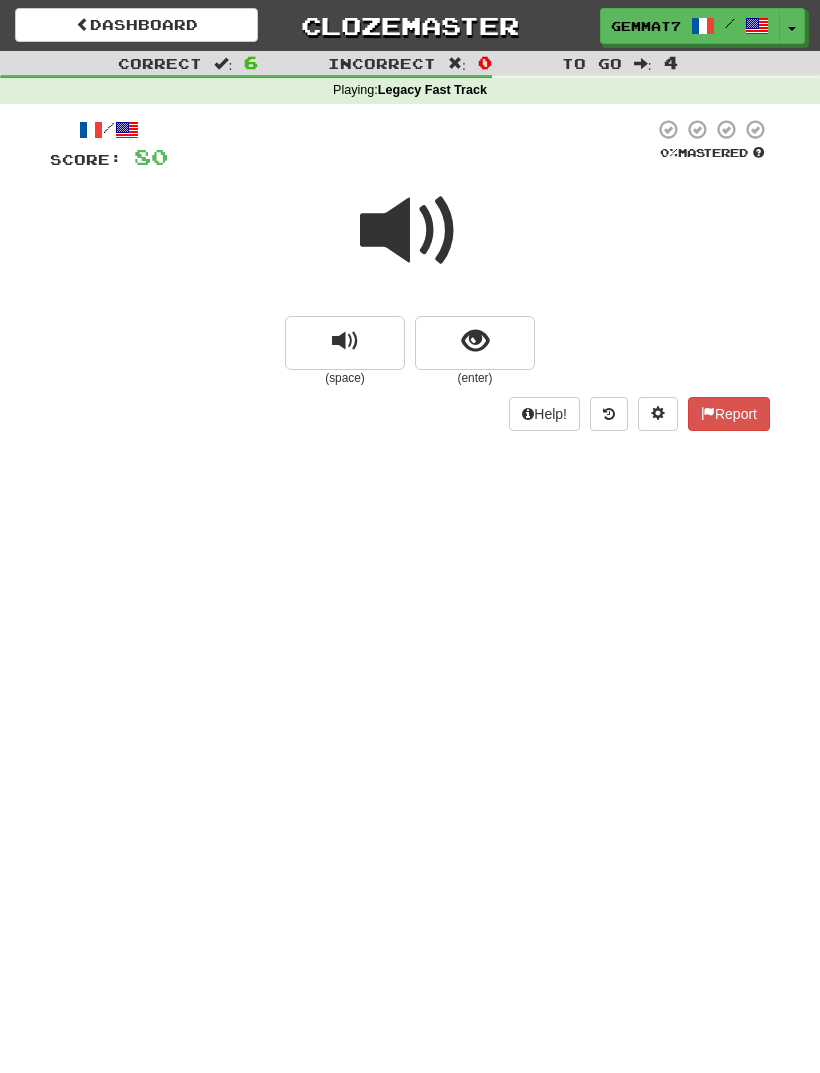 click at bounding box center [475, 343] 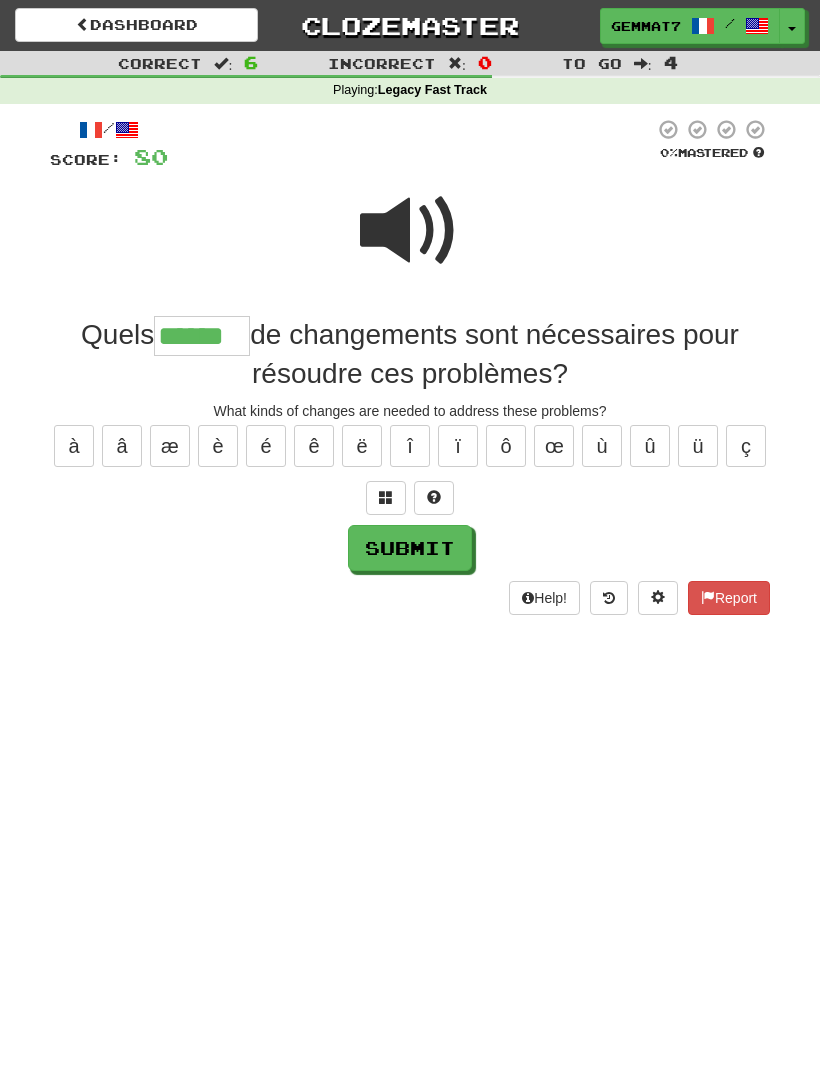 type on "******" 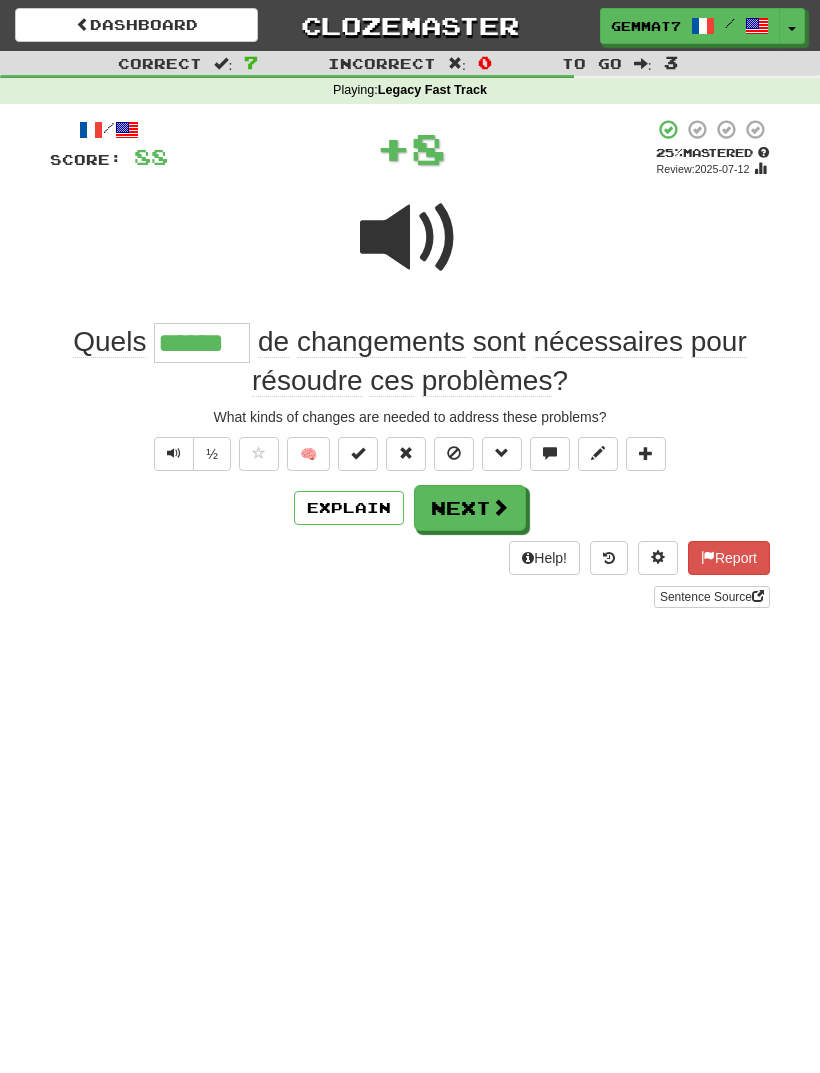 click on "Next" at bounding box center [470, 508] 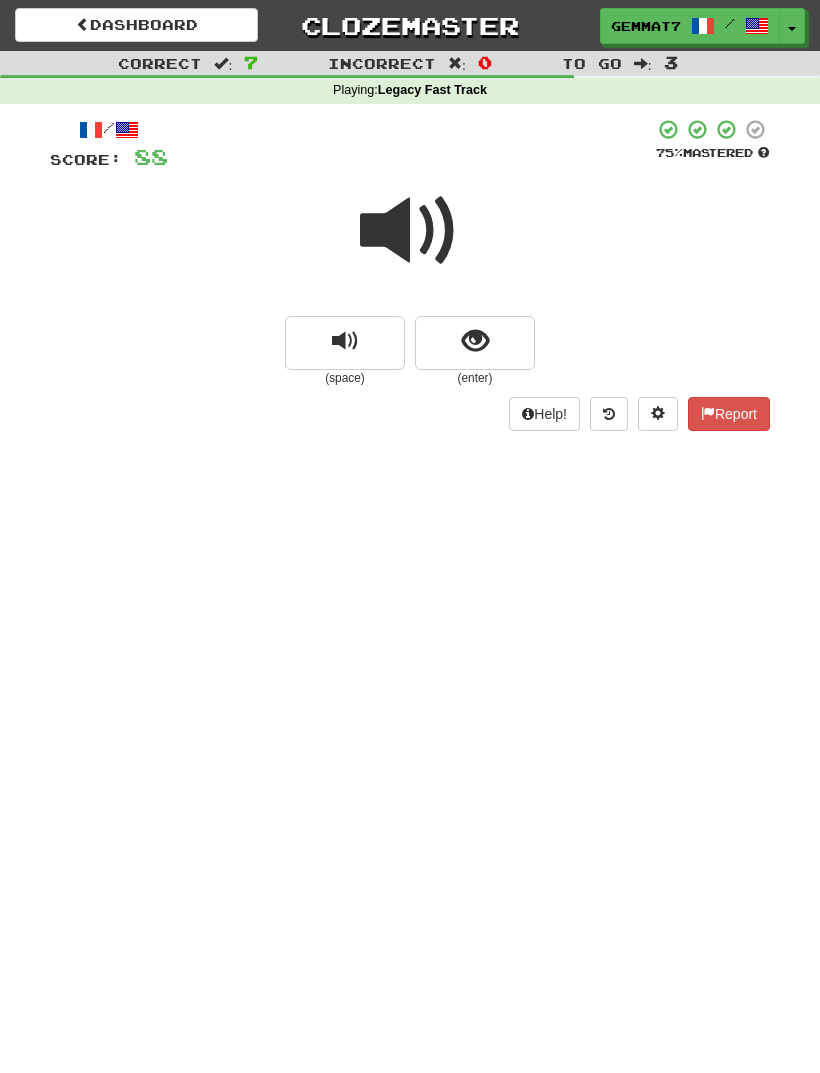 click at bounding box center [475, 341] 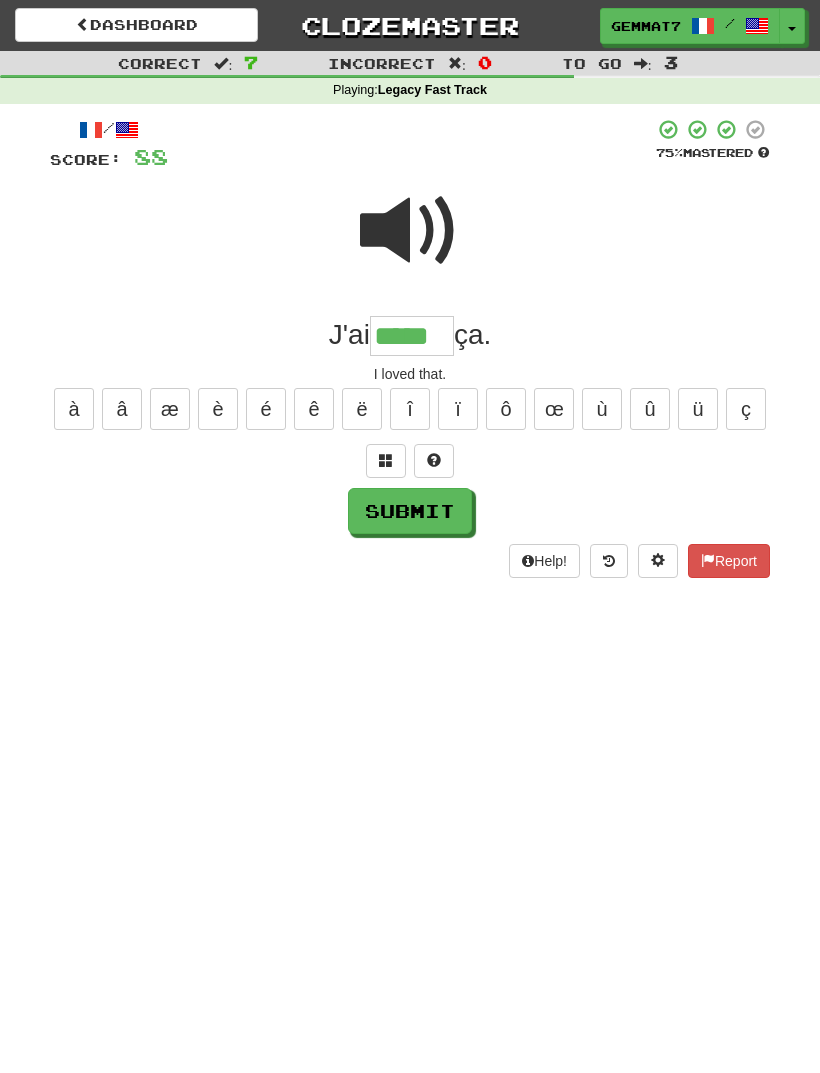 type on "*****" 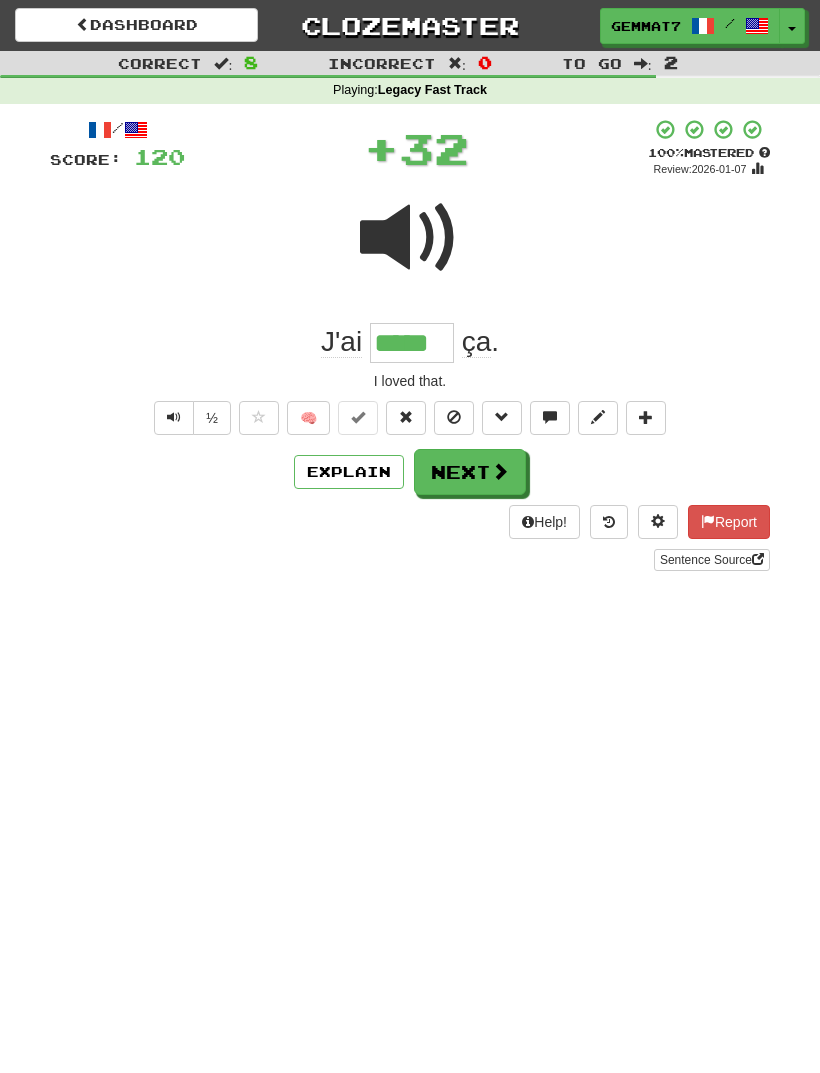 click on "Next" at bounding box center (470, 472) 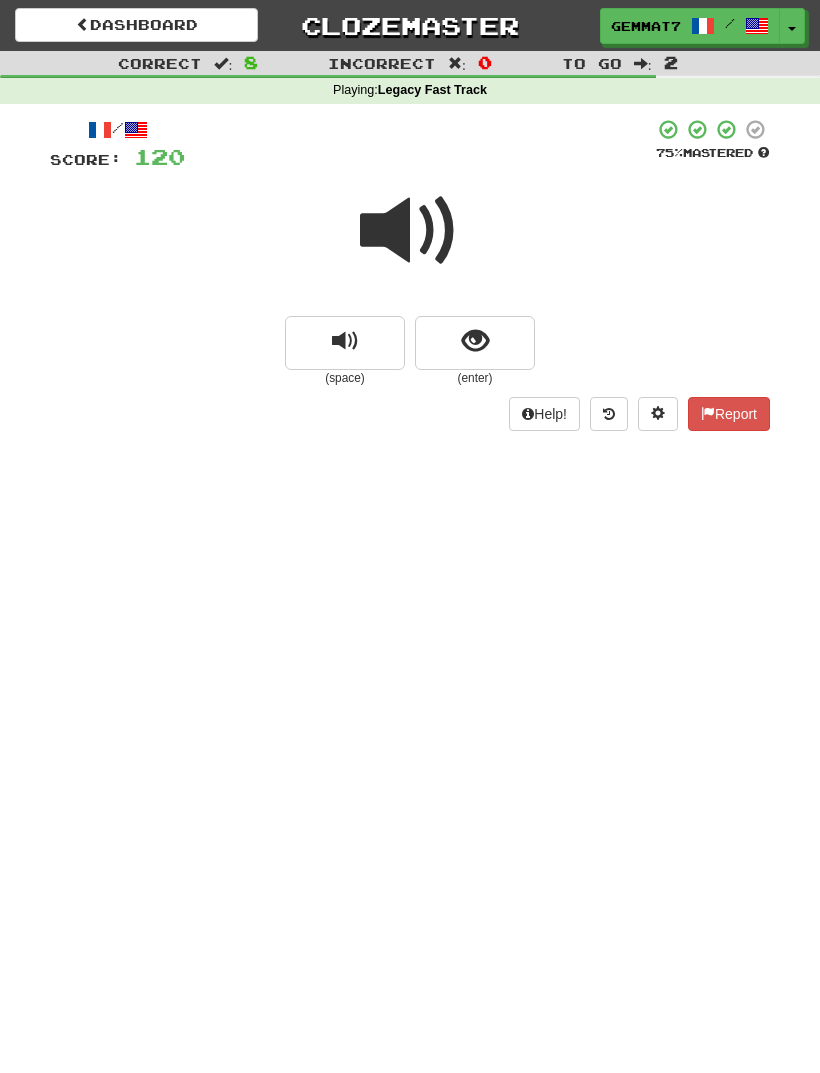 click at bounding box center (475, 341) 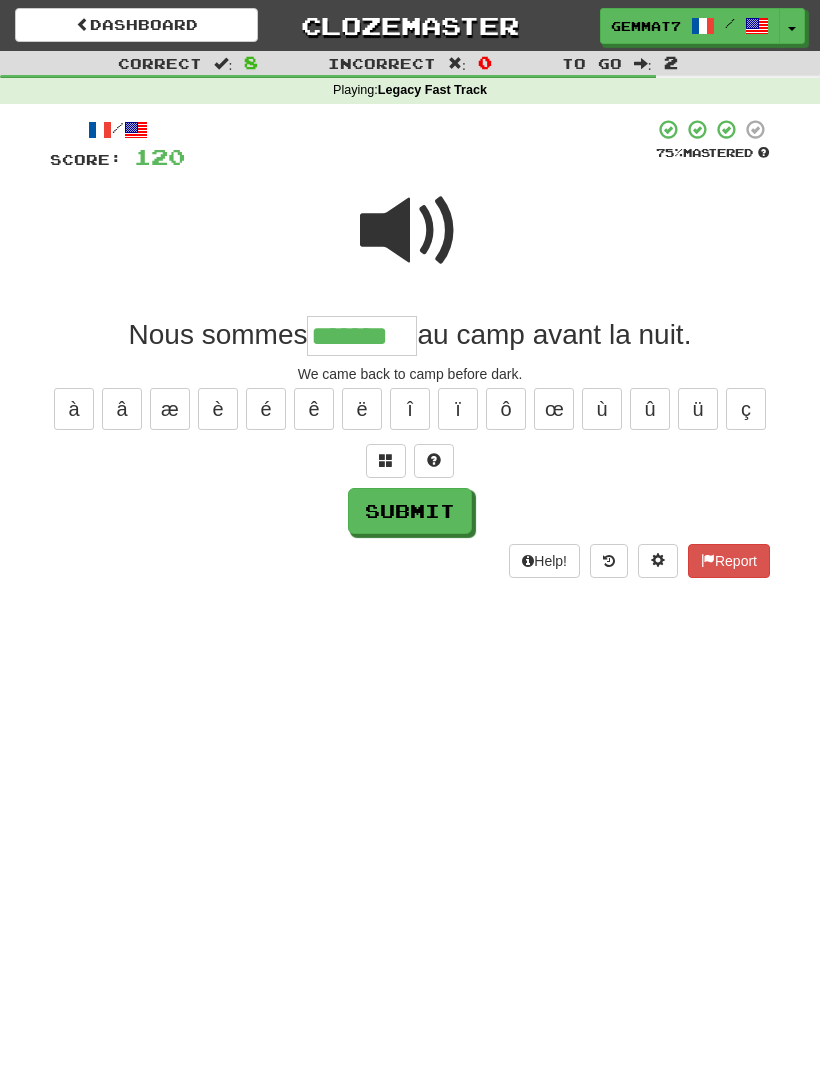 type on "*******" 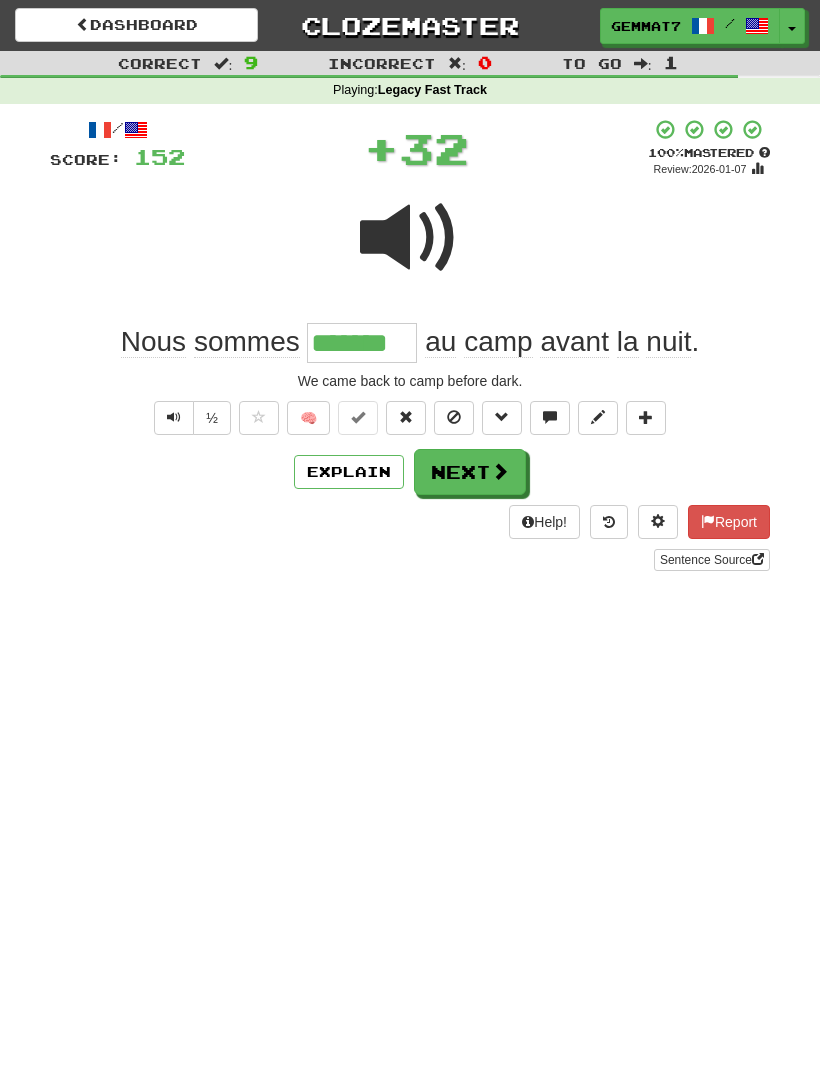 click at bounding box center [500, 471] 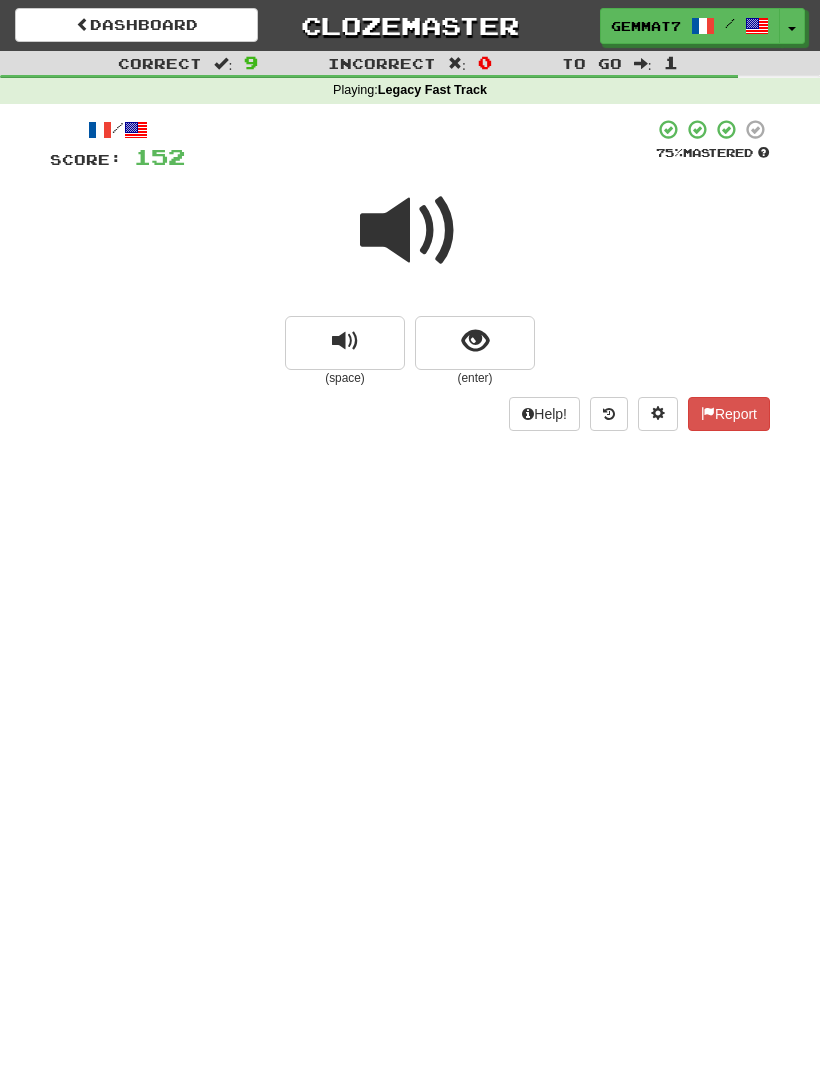 click at bounding box center [475, 341] 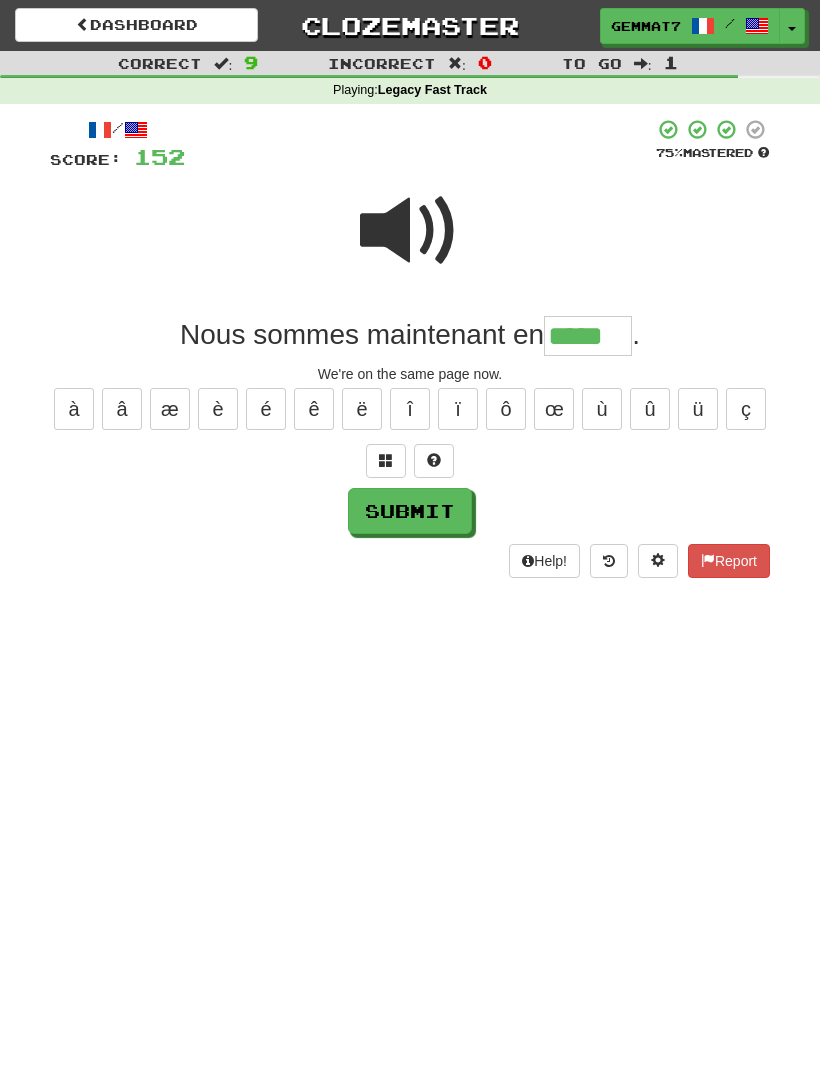 type on "*****" 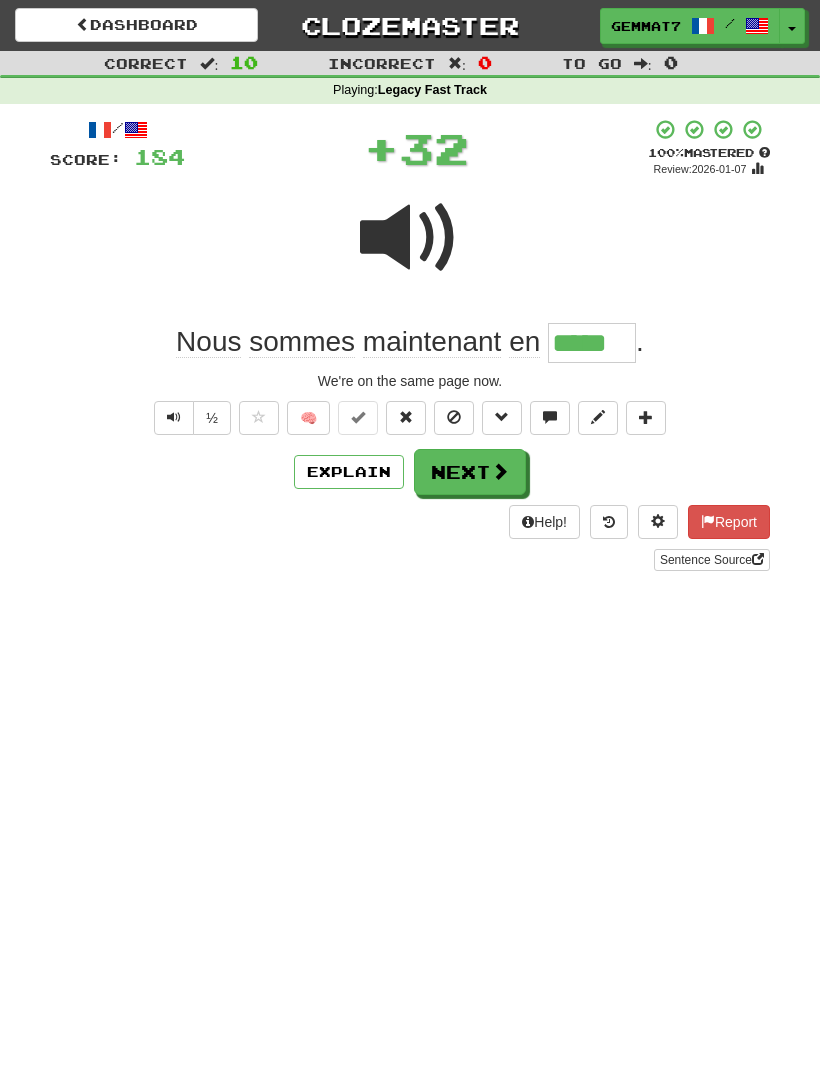 click on "Next" at bounding box center [470, 472] 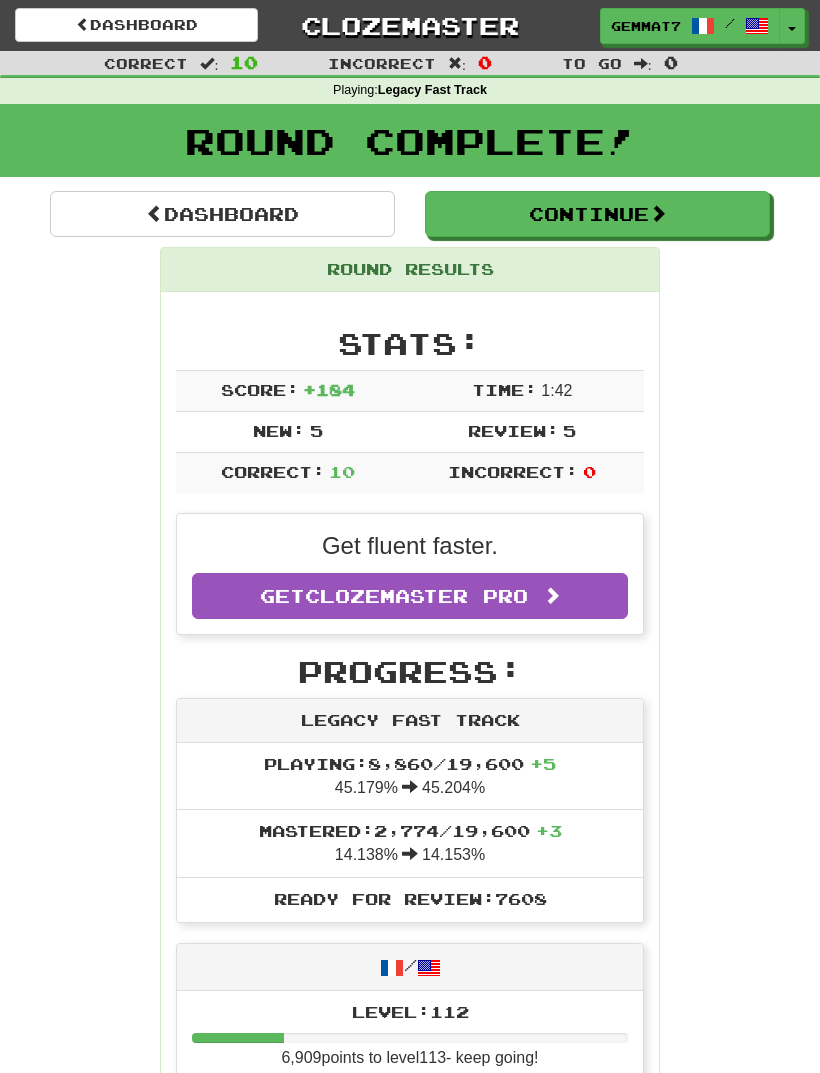click on "Dashboard" at bounding box center (222, 214) 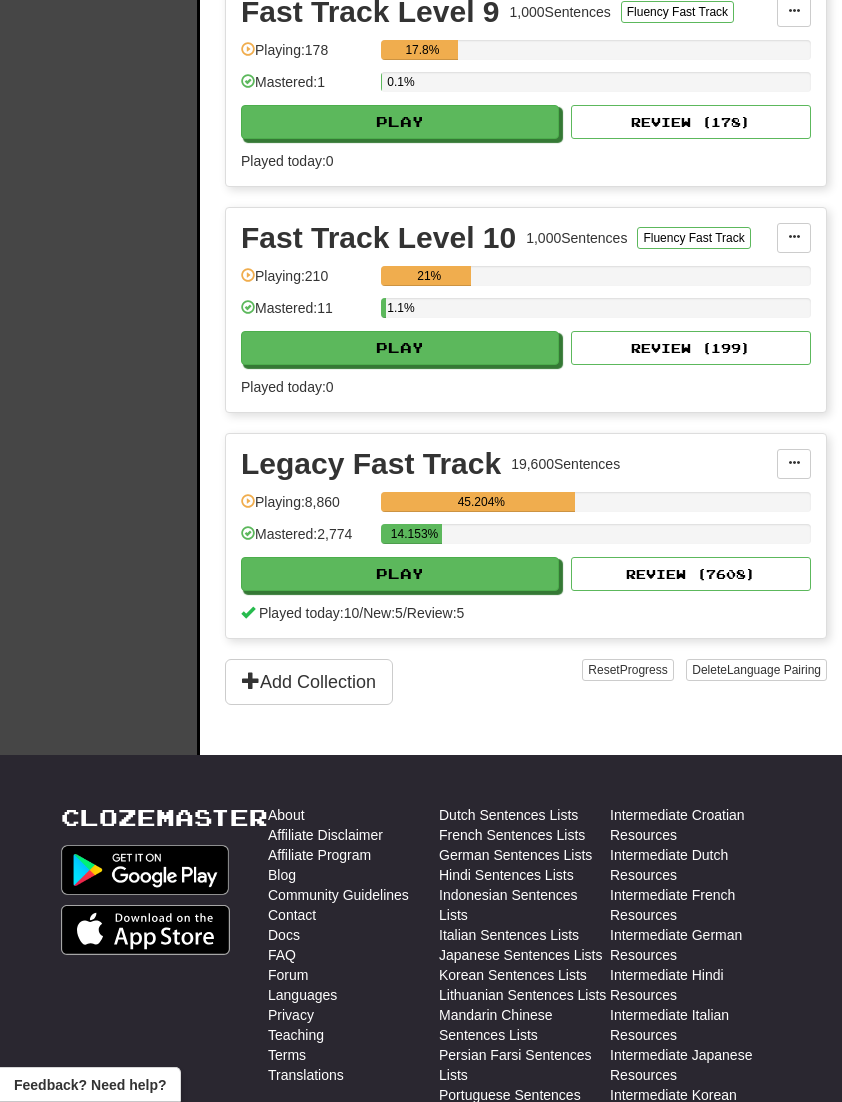 scroll, scrollTop: 2469, scrollLeft: 0, axis: vertical 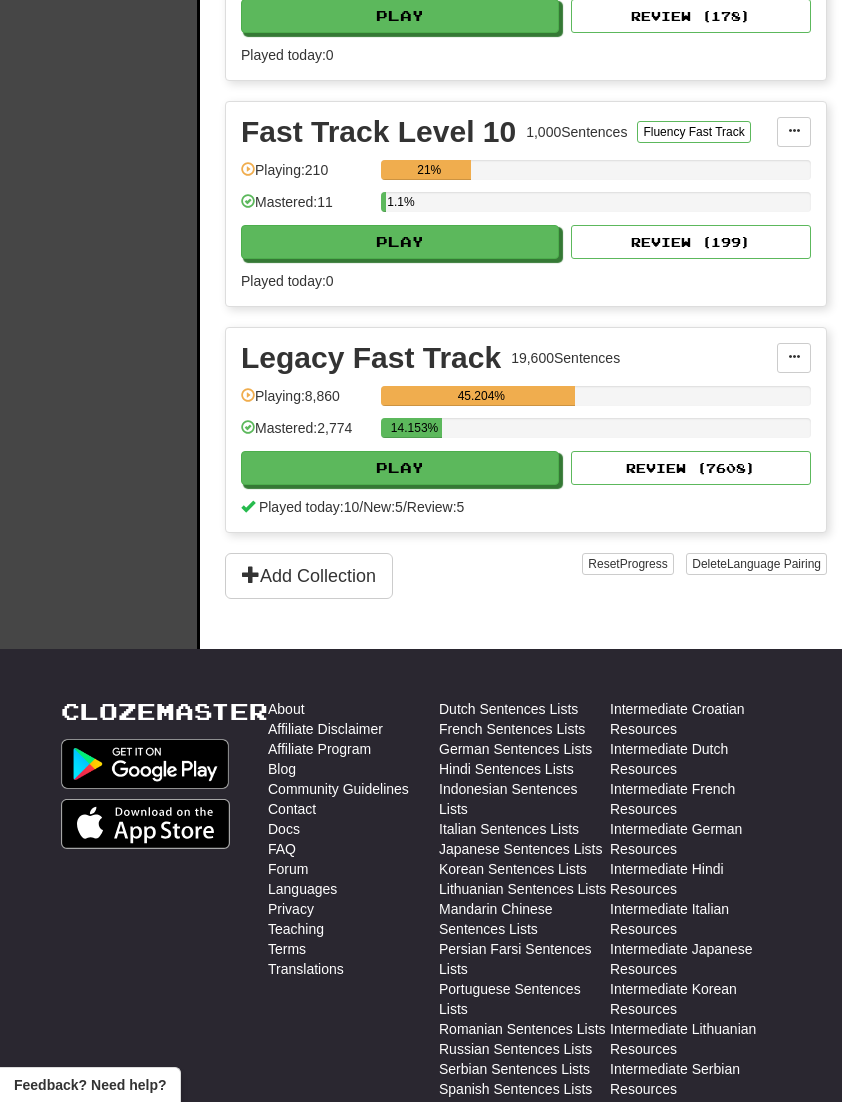 click on "Play" at bounding box center [400, 468] 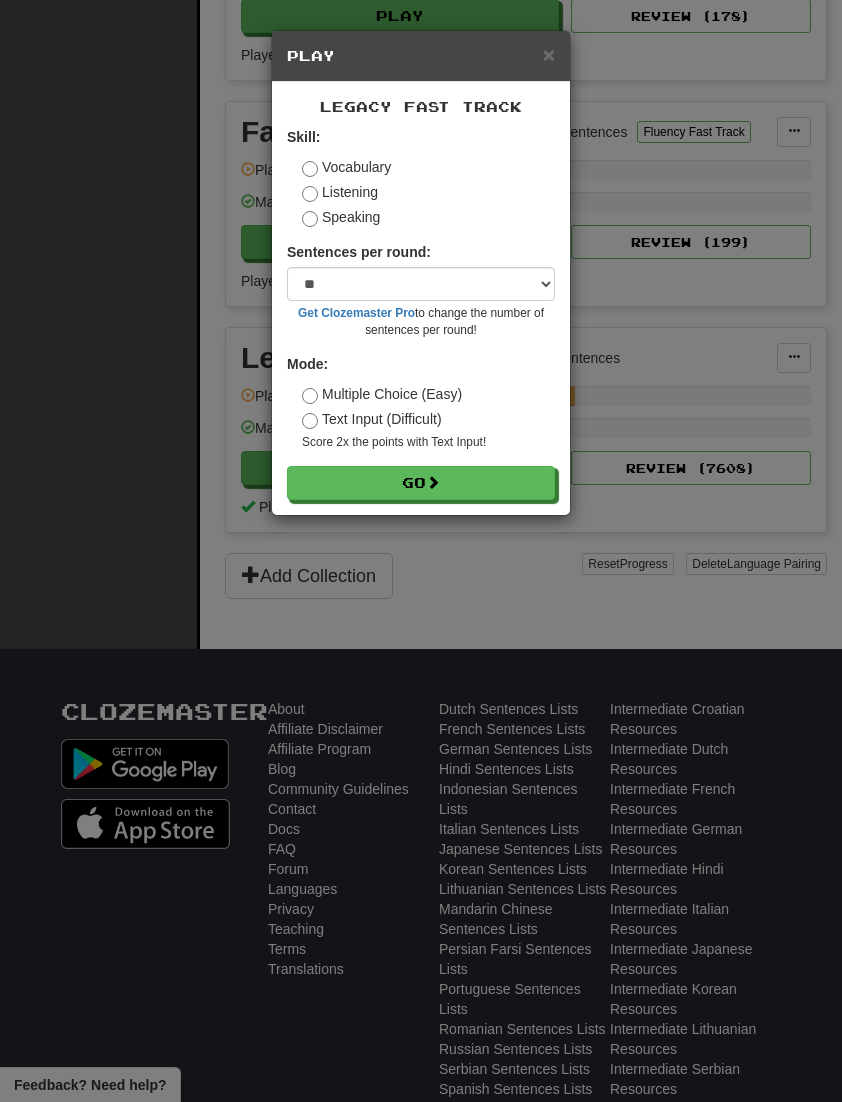click on "Go" at bounding box center [421, 483] 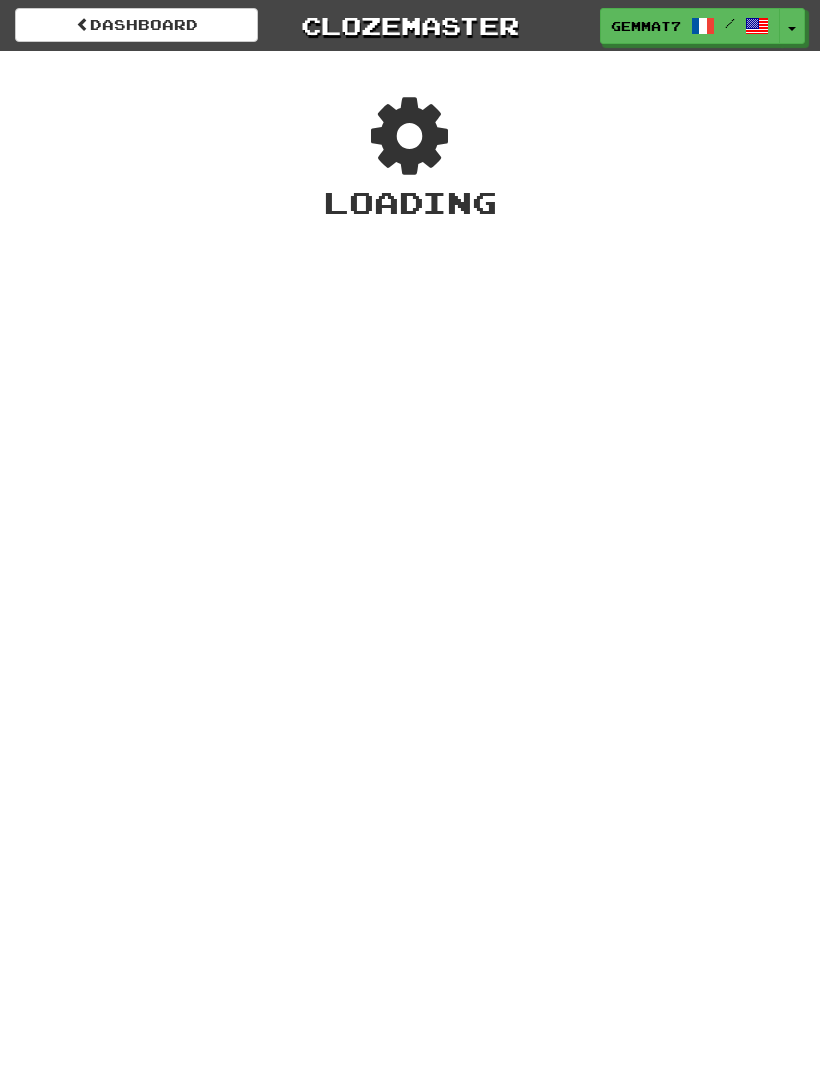 scroll, scrollTop: 0, scrollLeft: 0, axis: both 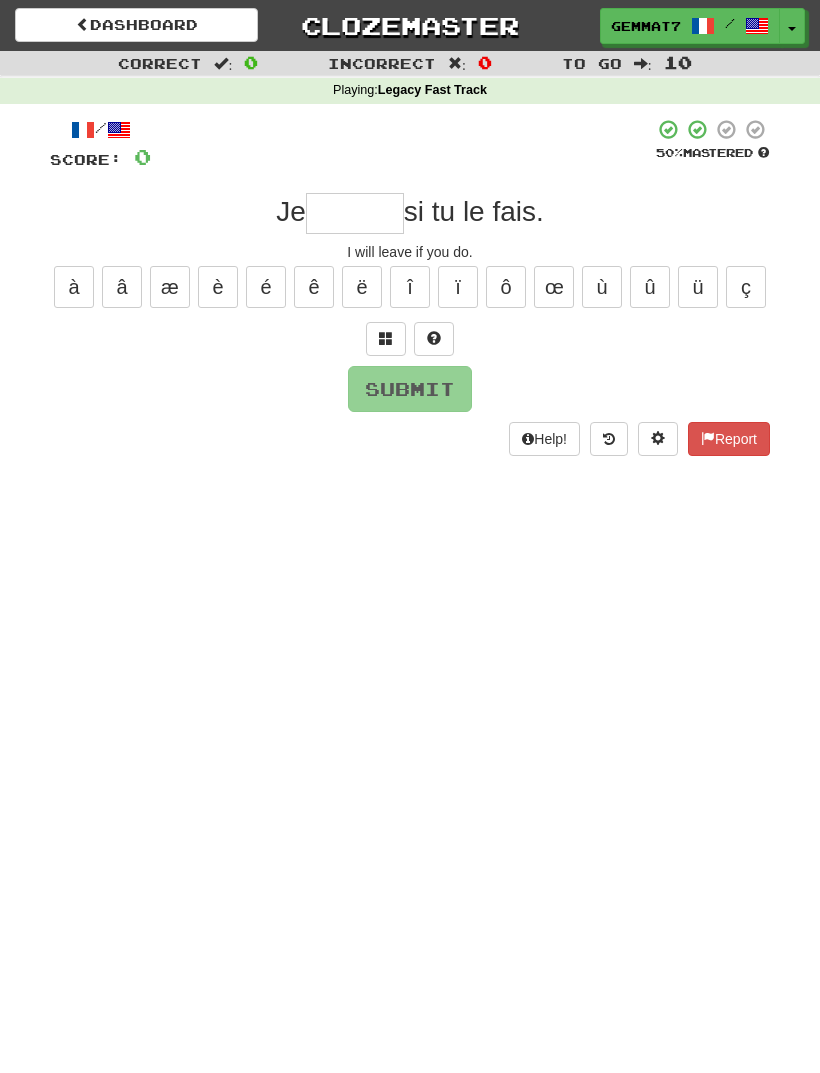 click at bounding box center [355, 213] 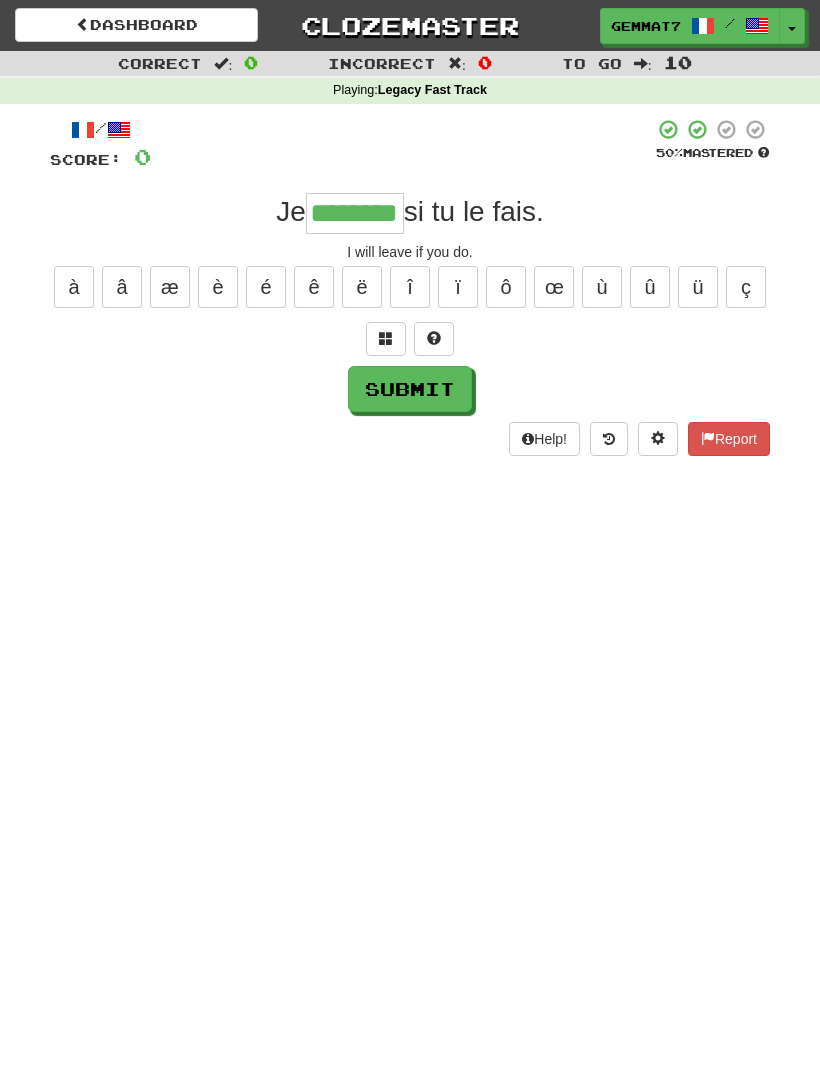 type on "********" 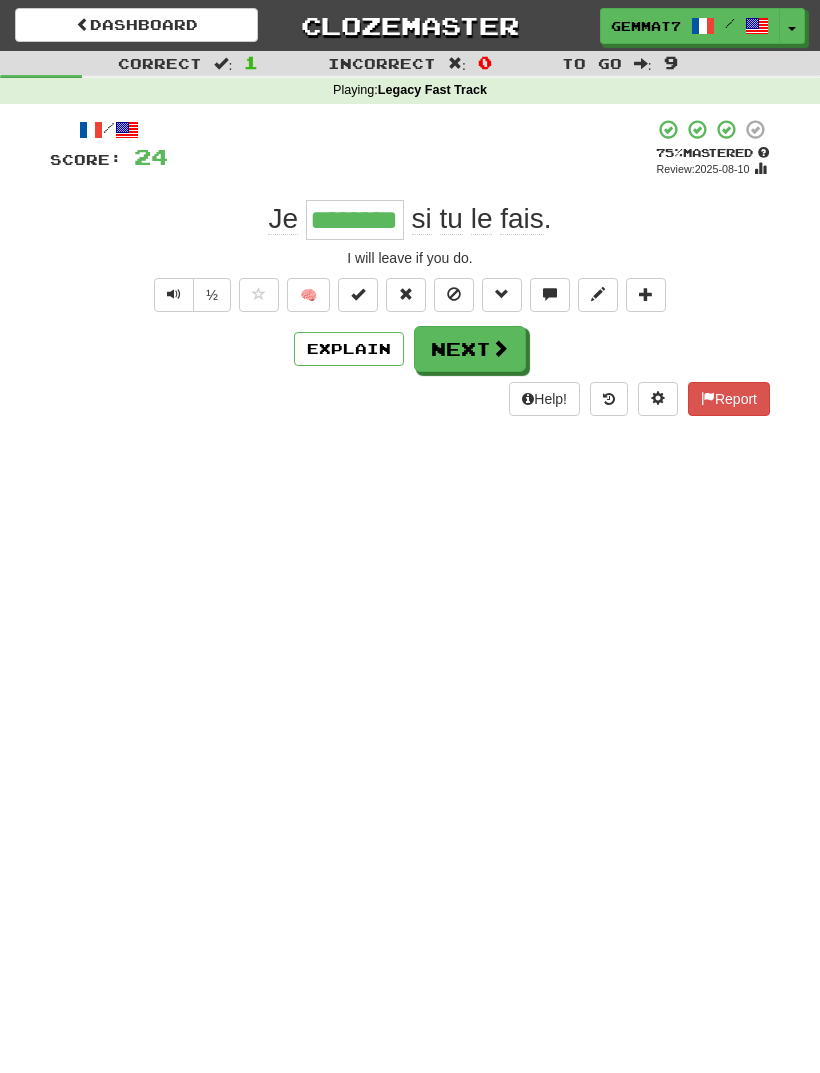 click on "Next" at bounding box center (470, 349) 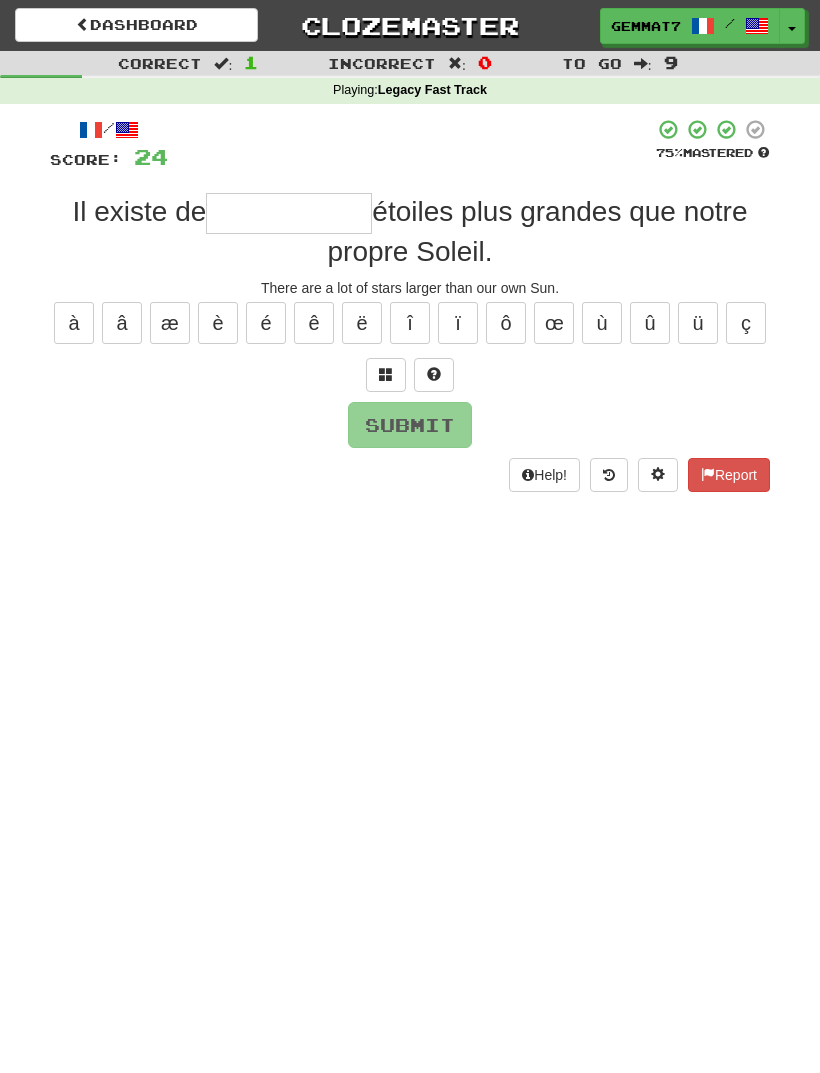 click at bounding box center (386, 374) 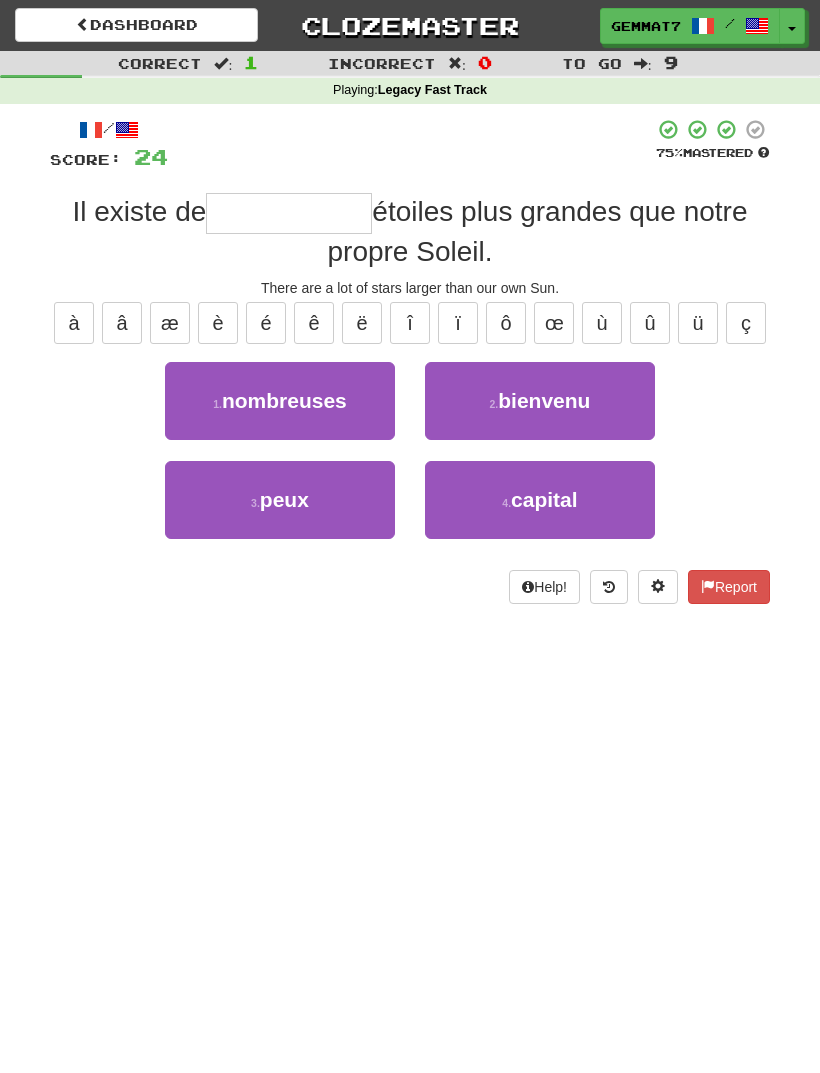 click on "nombreuses" at bounding box center [284, 400] 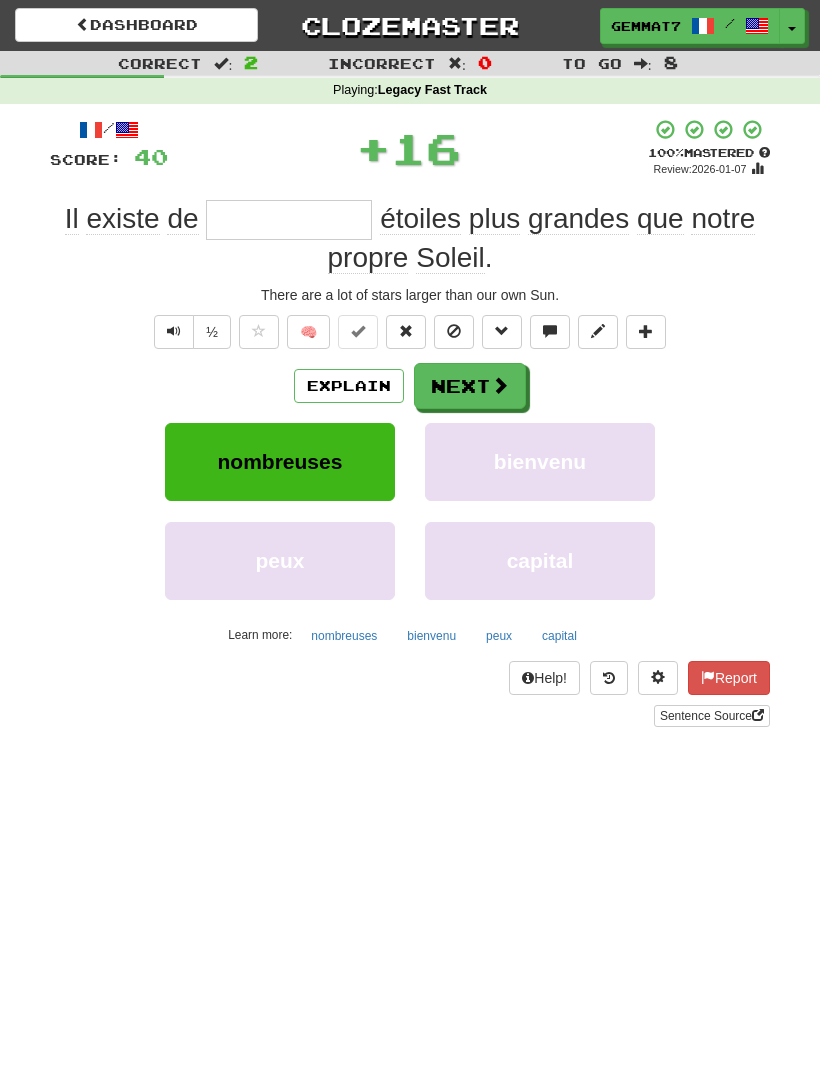 type on "**********" 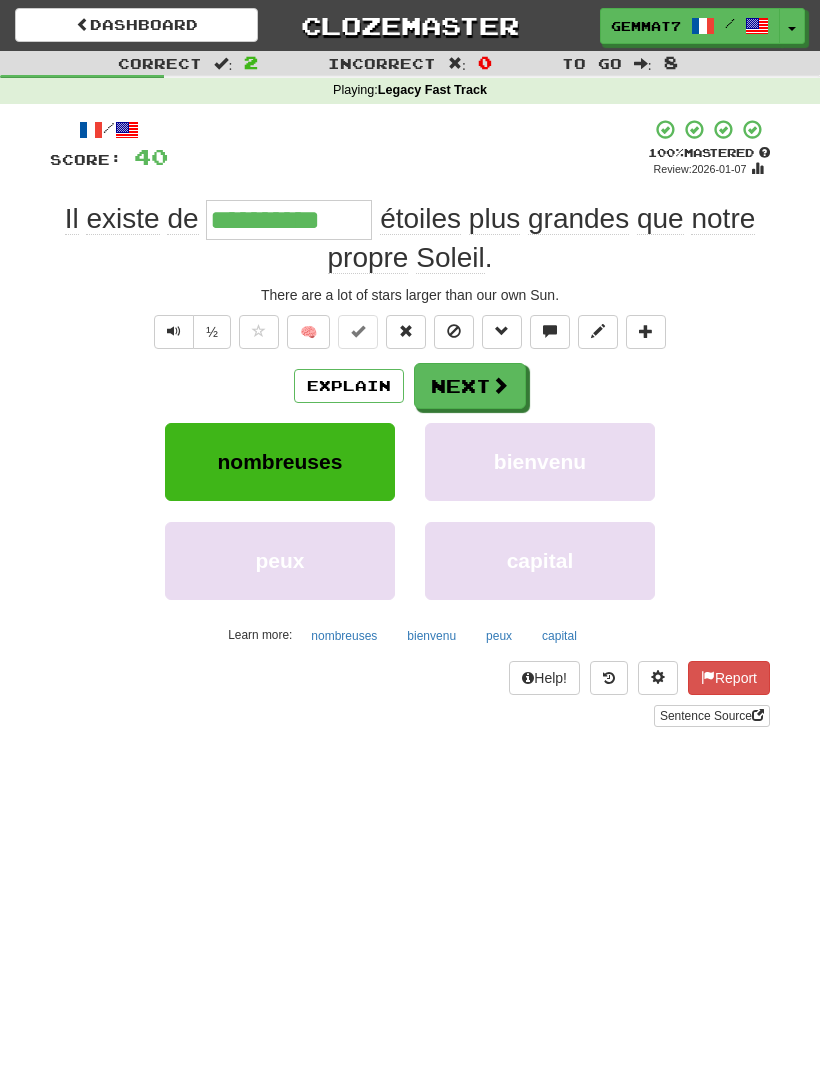 click on "Next" at bounding box center [470, 386] 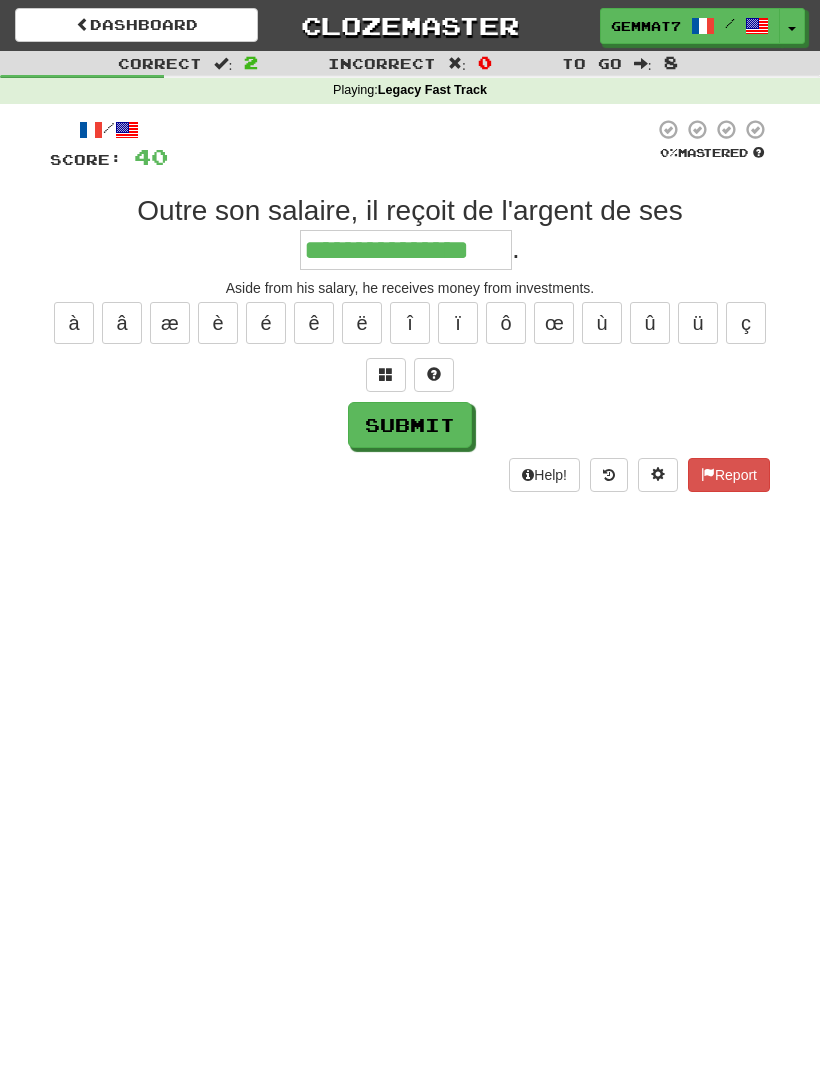 type on "**********" 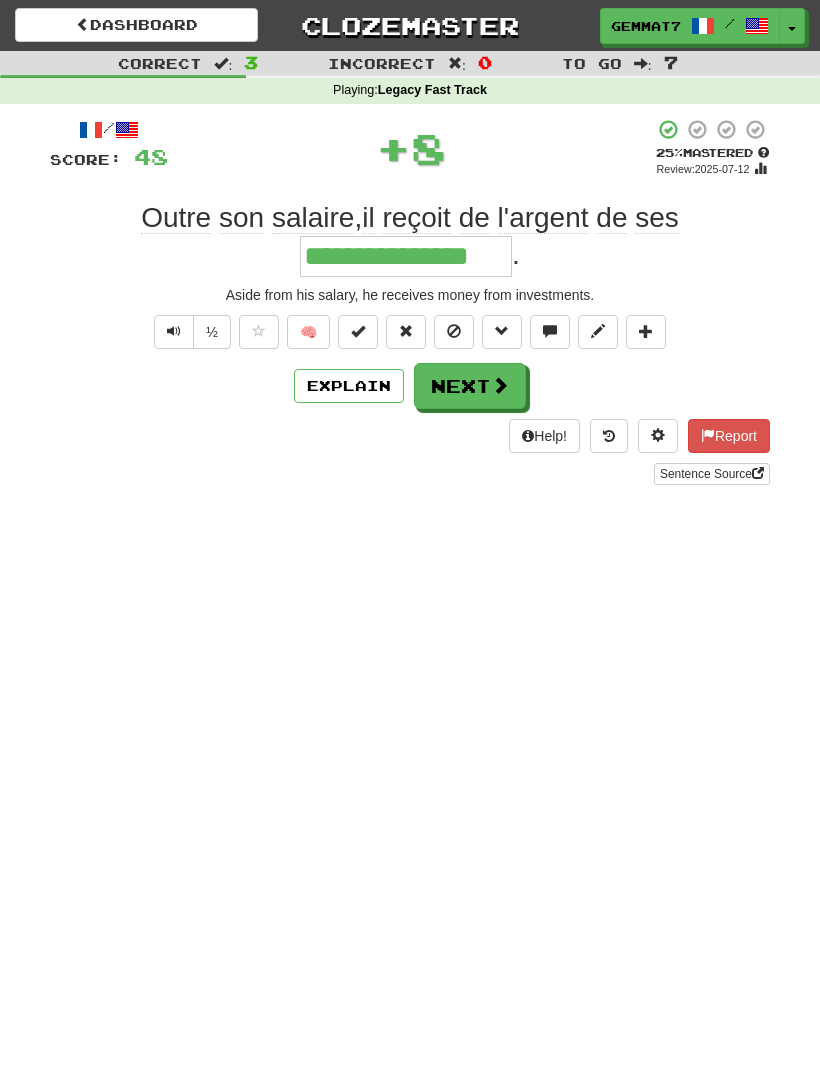 click on "Next" at bounding box center [470, 386] 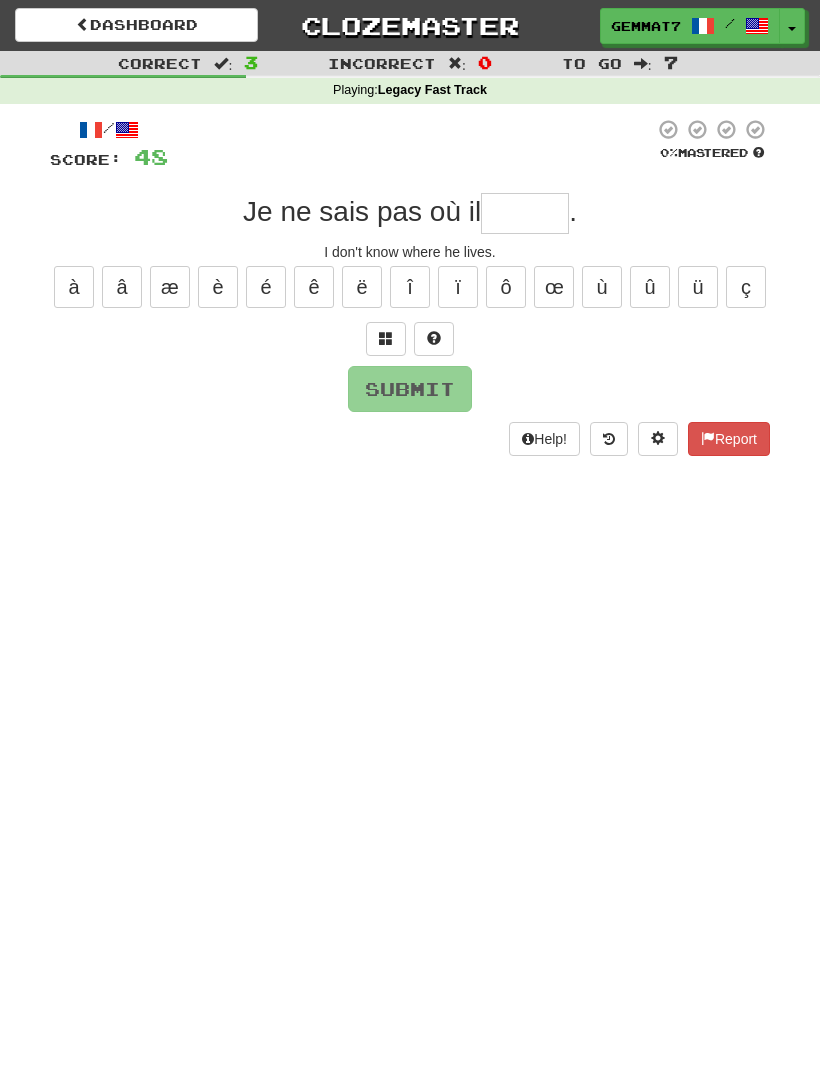 type on "*" 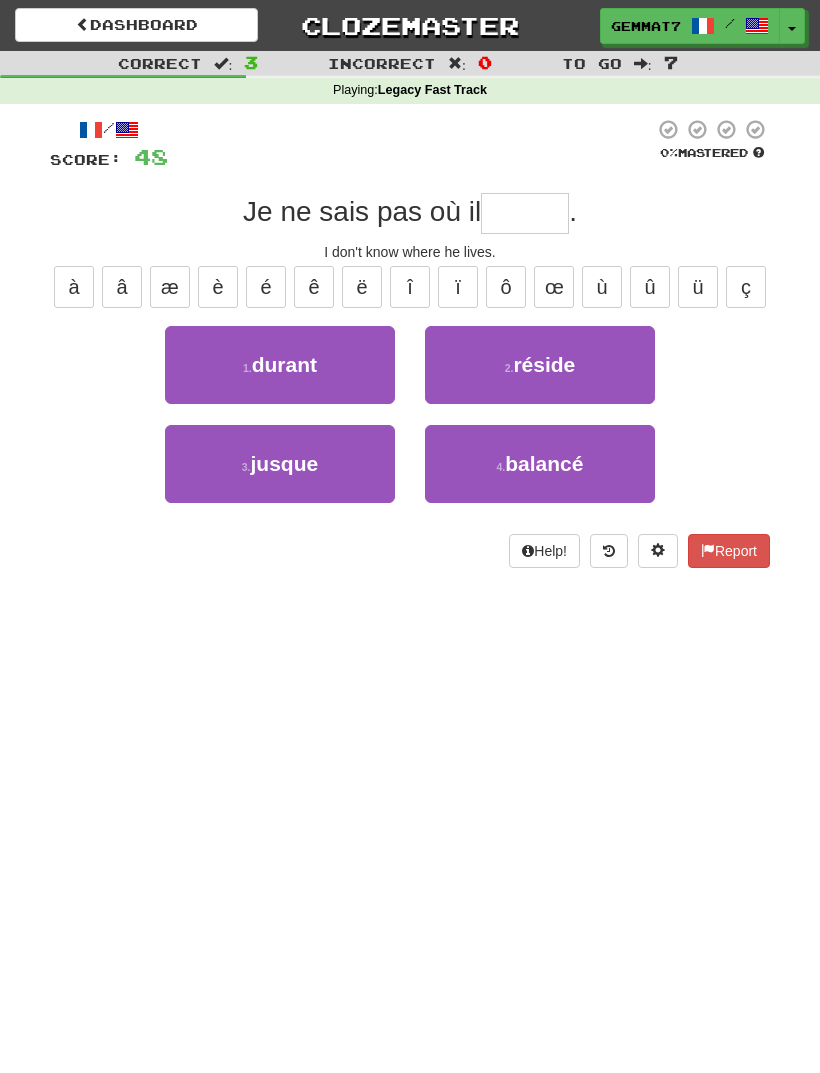 click on "2 .  réside" at bounding box center [540, 365] 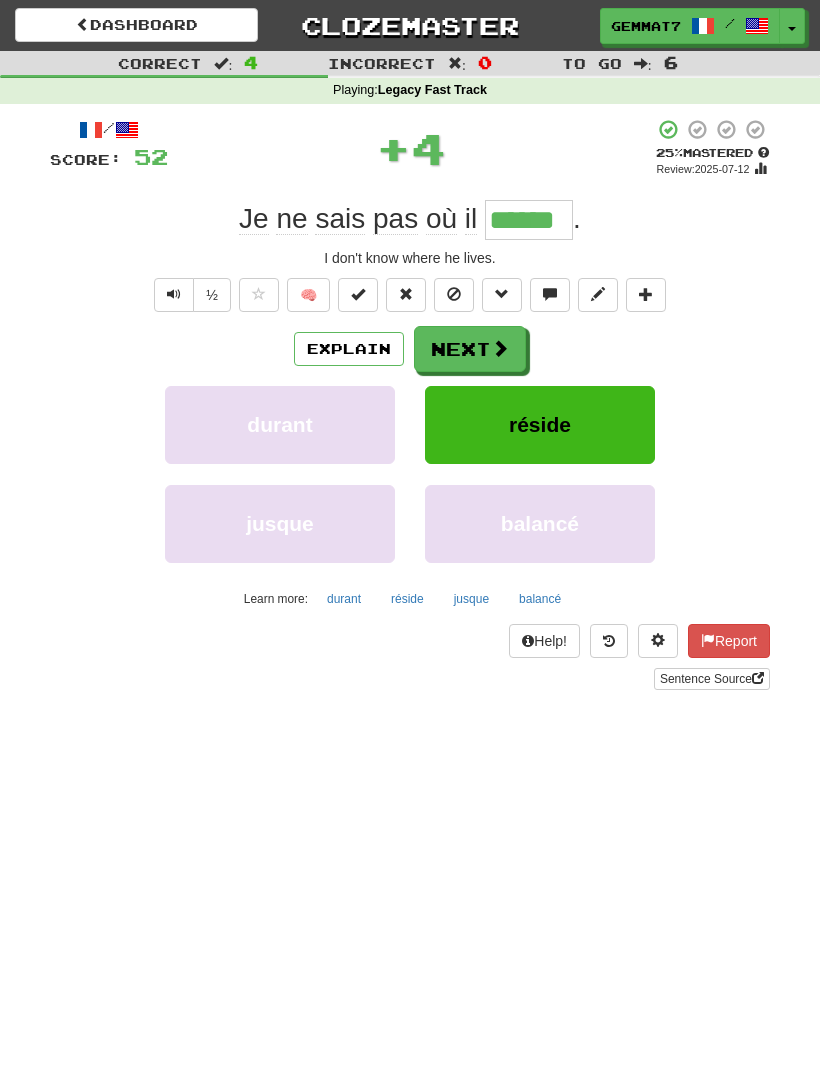 click on "Next" at bounding box center (470, 349) 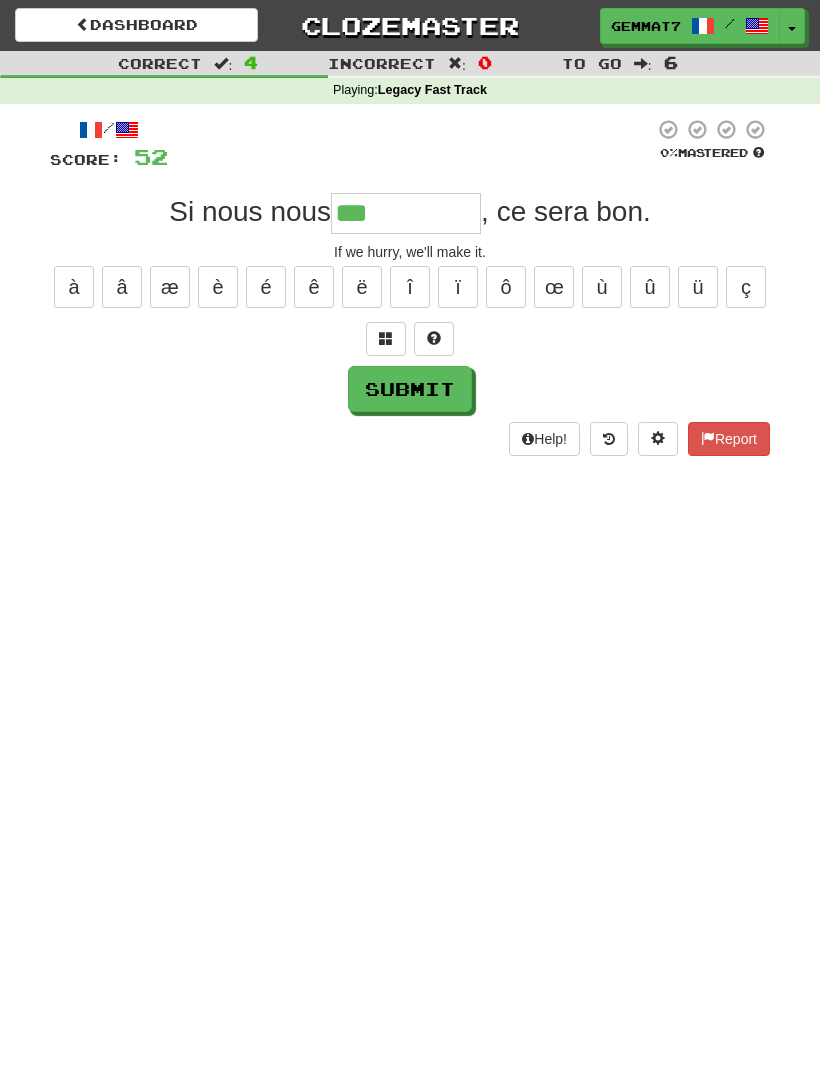 click at bounding box center [386, 339] 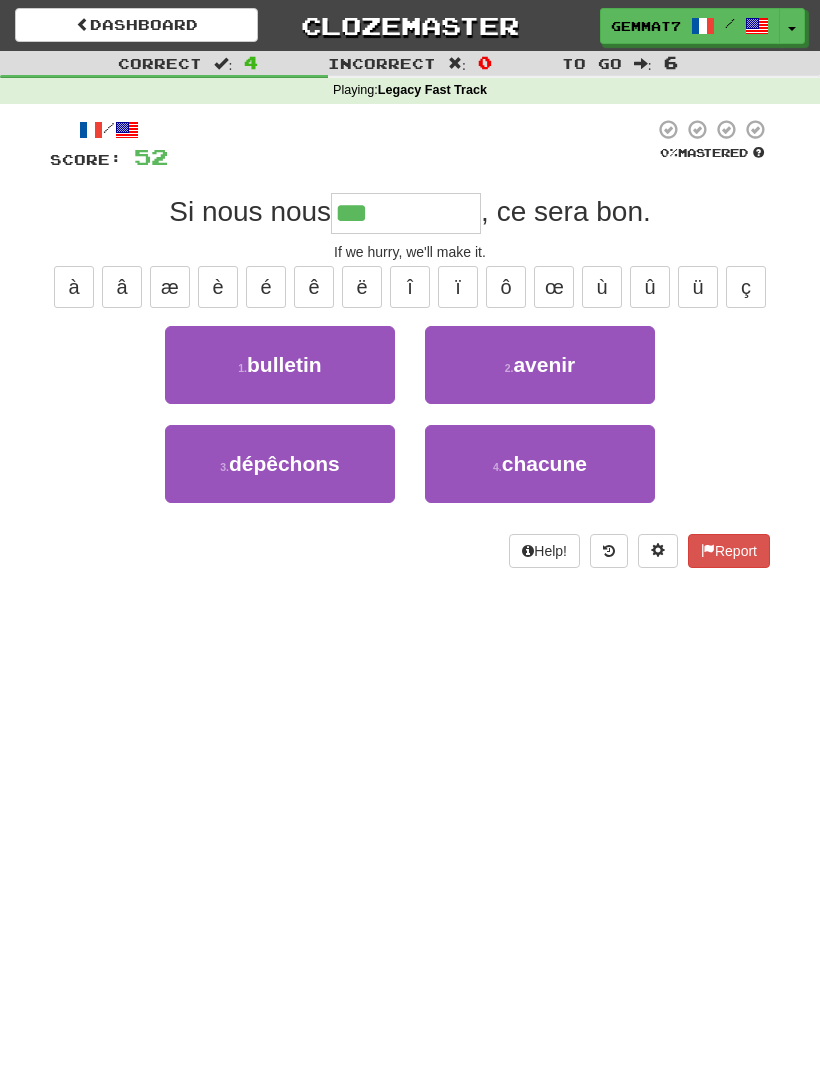 click on "3 ." at bounding box center (224, 467) 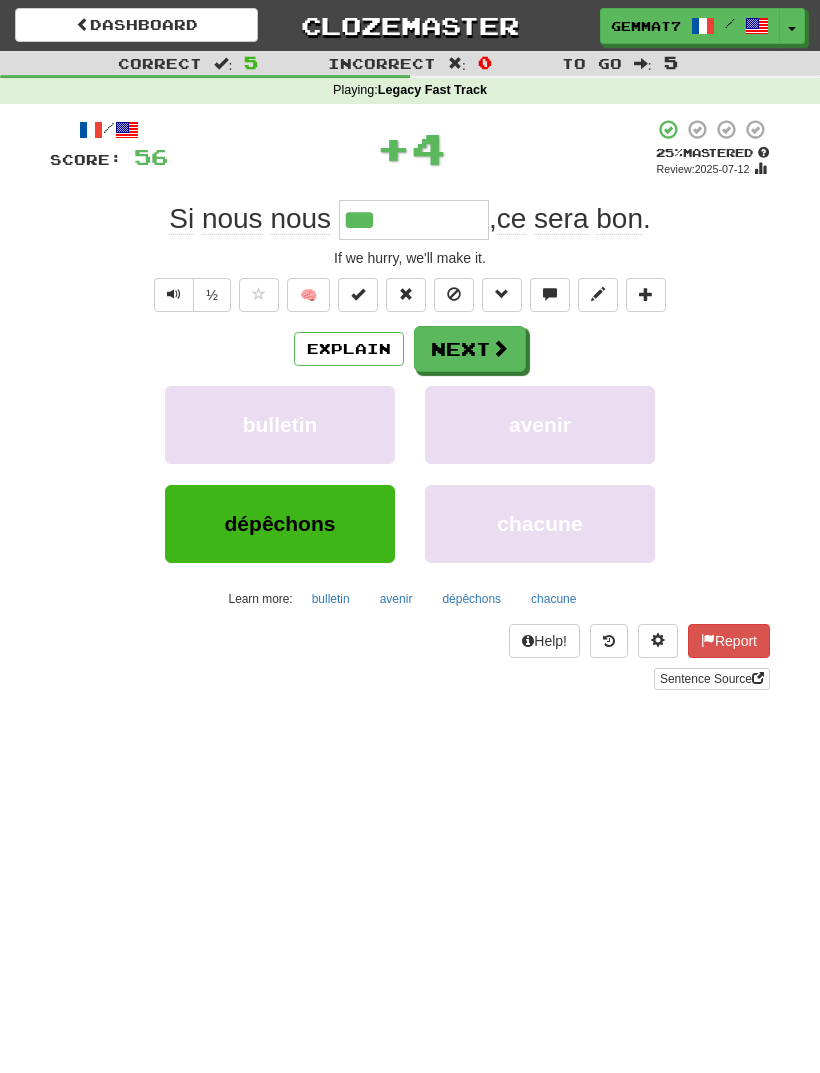 type on "*********" 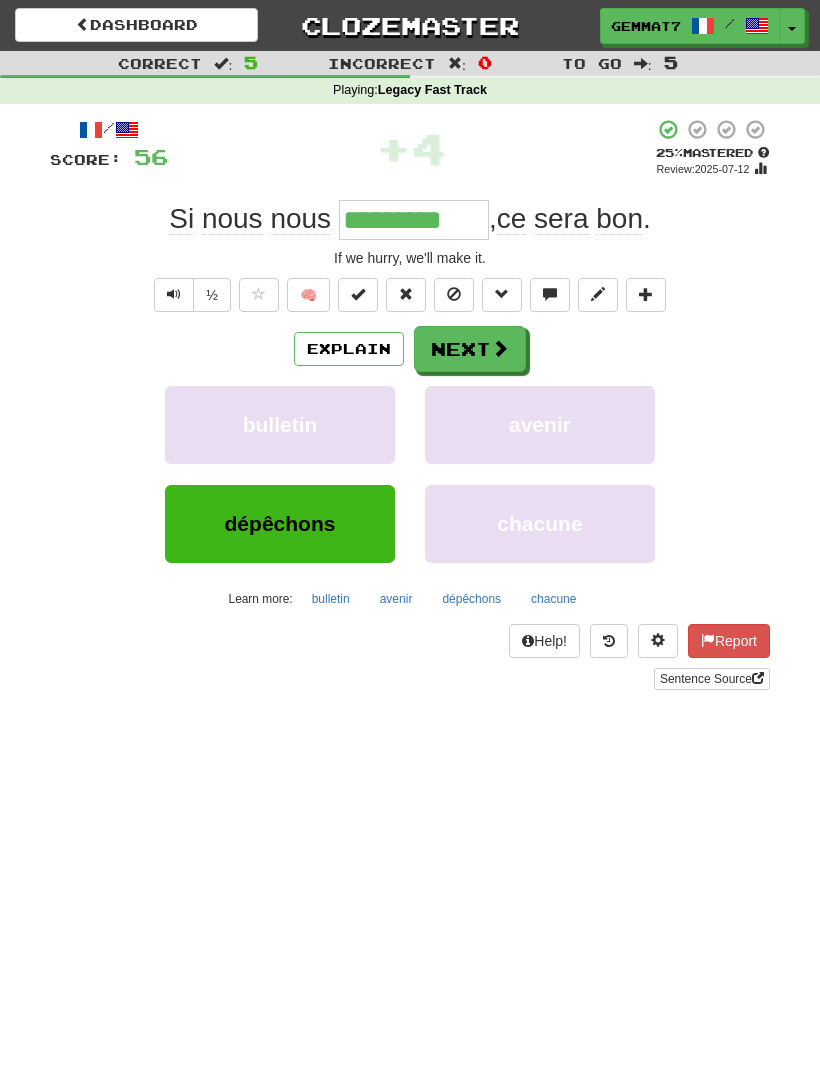 click at bounding box center [500, 348] 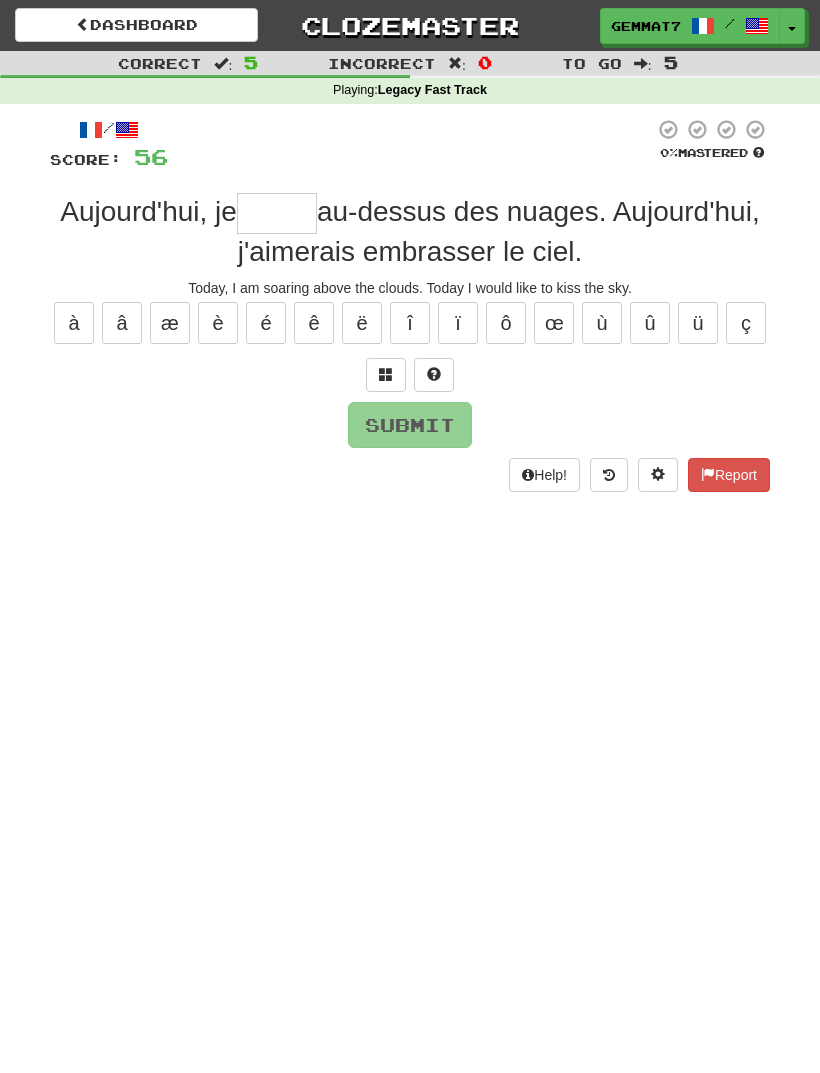 type on "*" 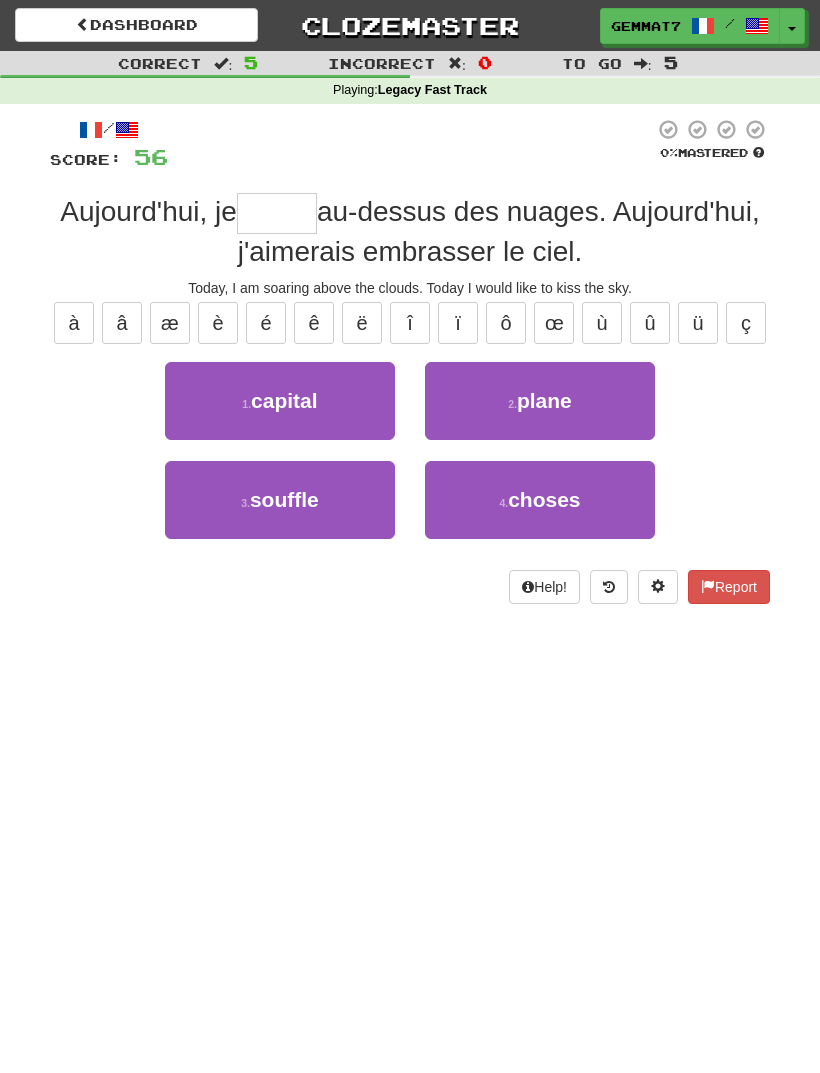 click on "2 .  plane" at bounding box center (540, 401) 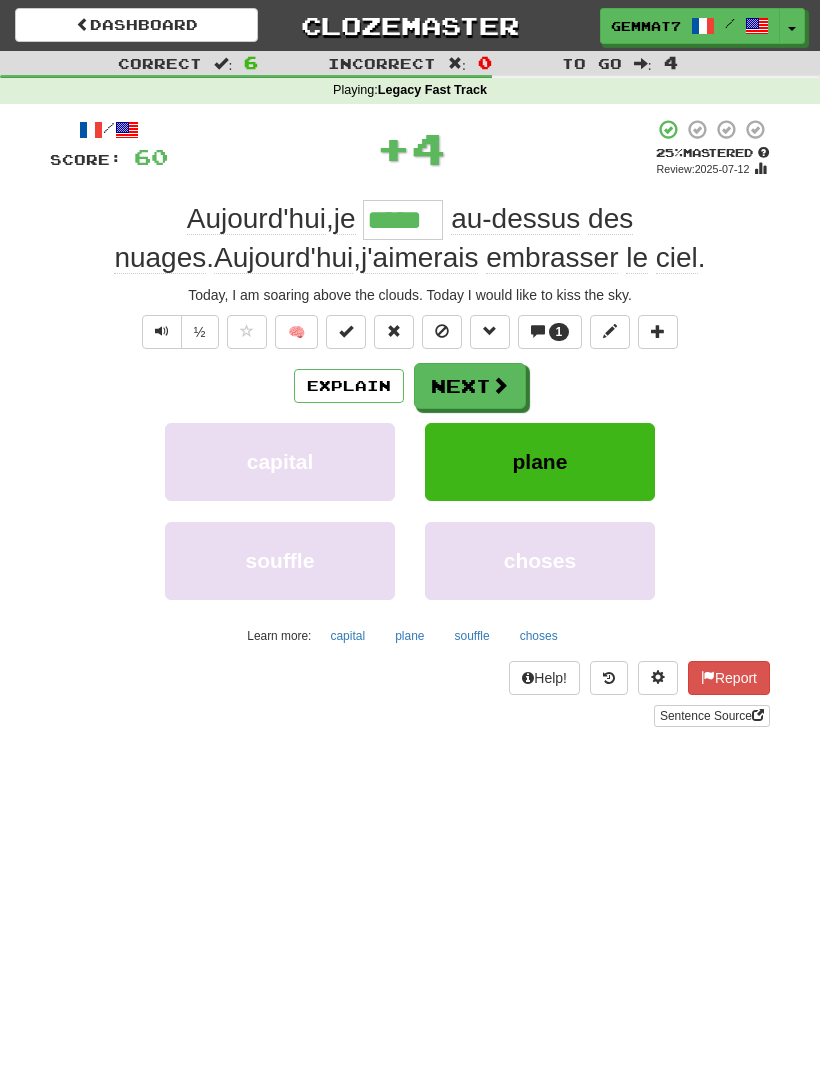click on "Explain" at bounding box center (349, 386) 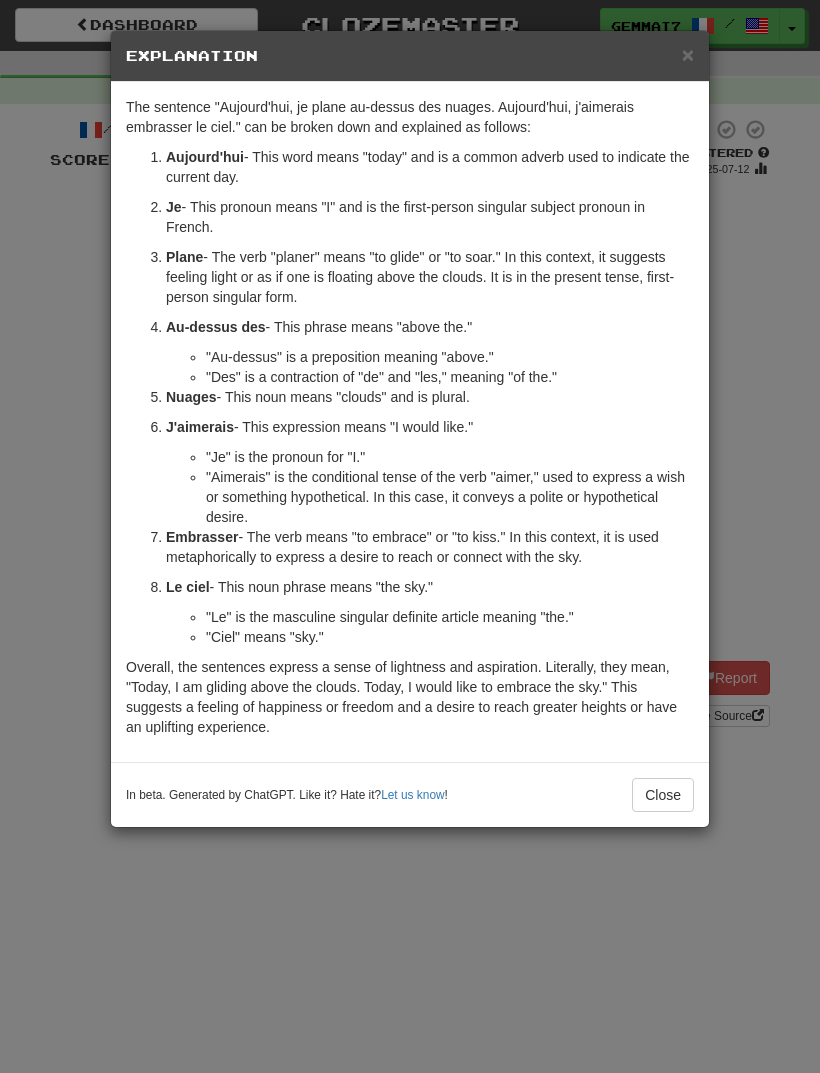 click on "× Explanation The sentence "Aujourd'hui, je plane au-dessus des nuages. Aujourd'hui, j'aimerais embrasser le ciel." can be broken down and explained as follows:
Aujourd'hui  - This word means "today" and is a common adverb used to indicate the current day.
Je  - This pronoun means "I" and is the first-person singular subject pronoun in French.
Plane  - The verb "planer" means "to glide" or "to soar." In this context, it suggests feeling light or as if one is floating above the clouds. It is in the present tense, first-person singular form.
Au-dessus des  - This phrase means "above the."
"Au-dessus" is a preposition meaning "above."
"Des" is a contraction of "de" and "les," meaning "of the."
Nuages  - This noun means "clouds" and is plural.
J'aimerais  - This expression means "I would like."
"Je" is the pronoun for "I."
Embrasser
Le ciel  - This noun phrase means "the sky."
"Le" is the masculine singular definite article meaning "the."" at bounding box center [410, 536] 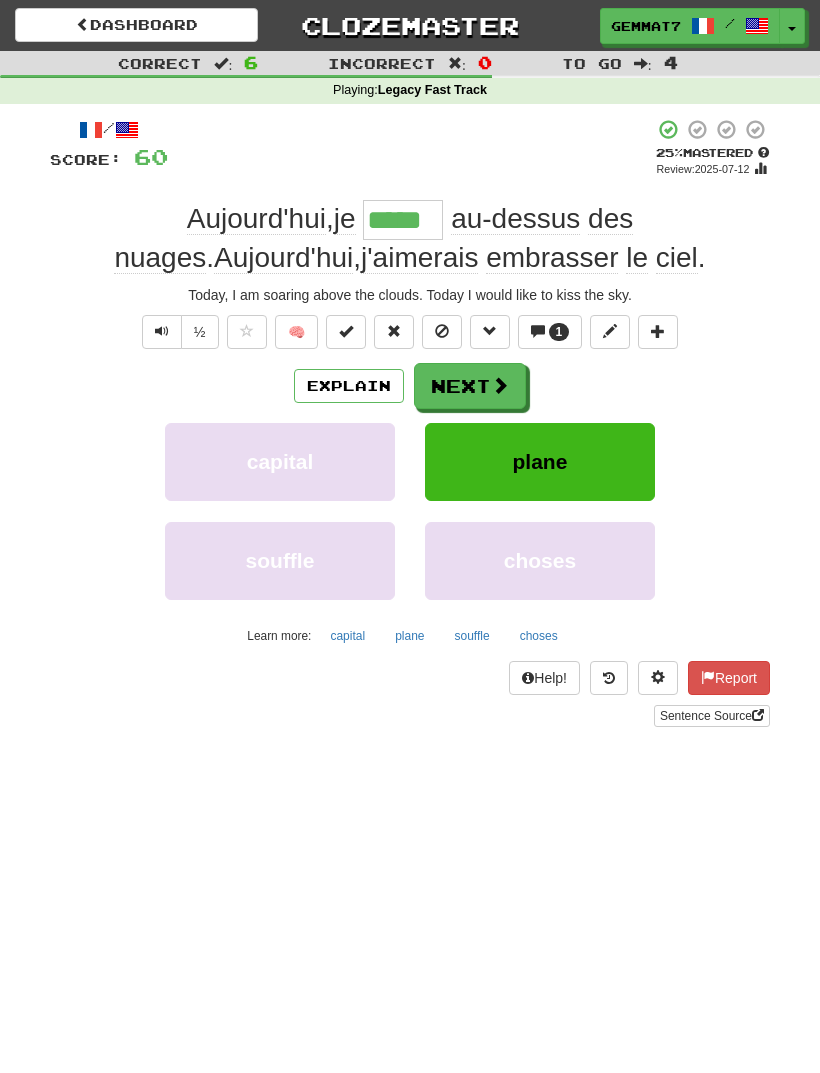 click at bounding box center (500, 385) 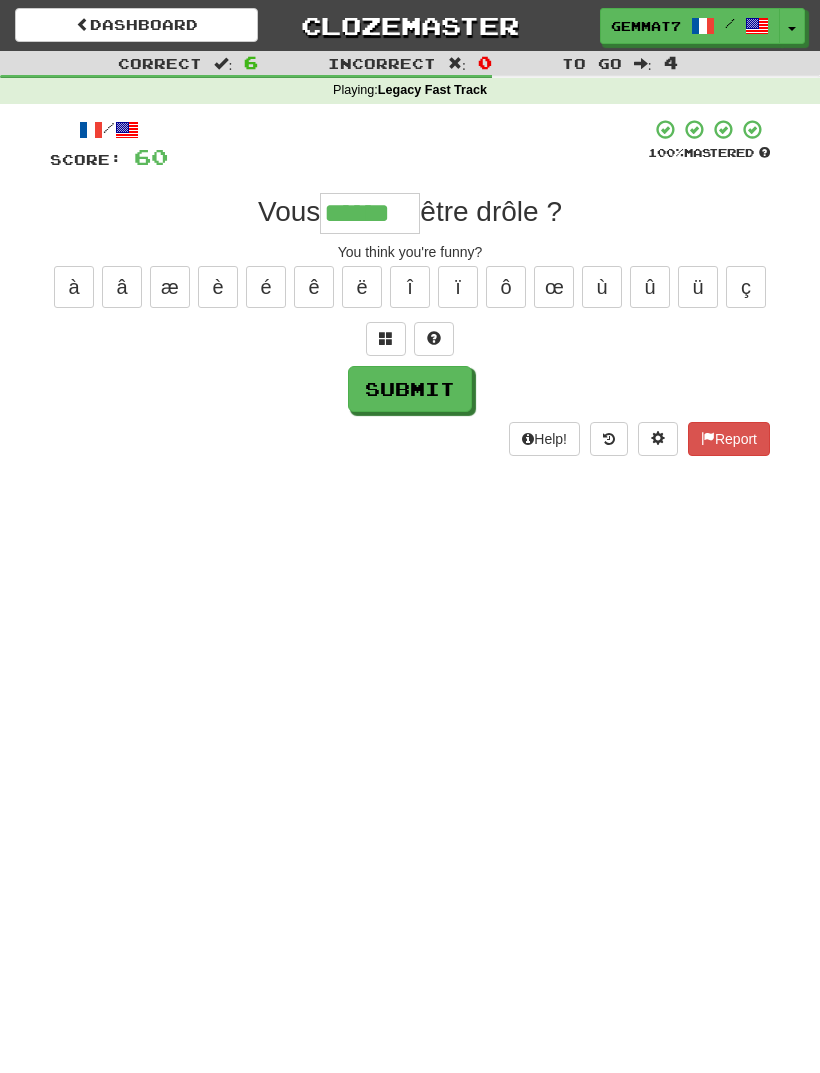 type on "******" 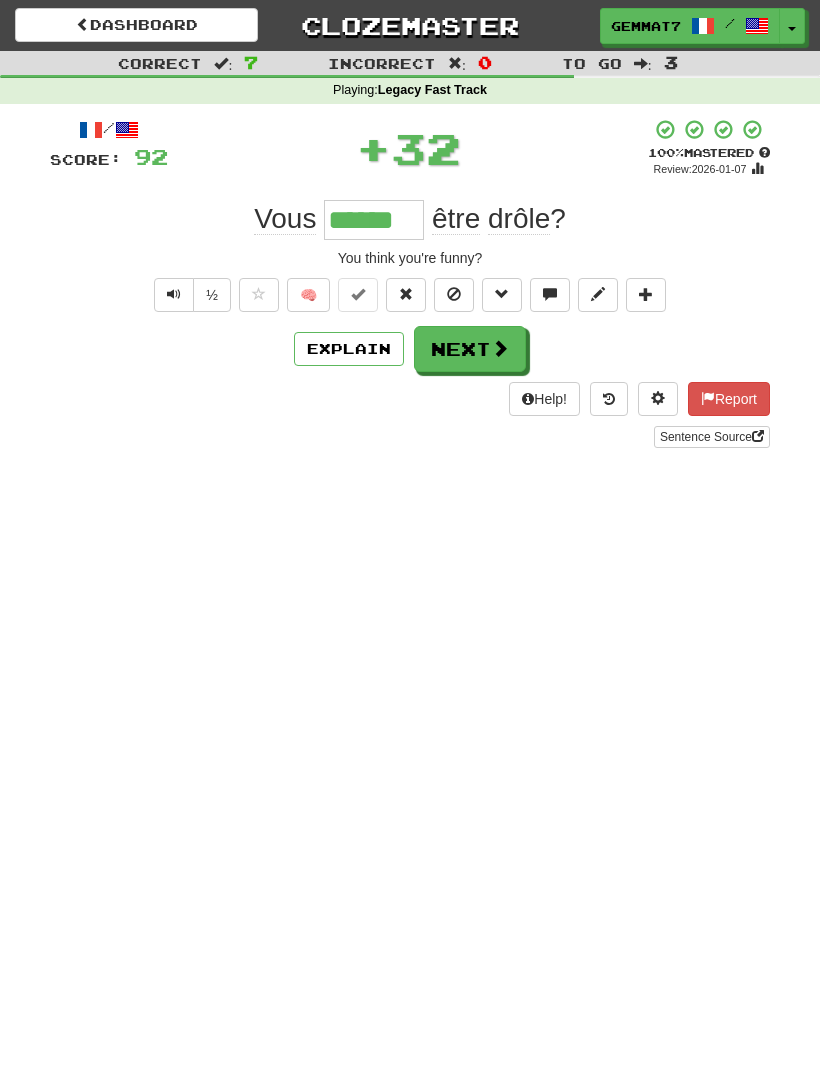 click at bounding box center [500, 348] 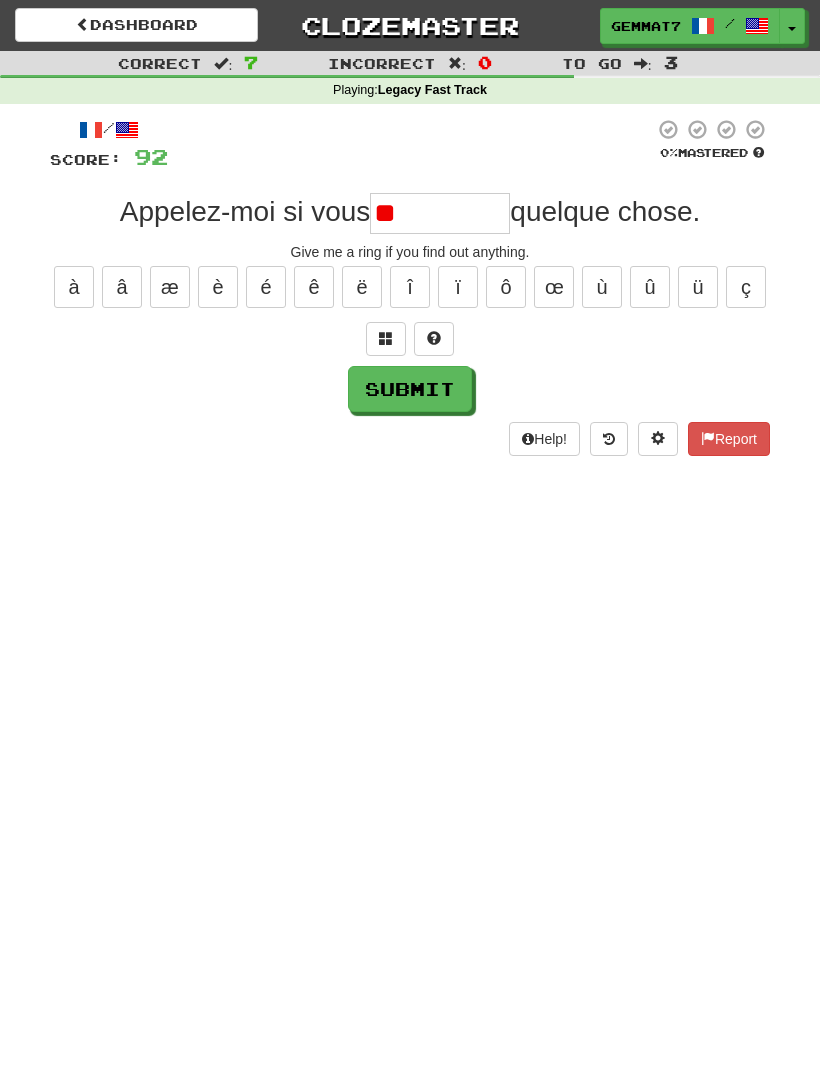type on "*" 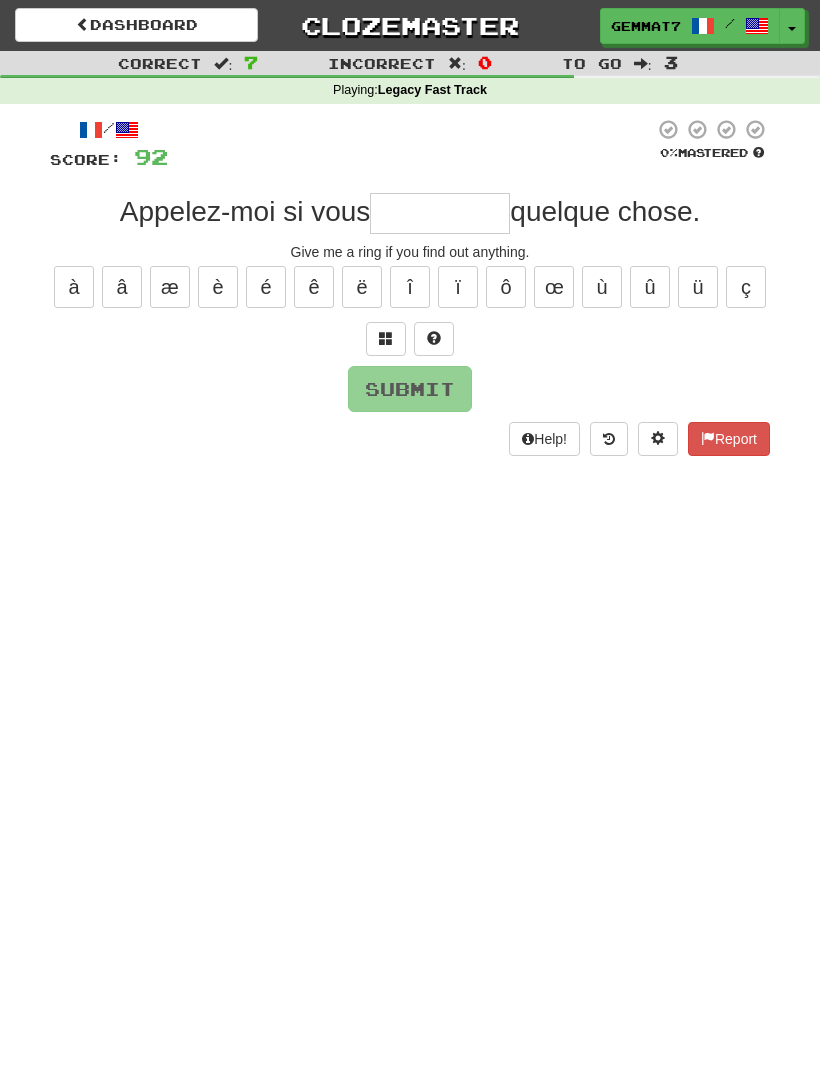 type on "*" 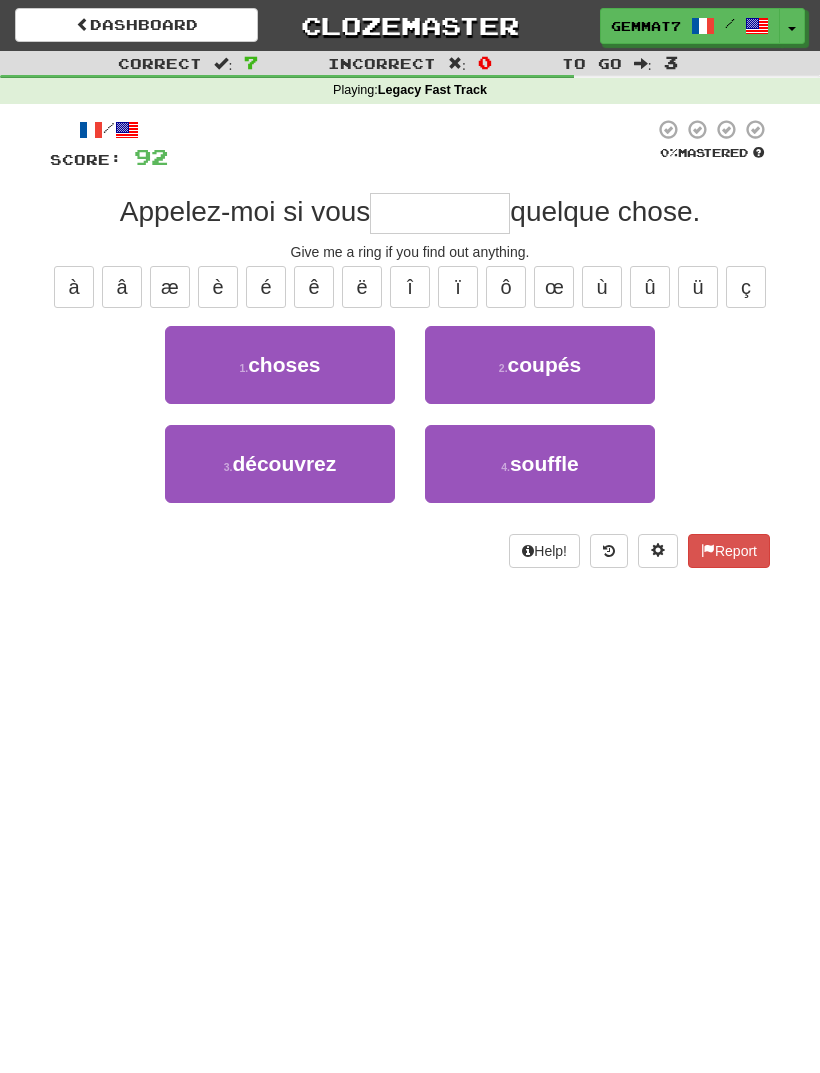 click on "3 .  découvrez" at bounding box center (280, 464) 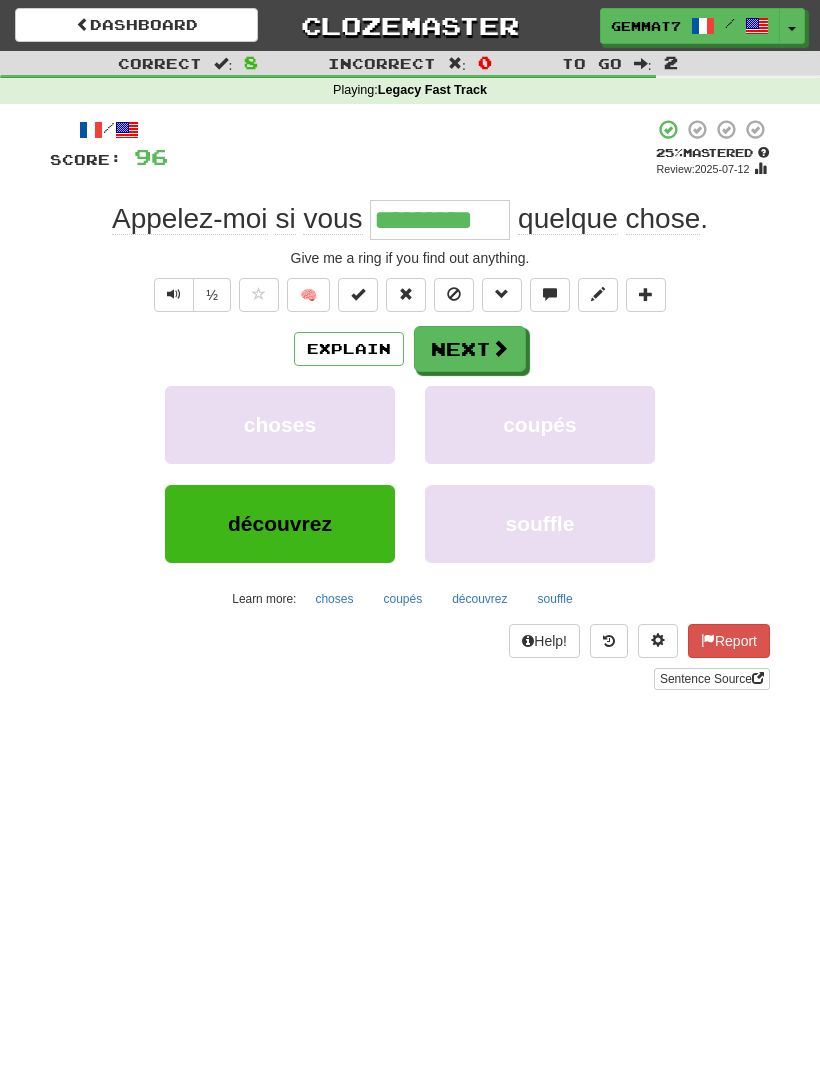 click on "Next" at bounding box center (470, 349) 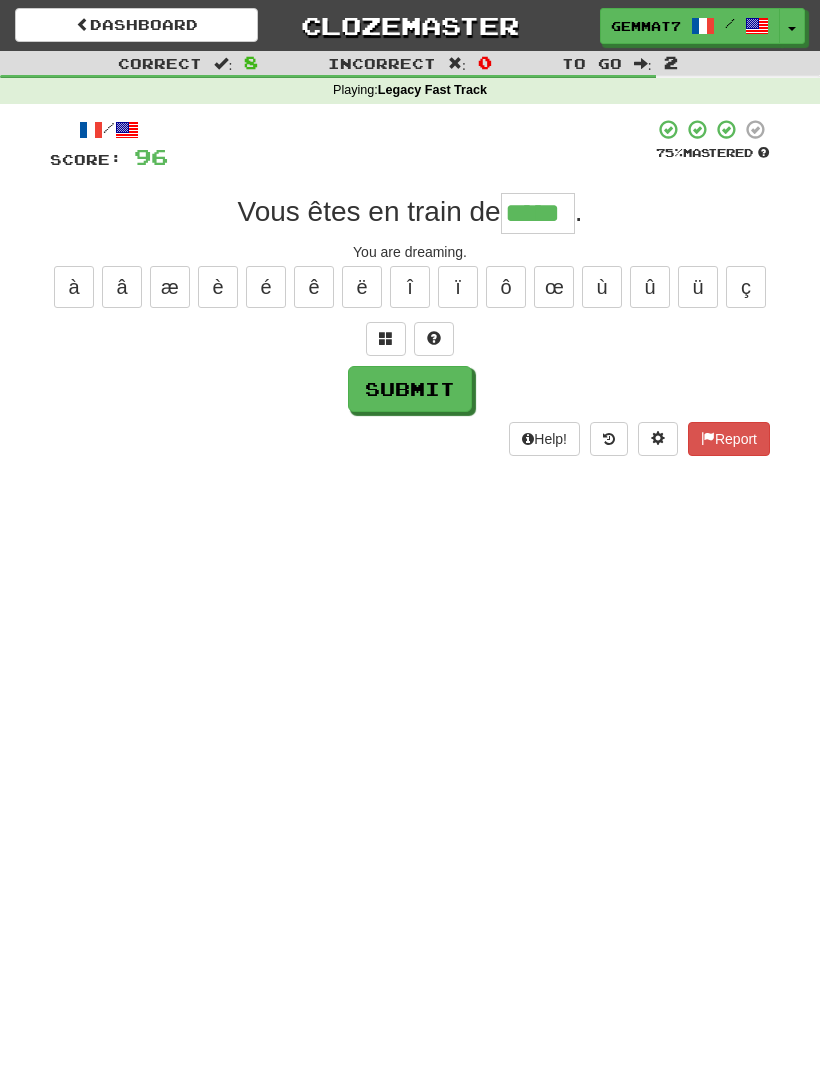 type on "*****" 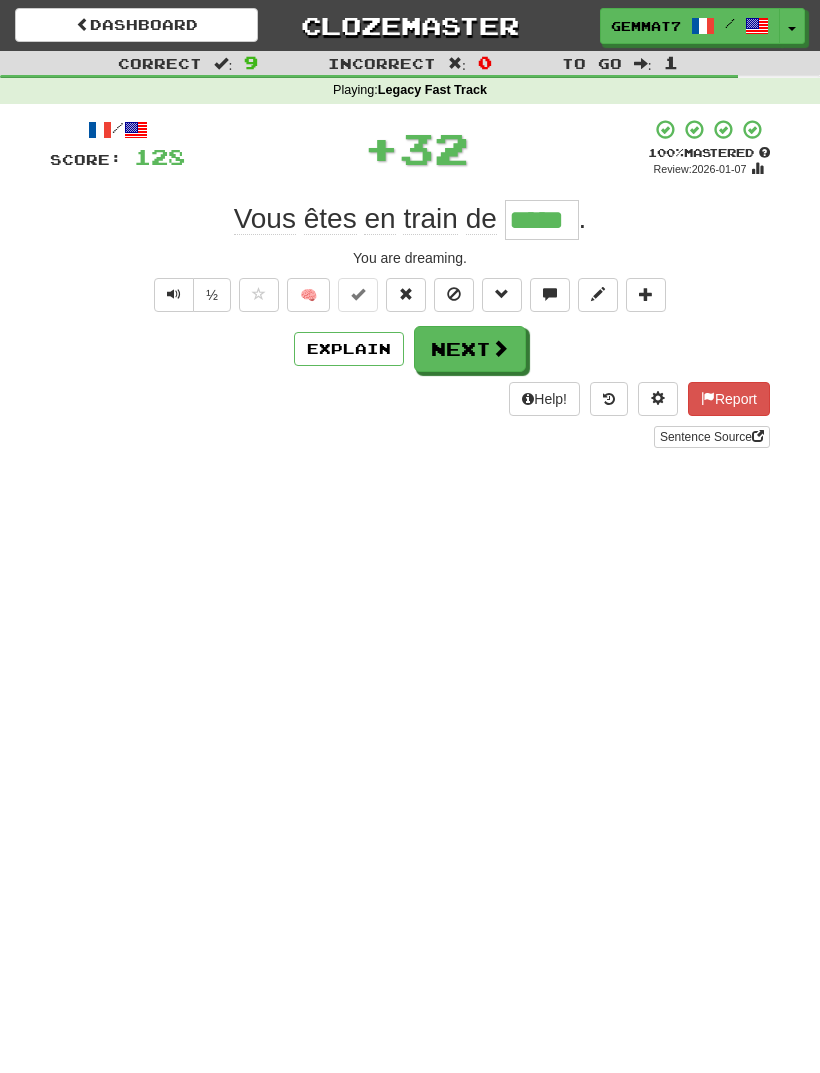 click on "Next" at bounding box center [470, 349] 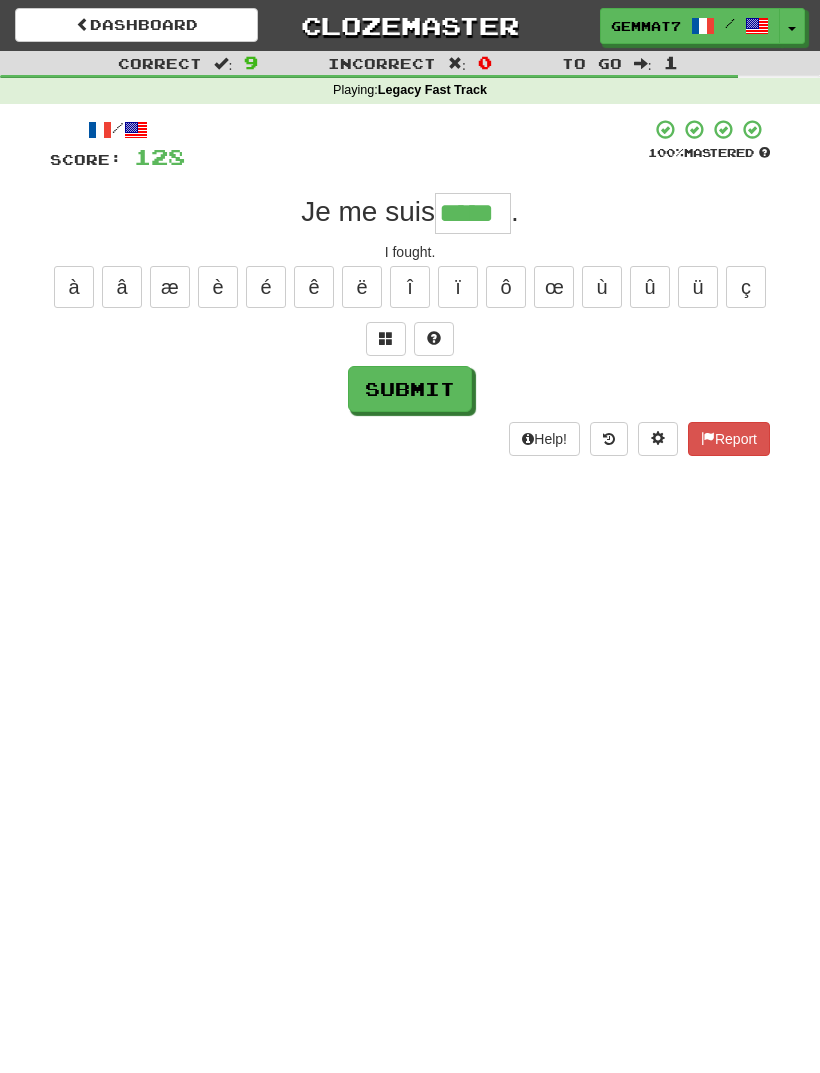 type on "*****" 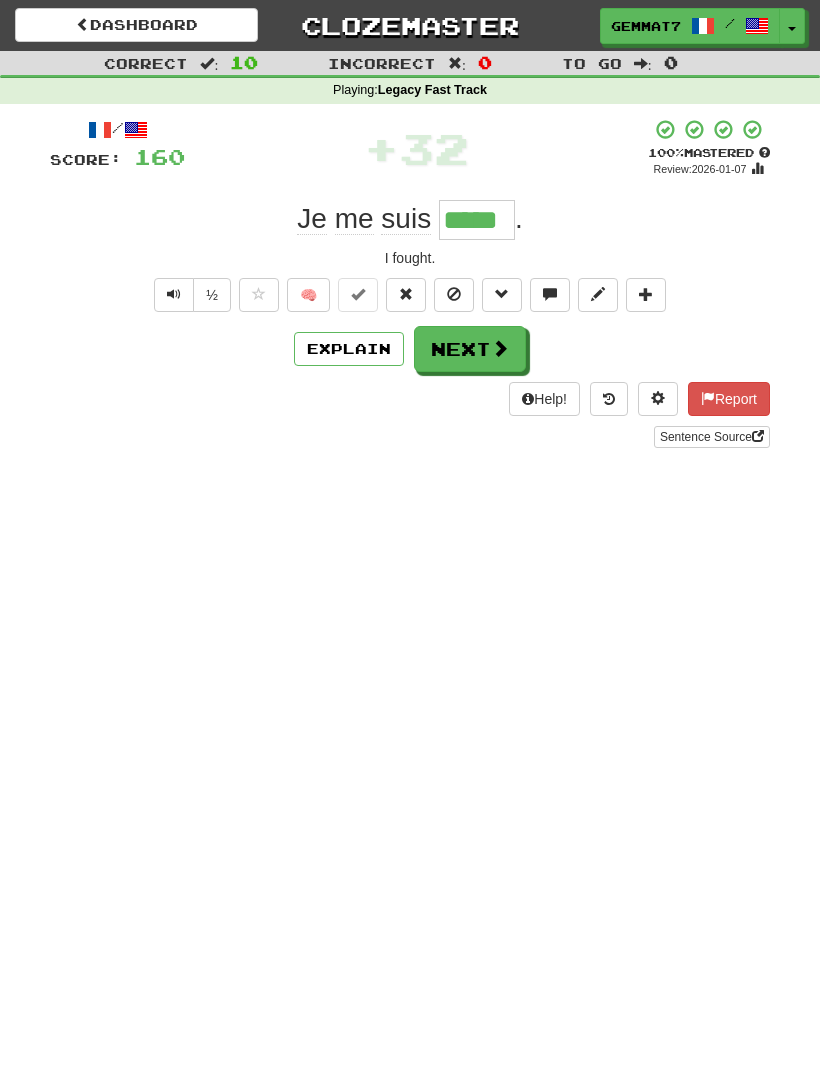 click on "Next" at bounding box center (470, 349) 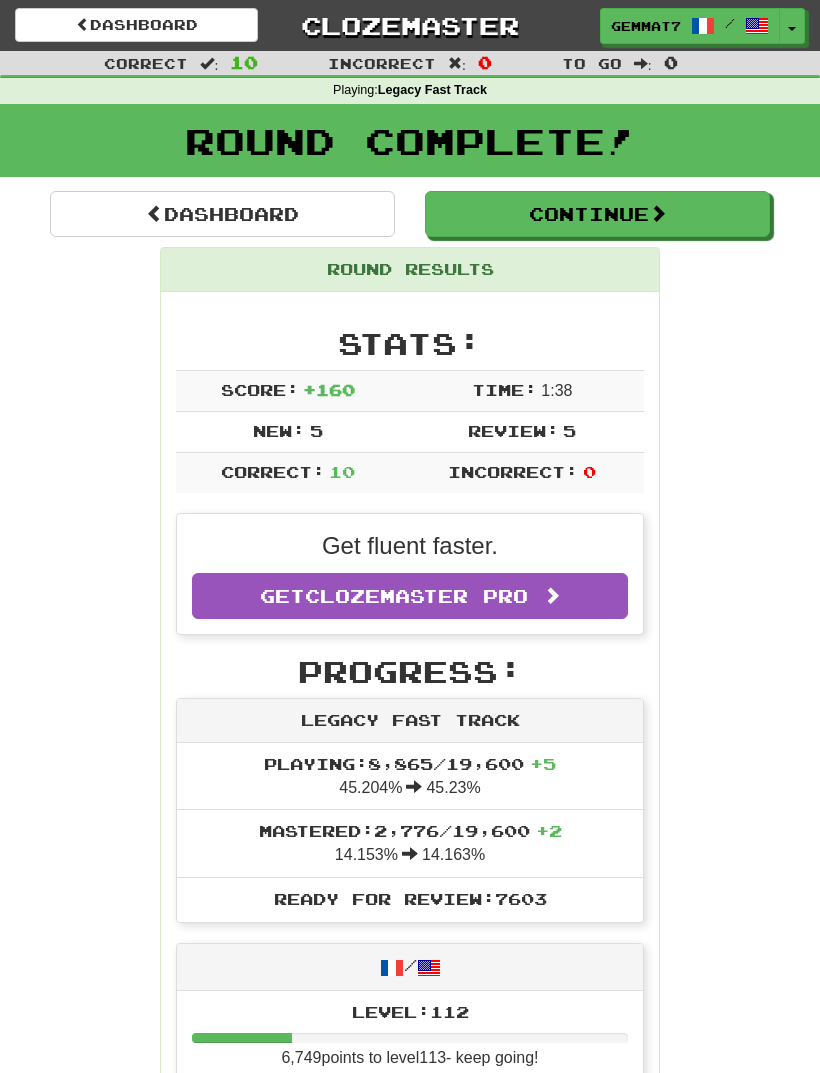 click on "Continue" at bounding box center (597, 214) 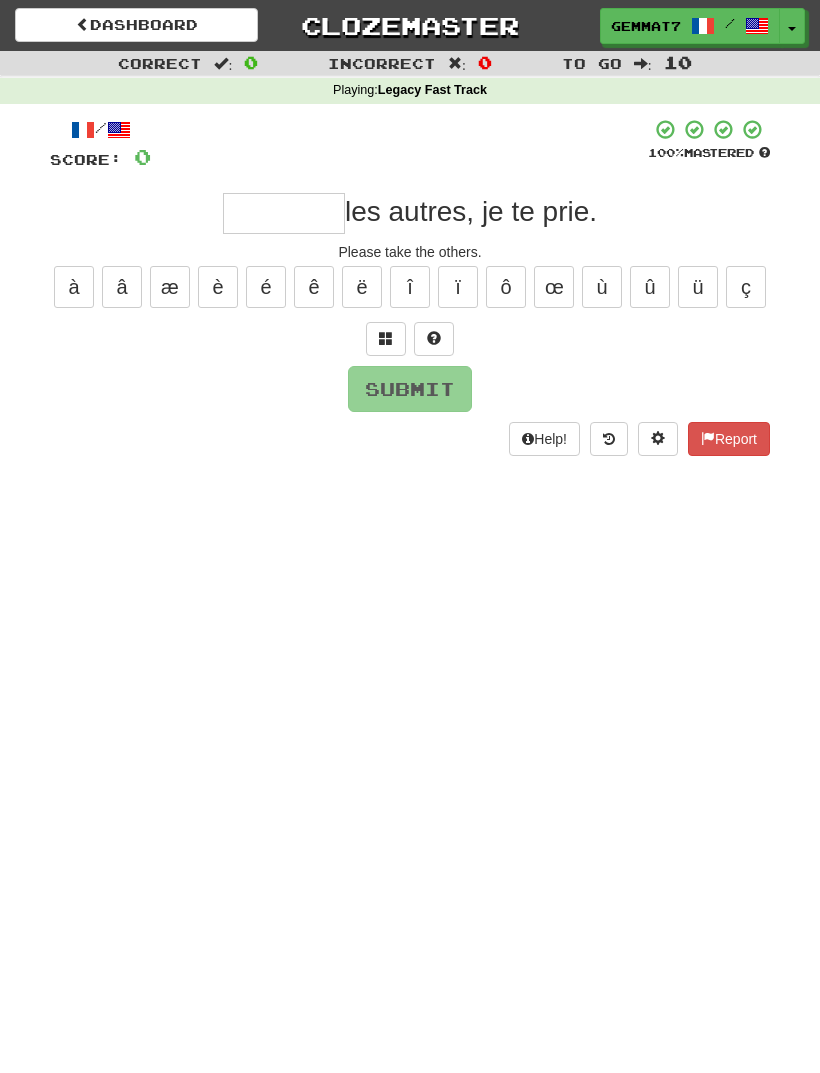 click at bounding box center (284, 213) 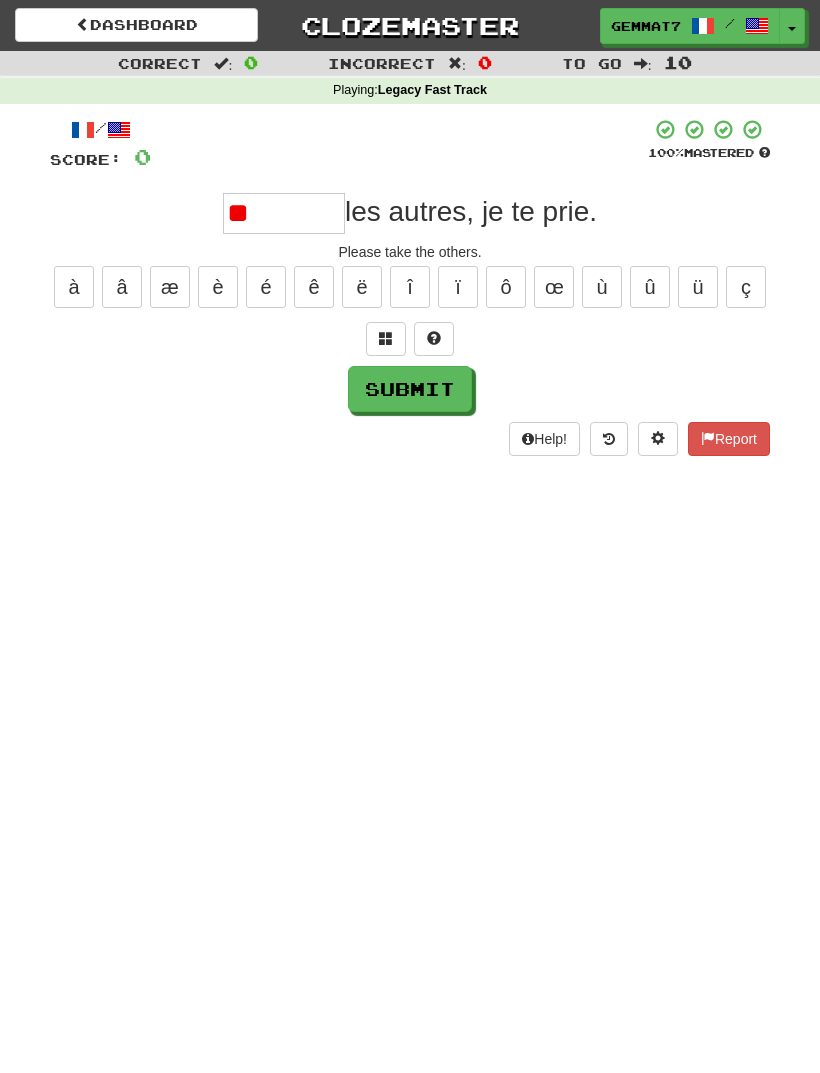 type on "*" 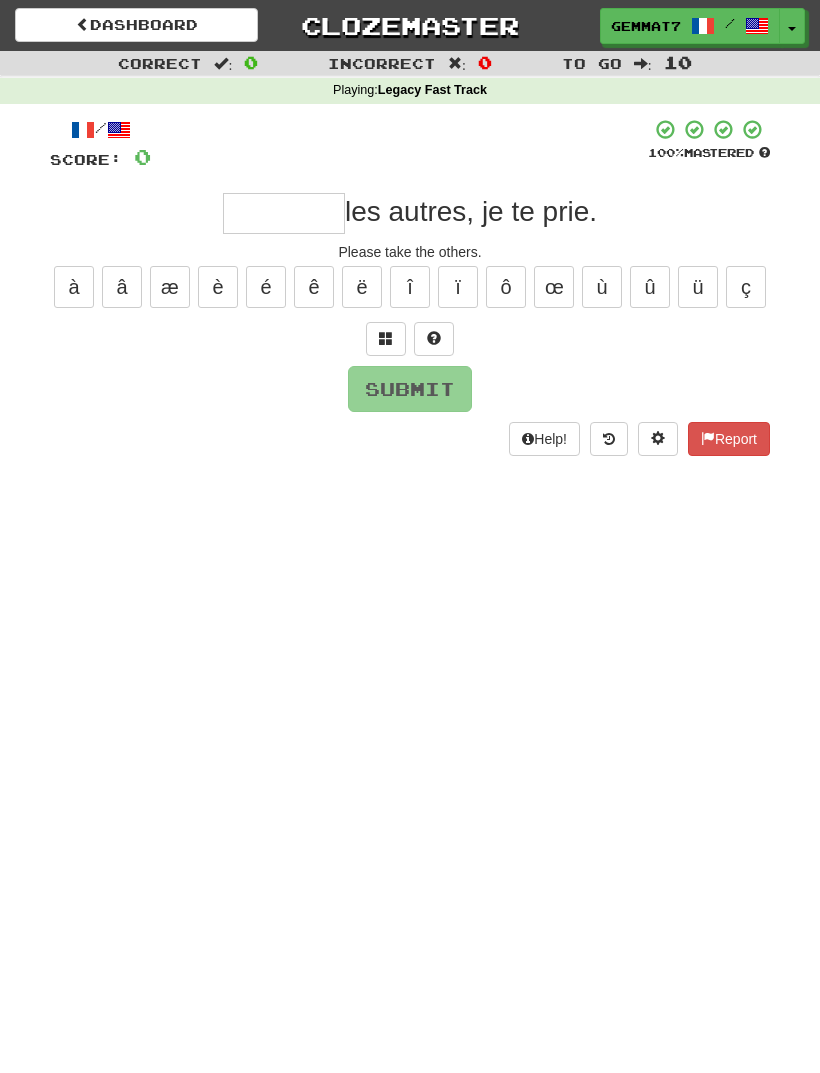 type on "*" 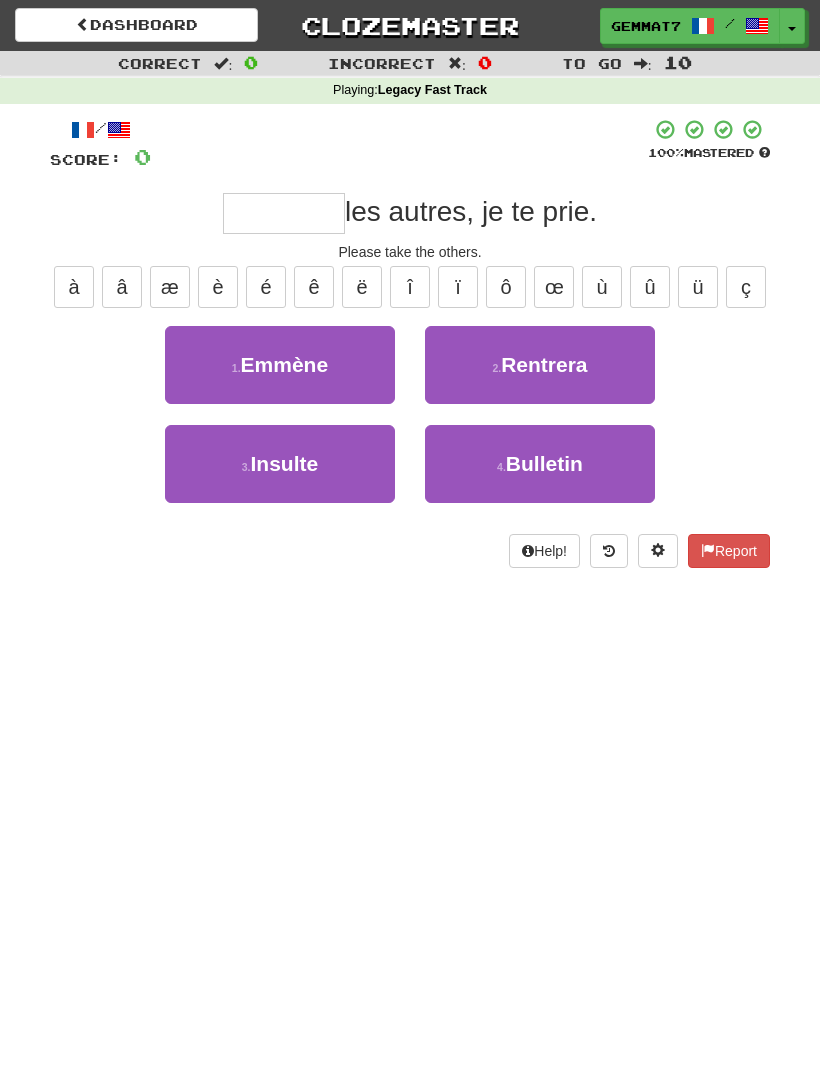 click on "1 .  Emmène" at bounding box center [280, 365] 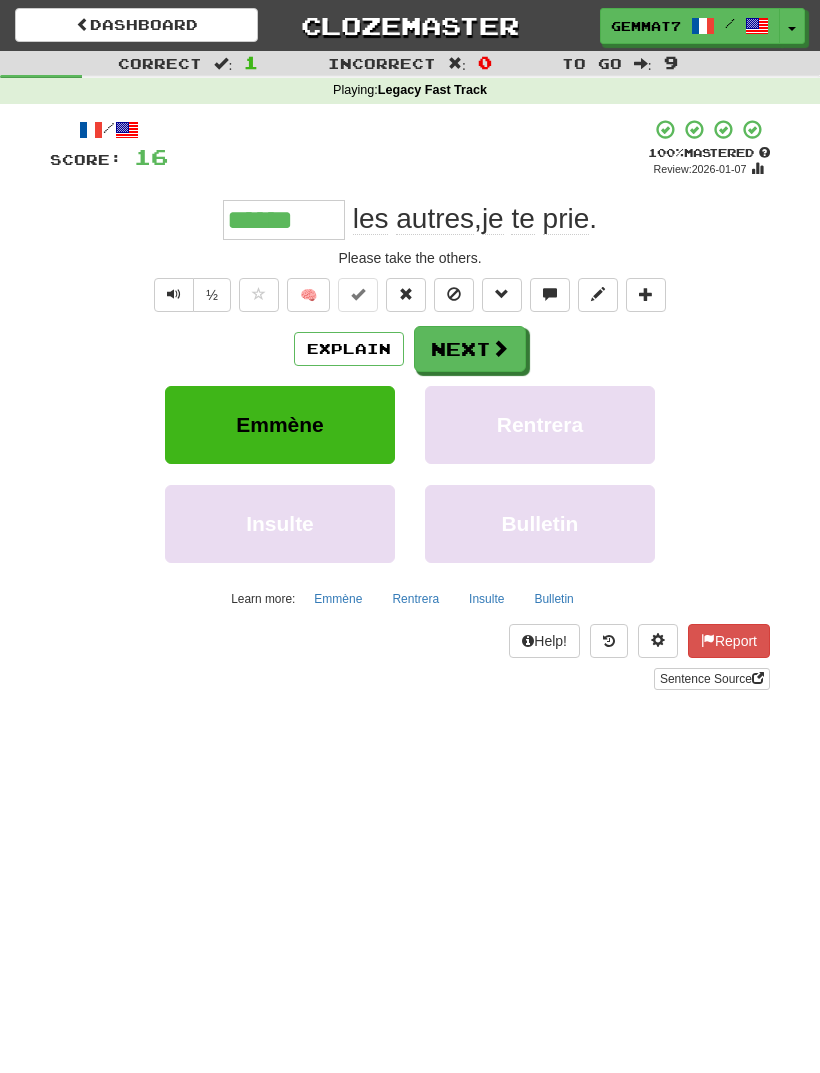 click on "Next" at bounding box center [470, 349] 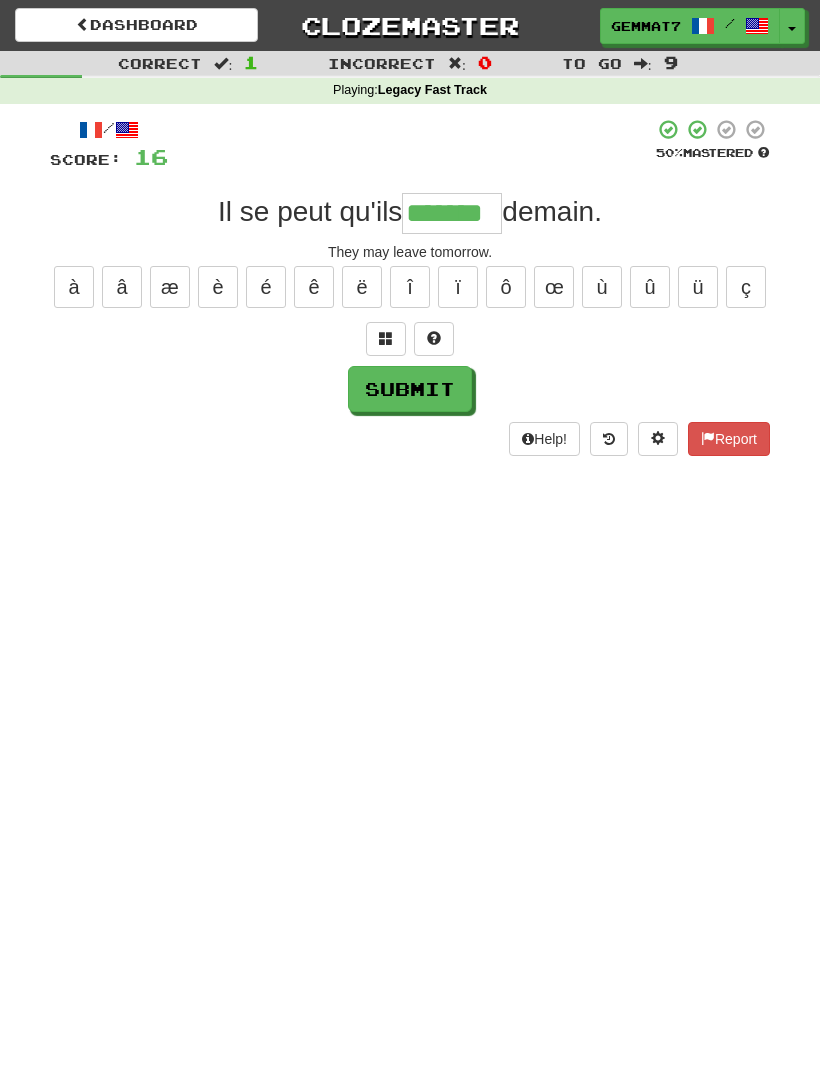 type on "*******" 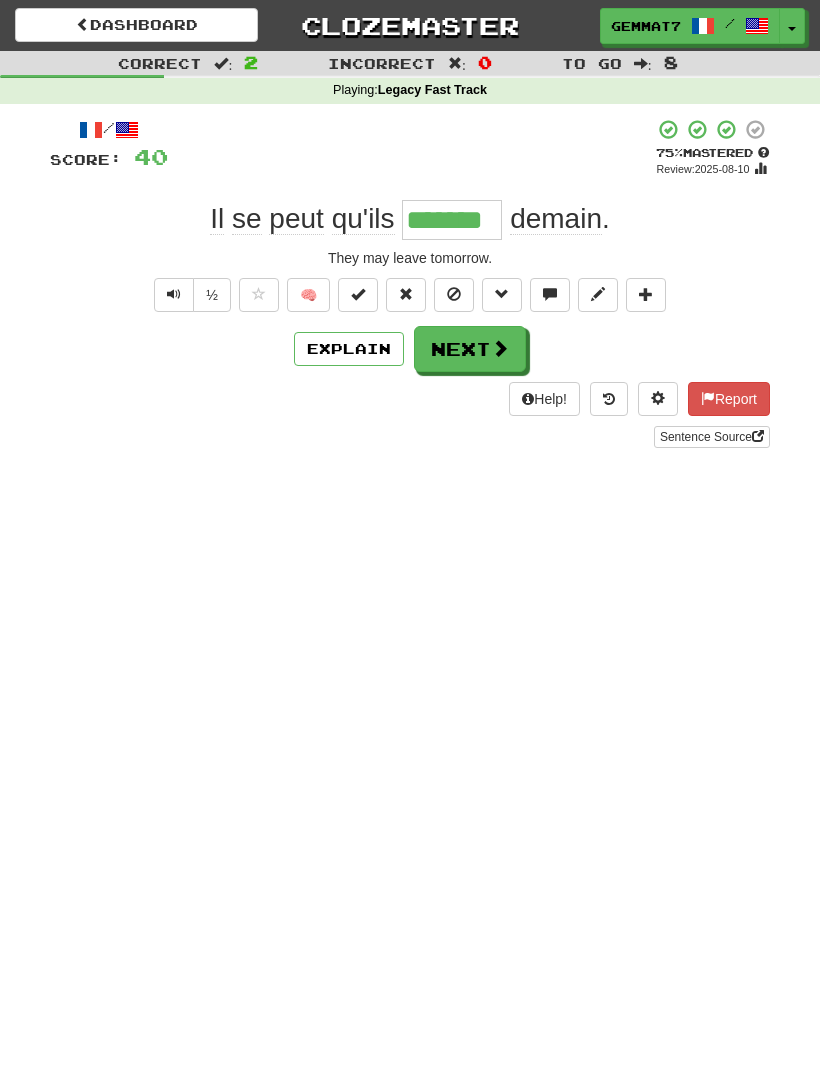 click on "Next" at bounding box center (470, 349) 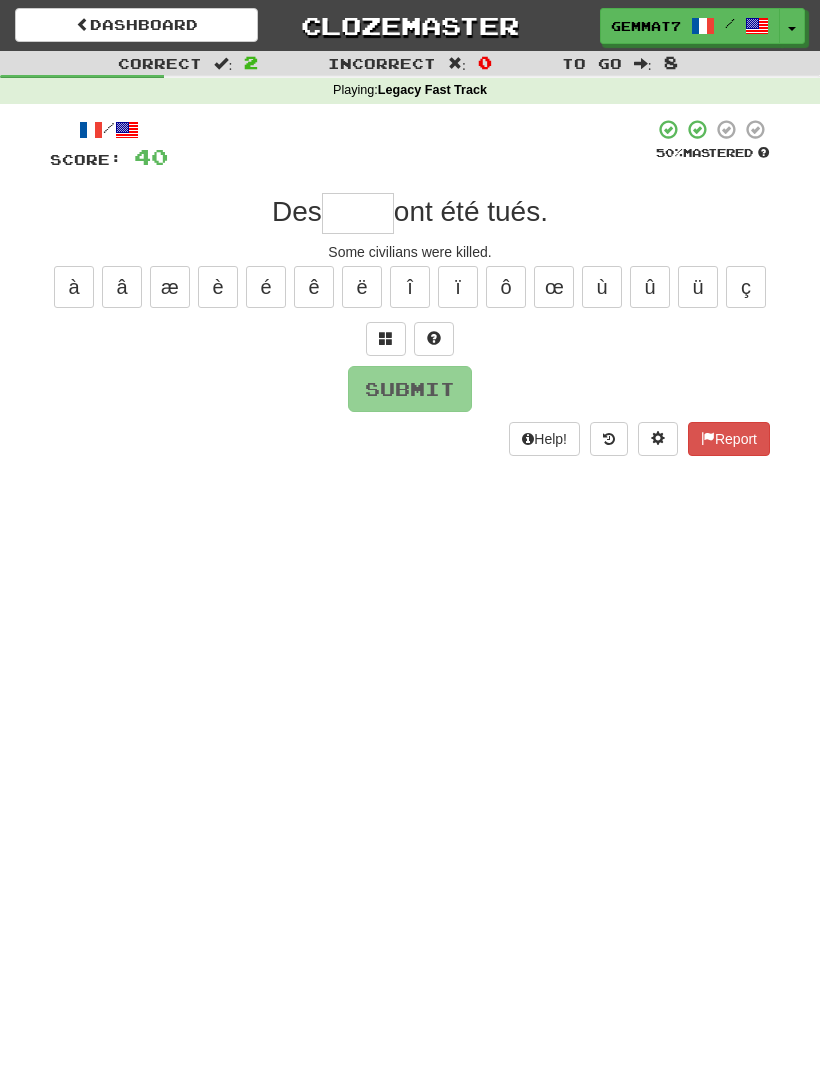 click at bounding box center (386, 338) 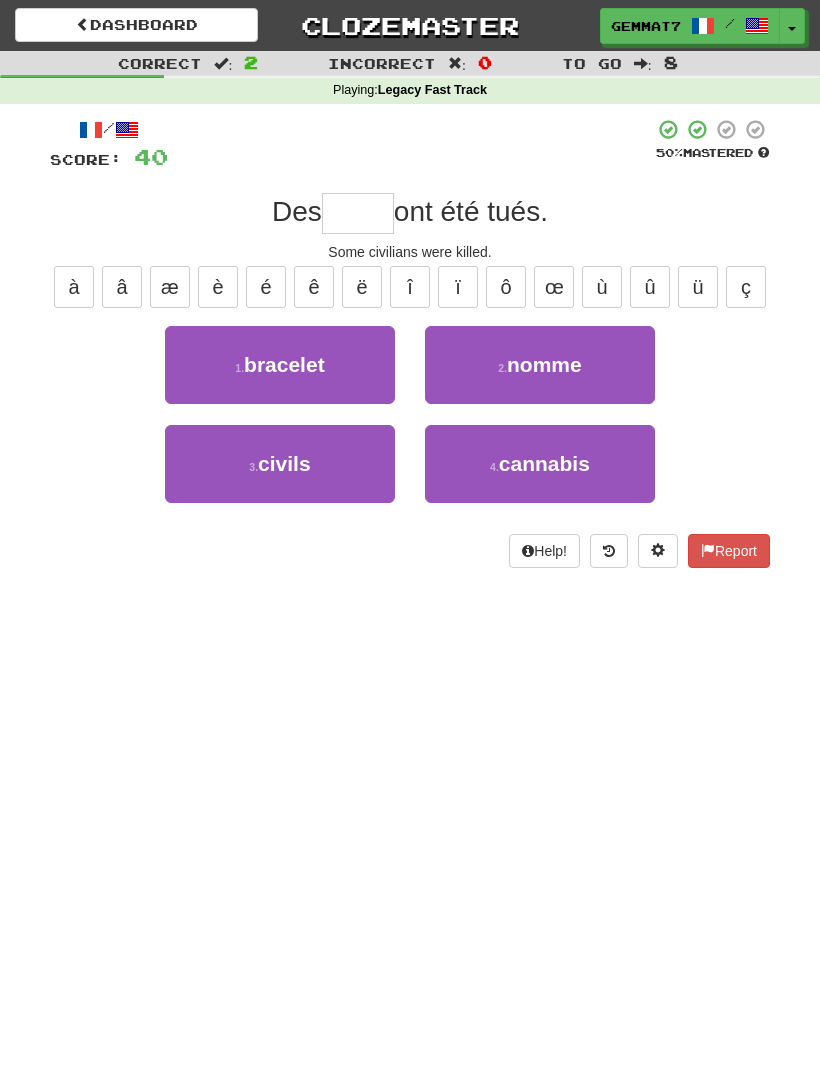 click on "3 .  civils" at bounding box center [280, 464] 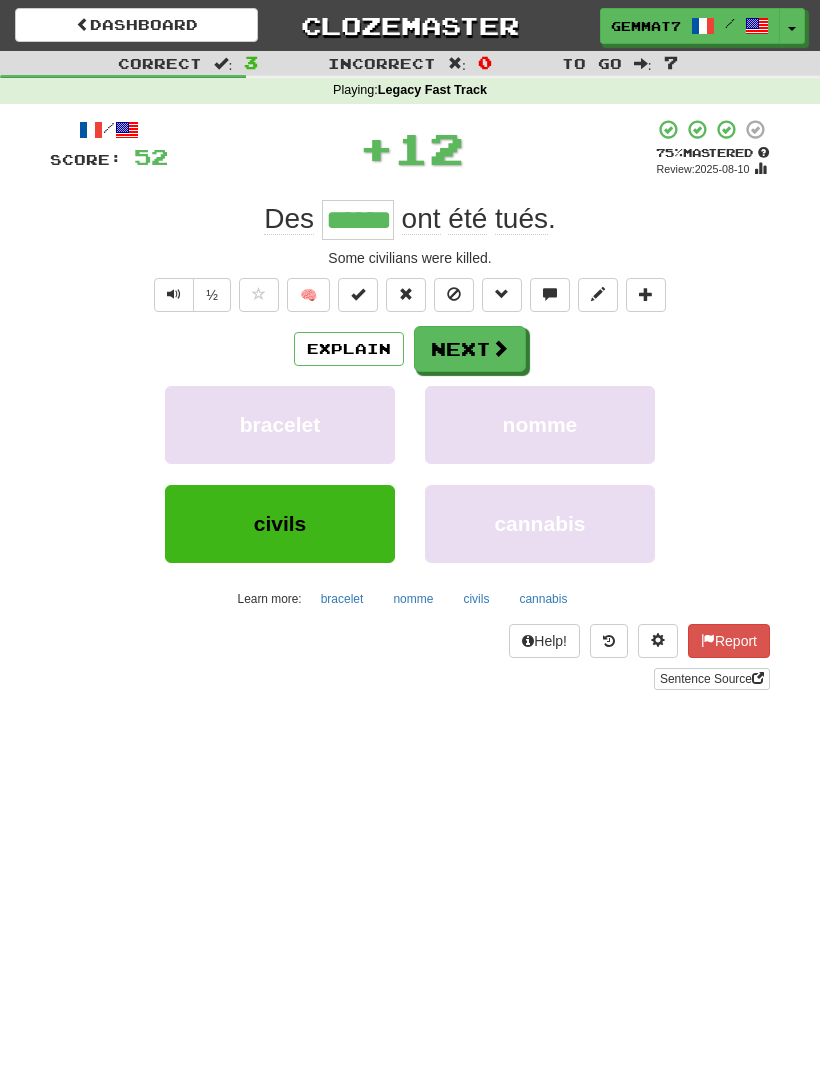 click on "Next" at bounding box center [470, 349] 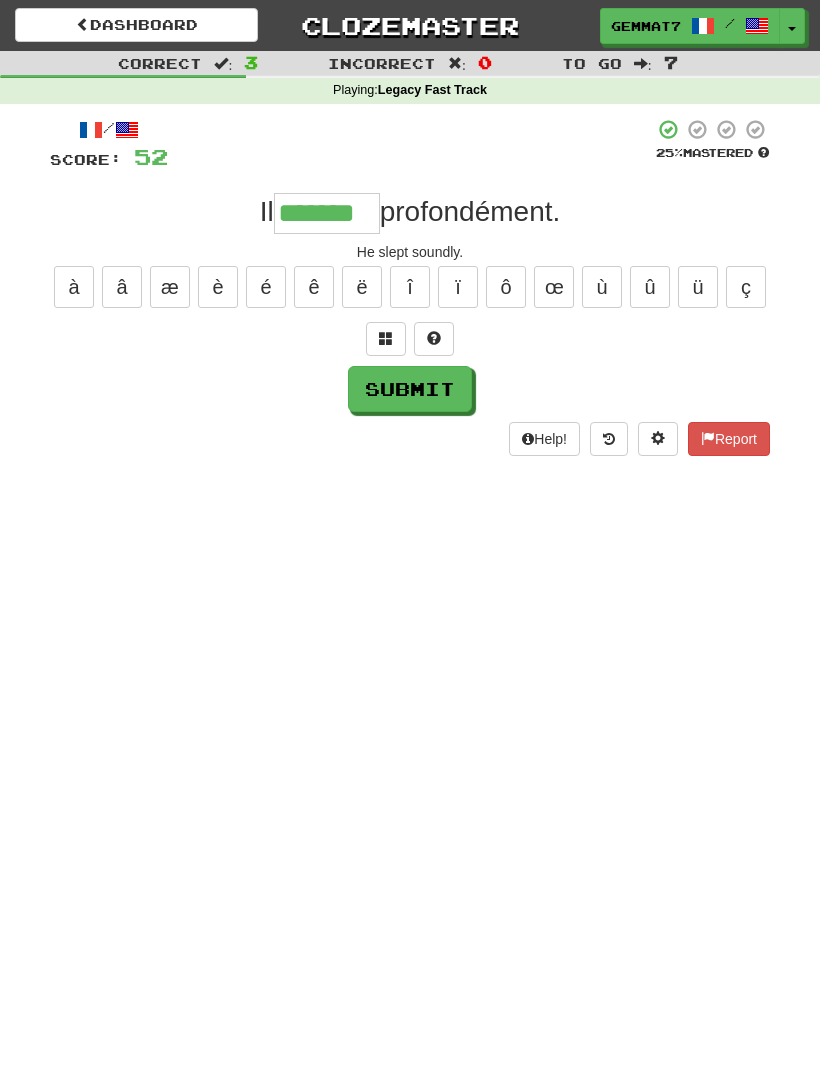type on "*******" 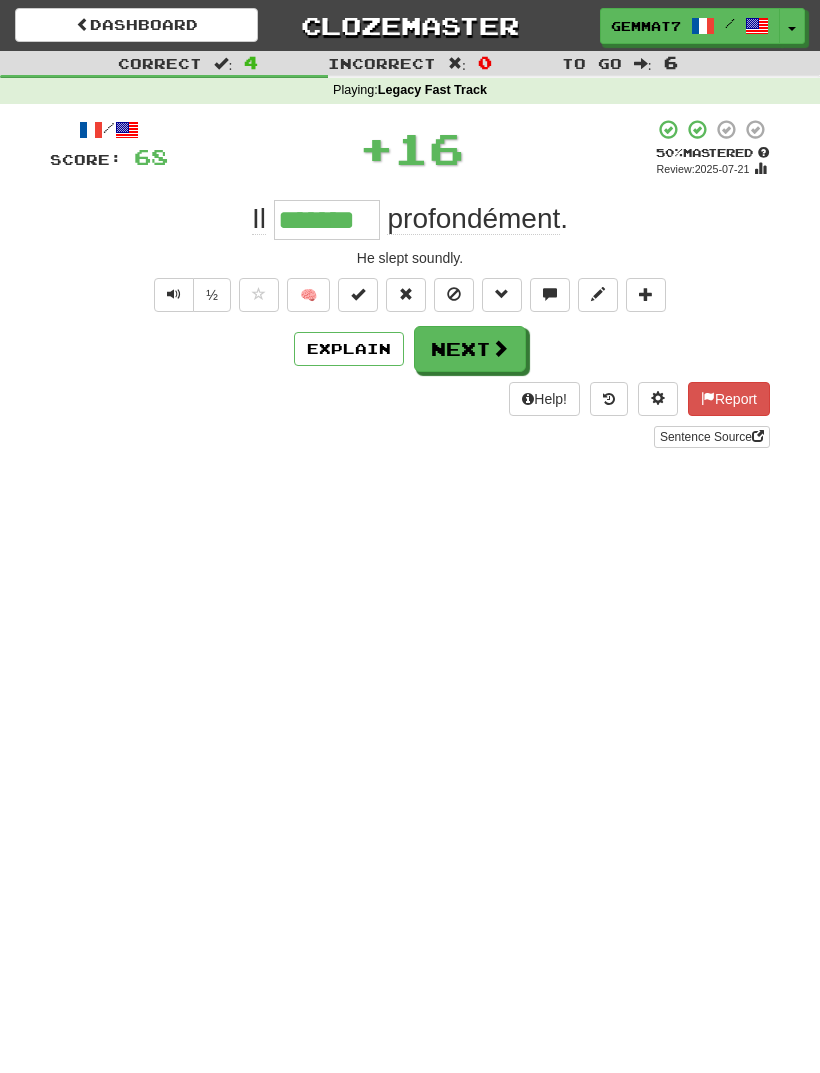 click at bounding box center [500, 348] 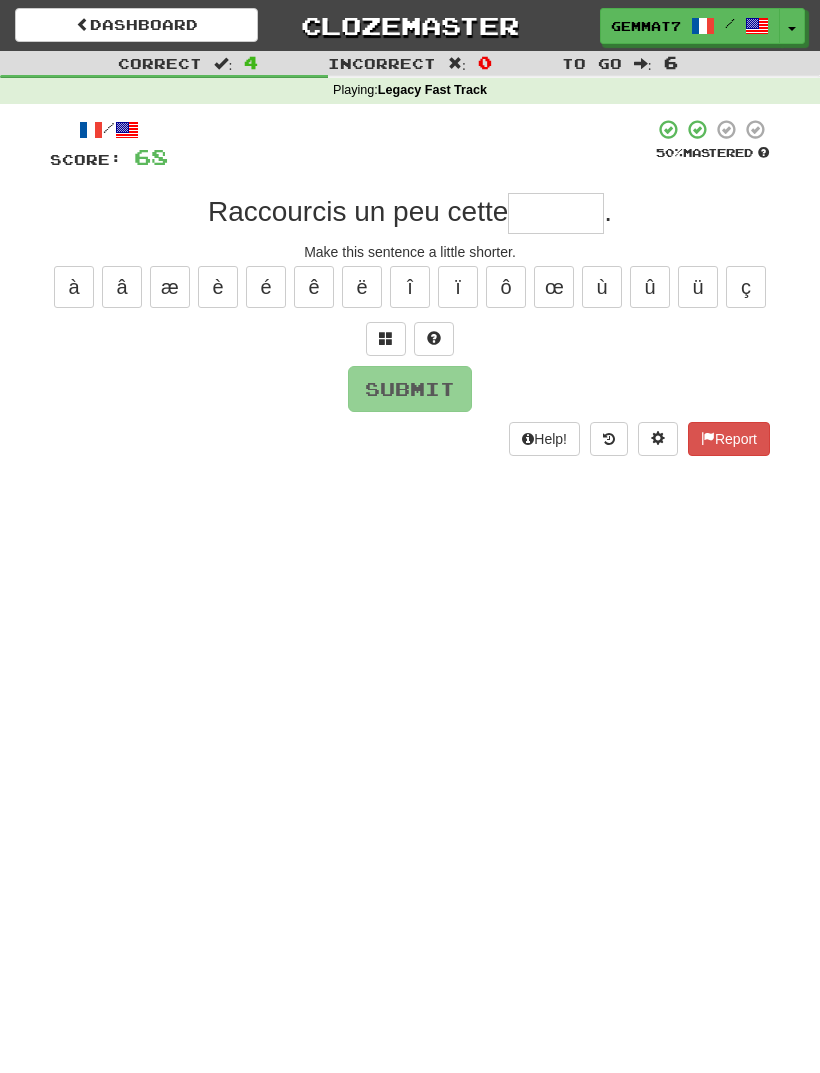 type on "*" 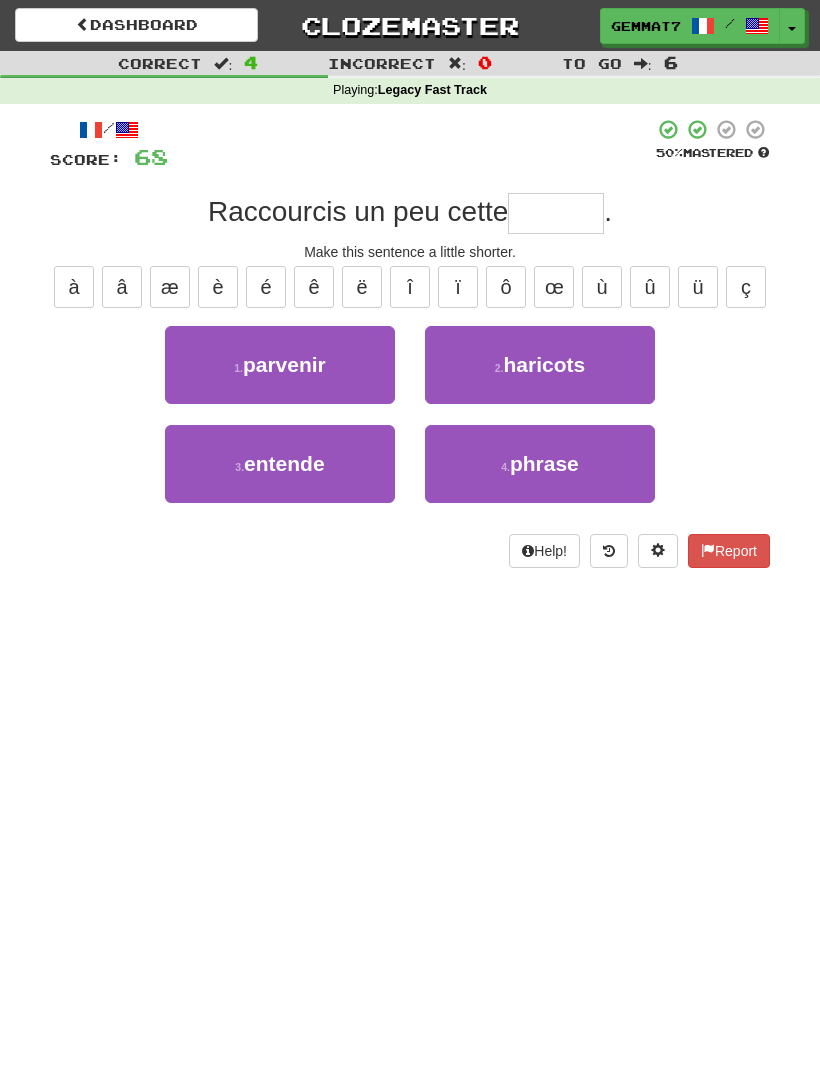 click on "4 ." at bounding box center (505, 467) 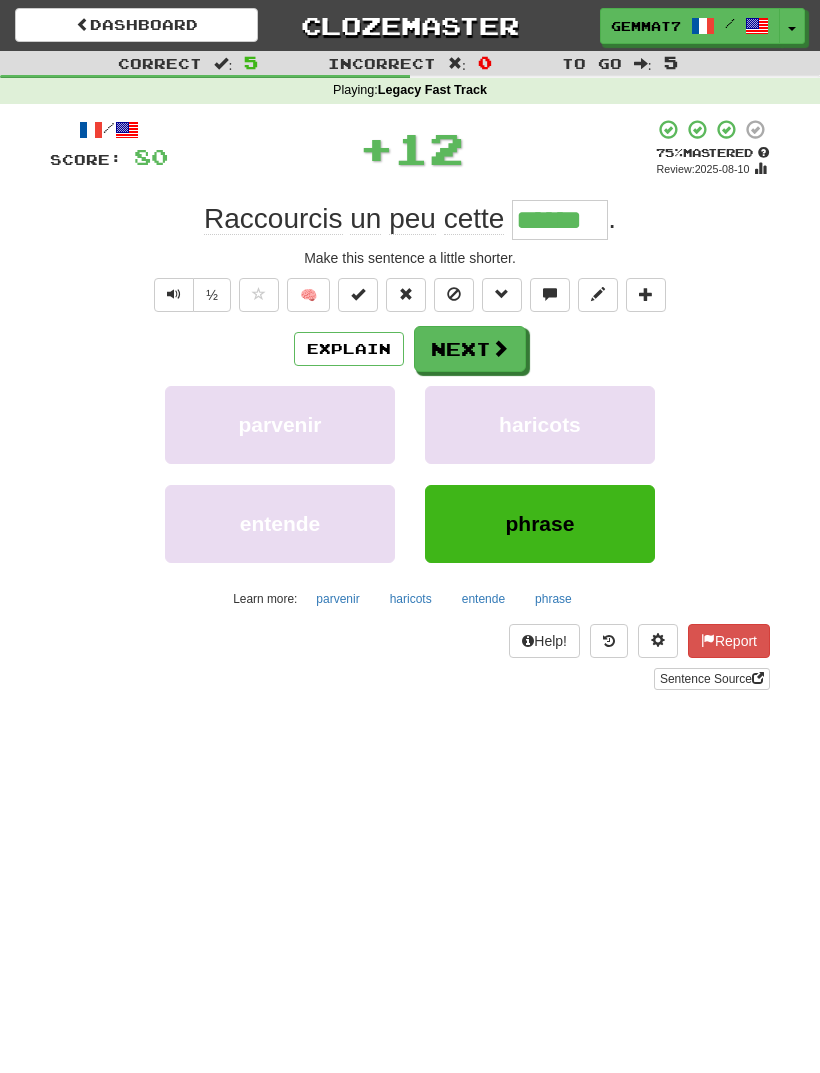 click on "Explain" at bounding box center [349, 349] 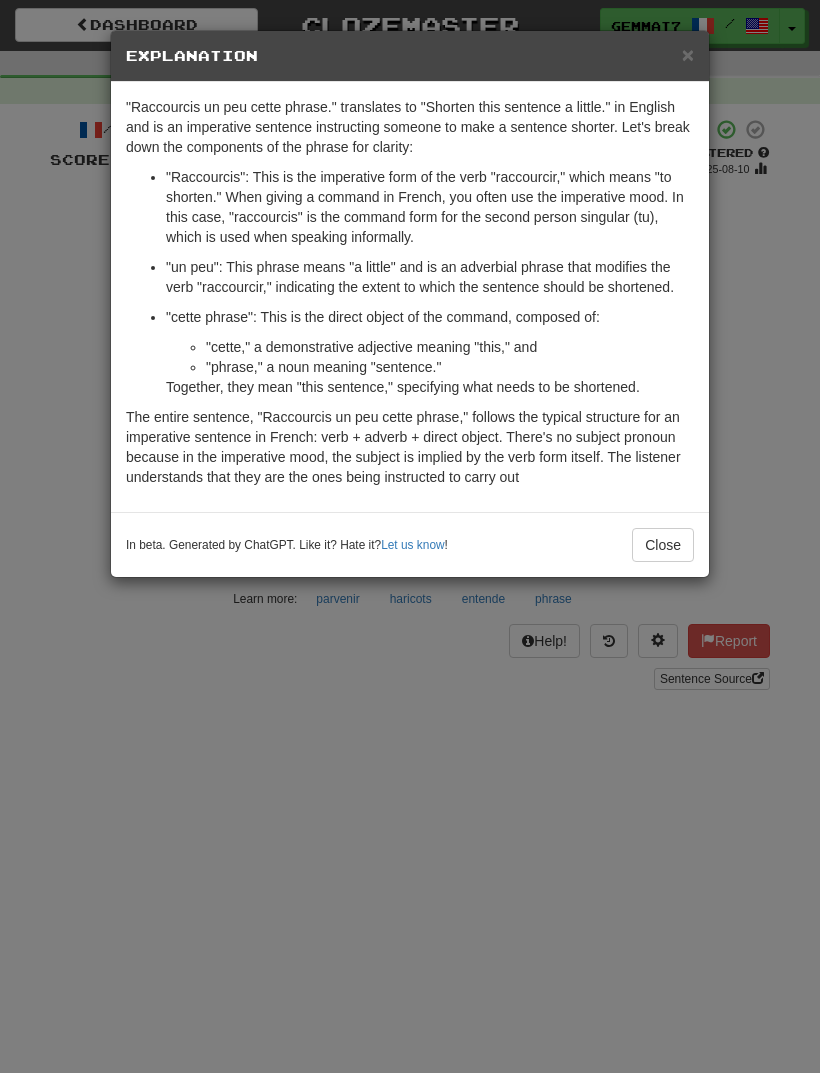 click on "× Explanation "Raccourcis un peu cette phrase." translates to "Shorten this sentence a little." in English and is an imperative sentence instructing someone to make a sentence shorter. Let's break down the components of the phrase for clarity:
"Raccourcis": This is the imperative form of the verb "raccourcir," which means "to shorten." When giving a command in French, you often use the imperative mood. In this case, "raccourcis" is the command form for the second person singular (tu), which is used when speaking informally.
"un peu": This phrase means "a little" and is an adverbial phrase that modifies the verb "raccourcir," indicating the extent to which the sentence should be shortened.
"cette phrase": This is the direct object of the command, composed of:
"cette," a demonstrative adjective meaning "this," and
"phrase," a noun meaning "sentence."
Together, they mean "this sentence," specifying what needs to be shortened.
In beta. Generated by ChatGPT. Like it? Hate it?  !" at bounding box center (410, 536) 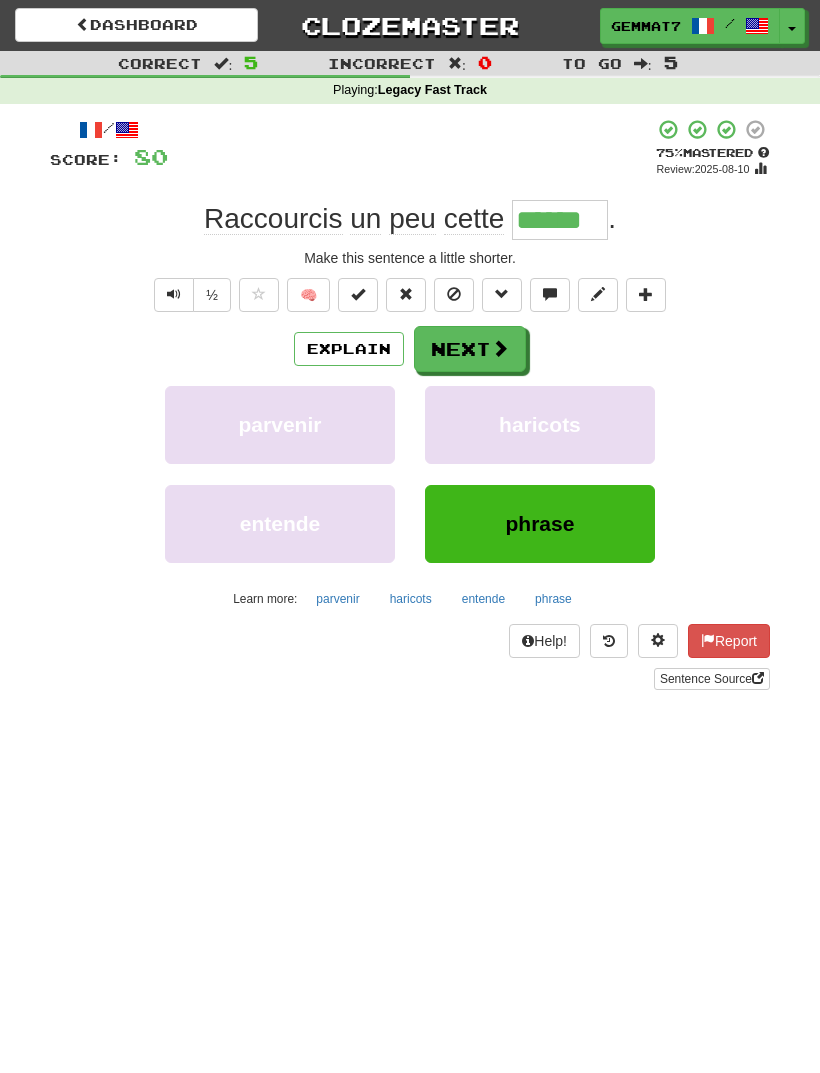 click on "Next" at bounding box center [470, 349] 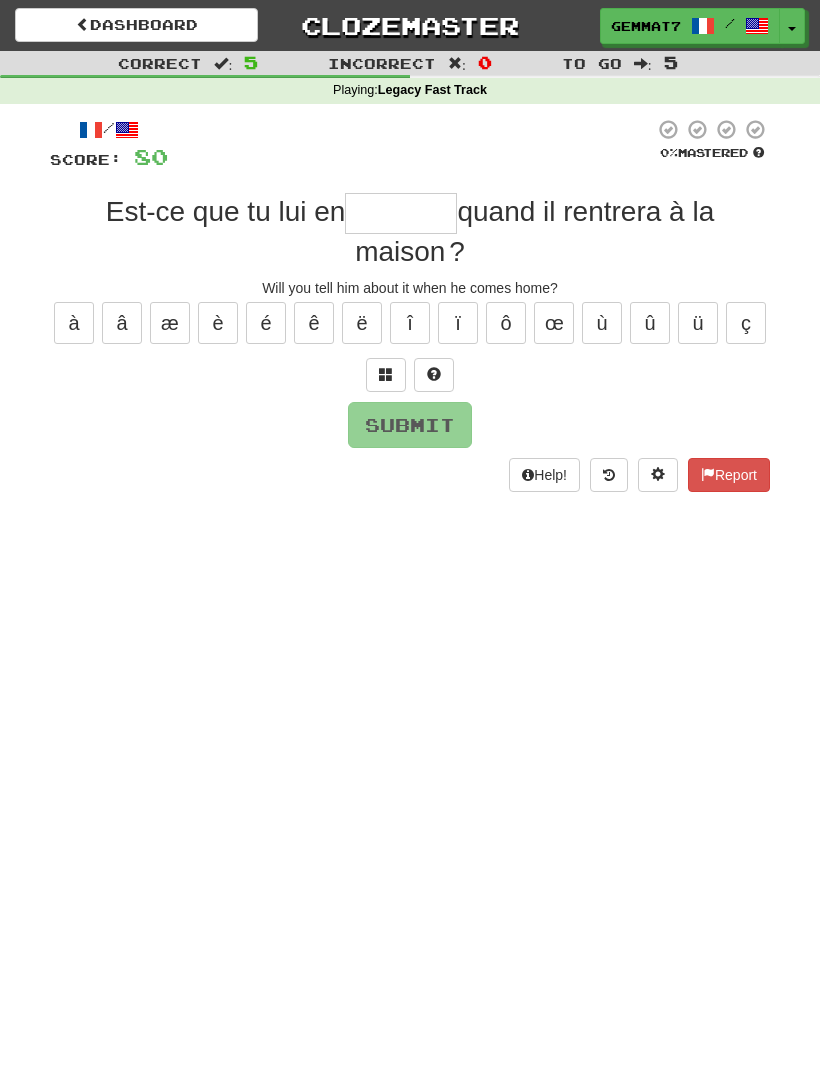 type on "*" 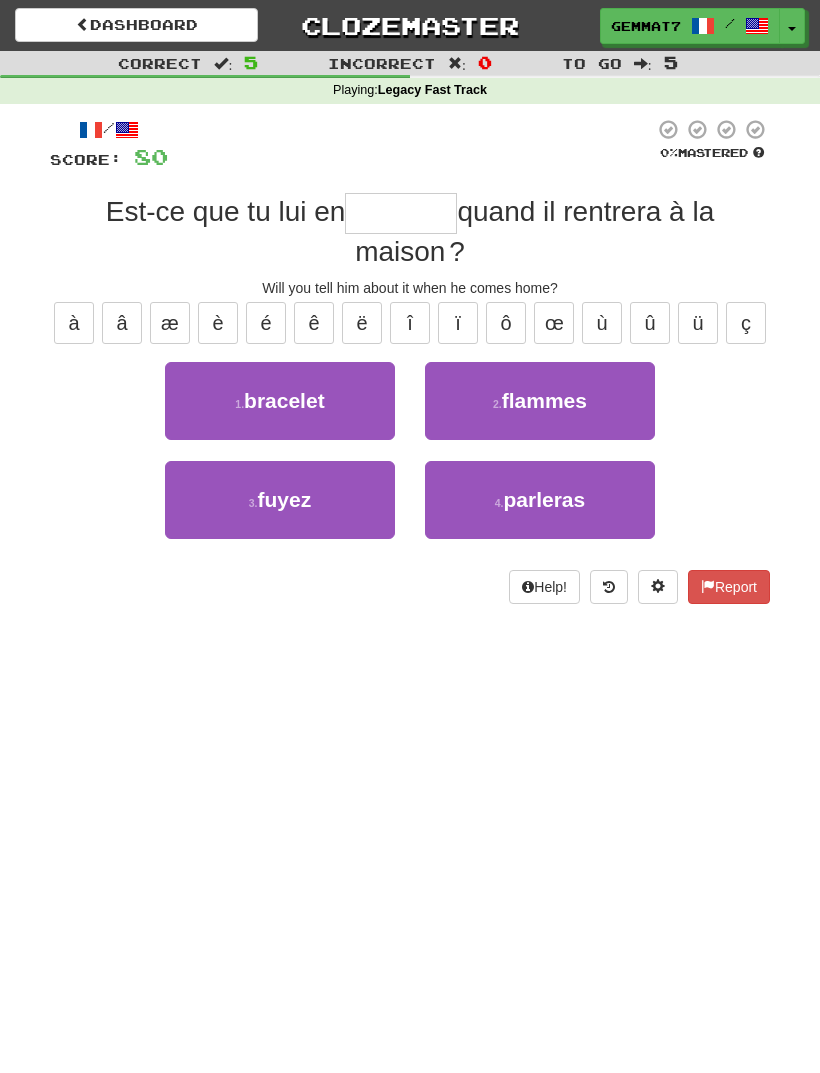 click on "4 .  parleras" at bounding box center (540, 500) 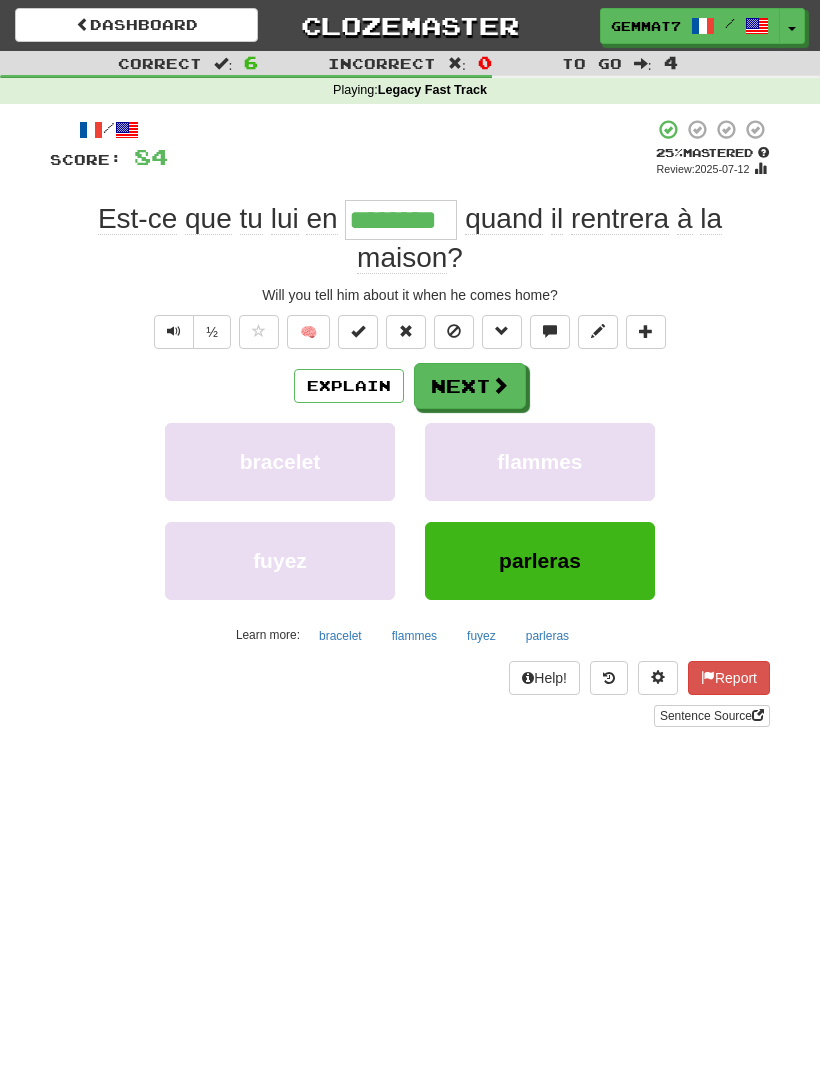 click on "Next" at bounding box center [470, 386] 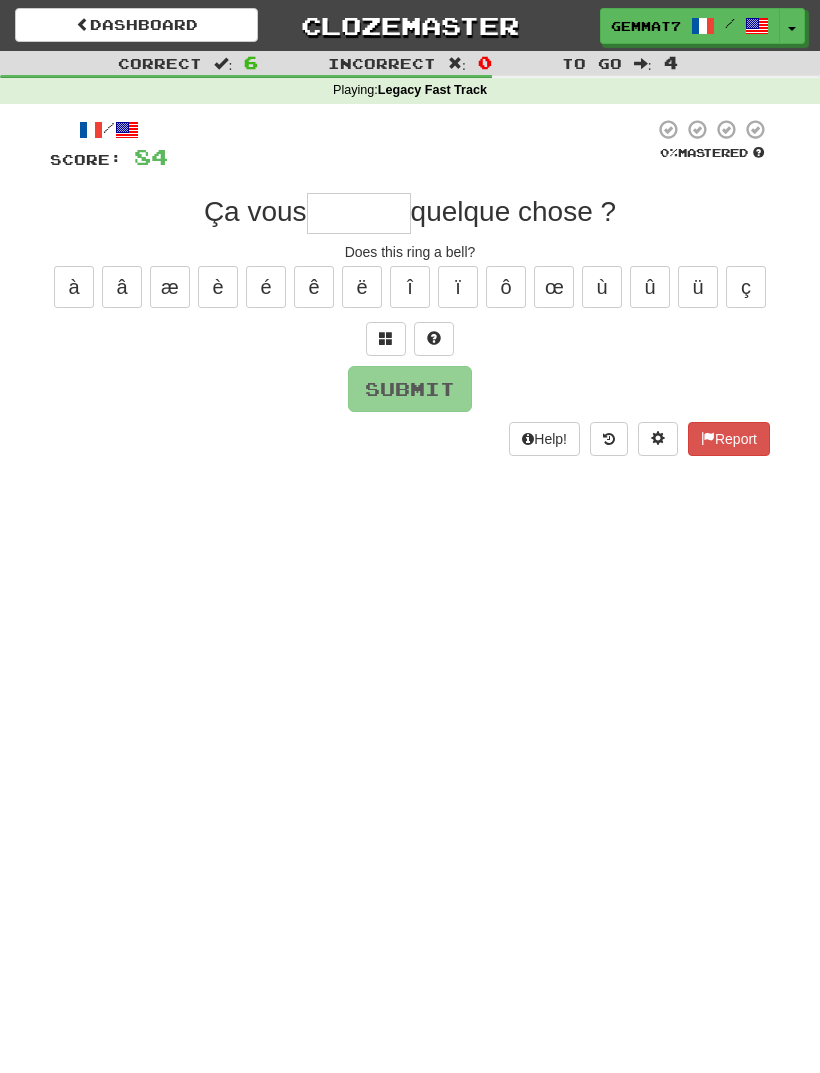 type on "*" 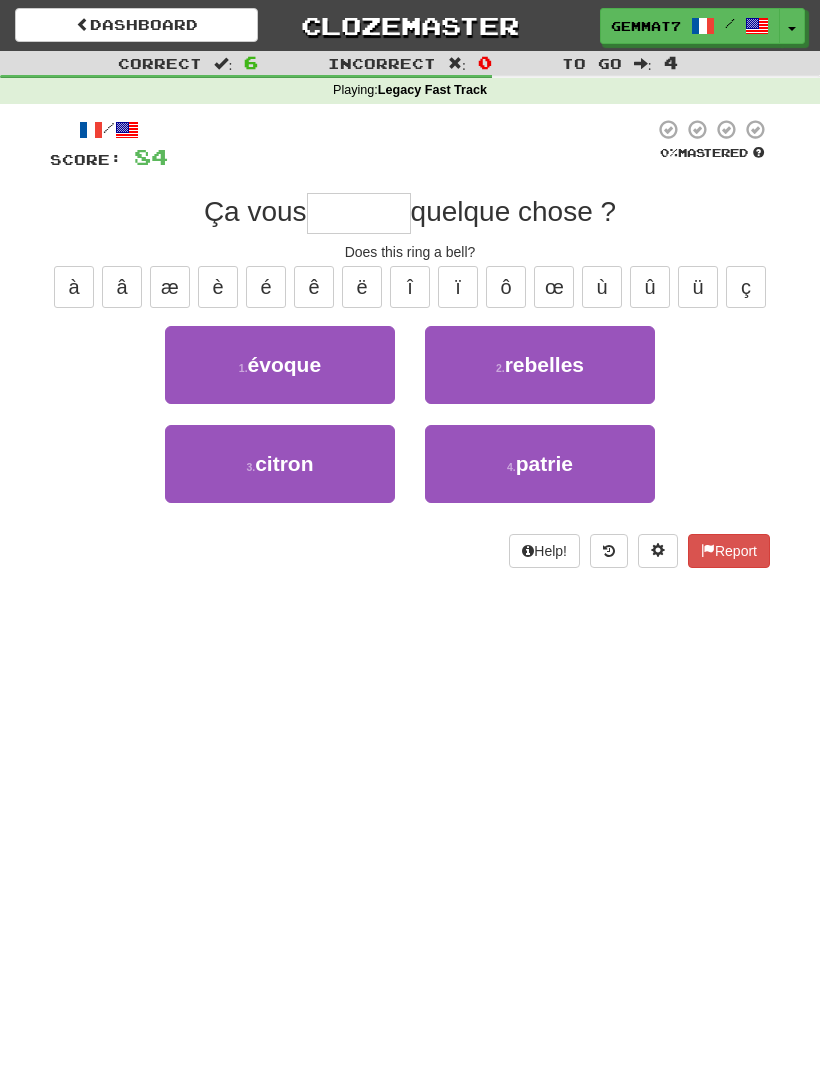 click on "1 .  évoque" at bounding box center [280, 365] 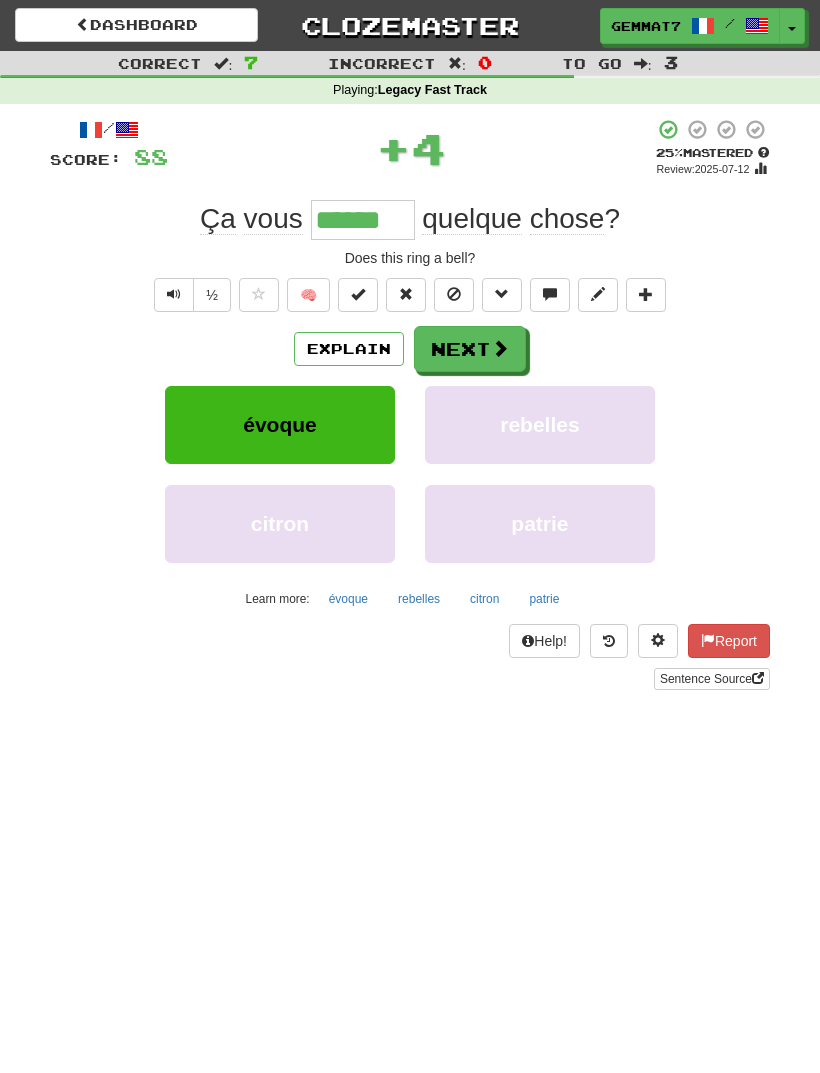 click on "Next" at bounding box center [470, 349] 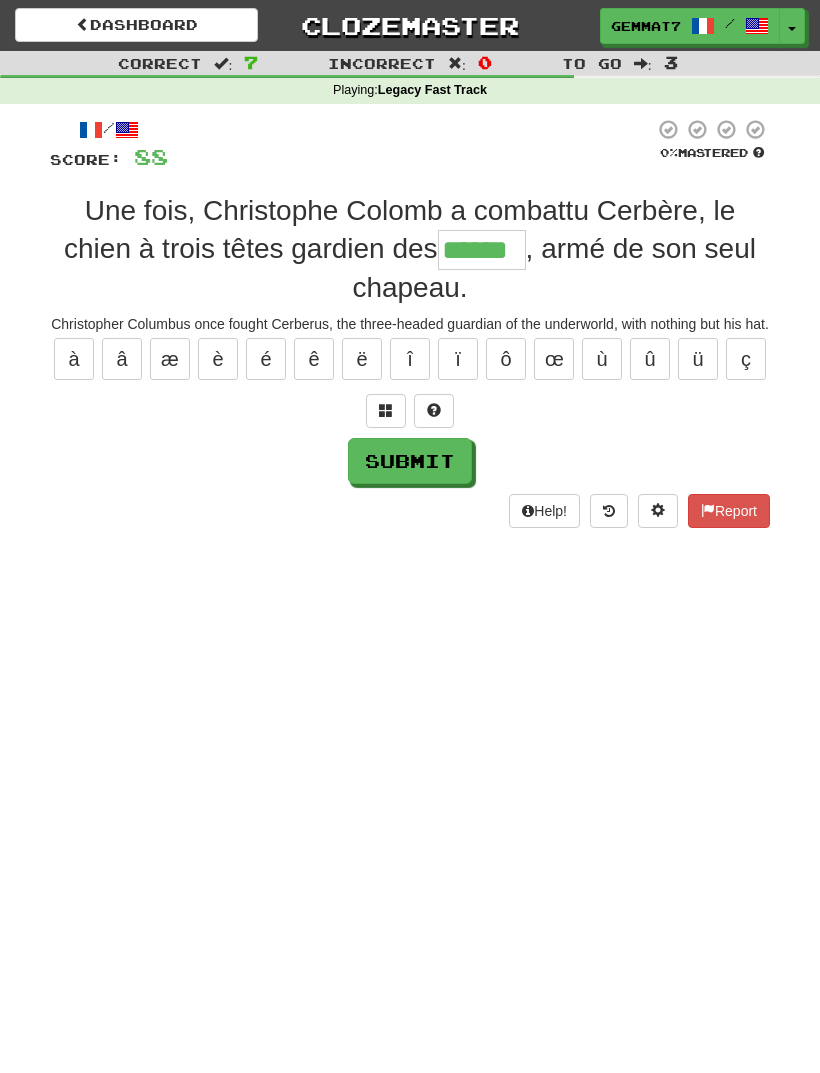 type on "******" 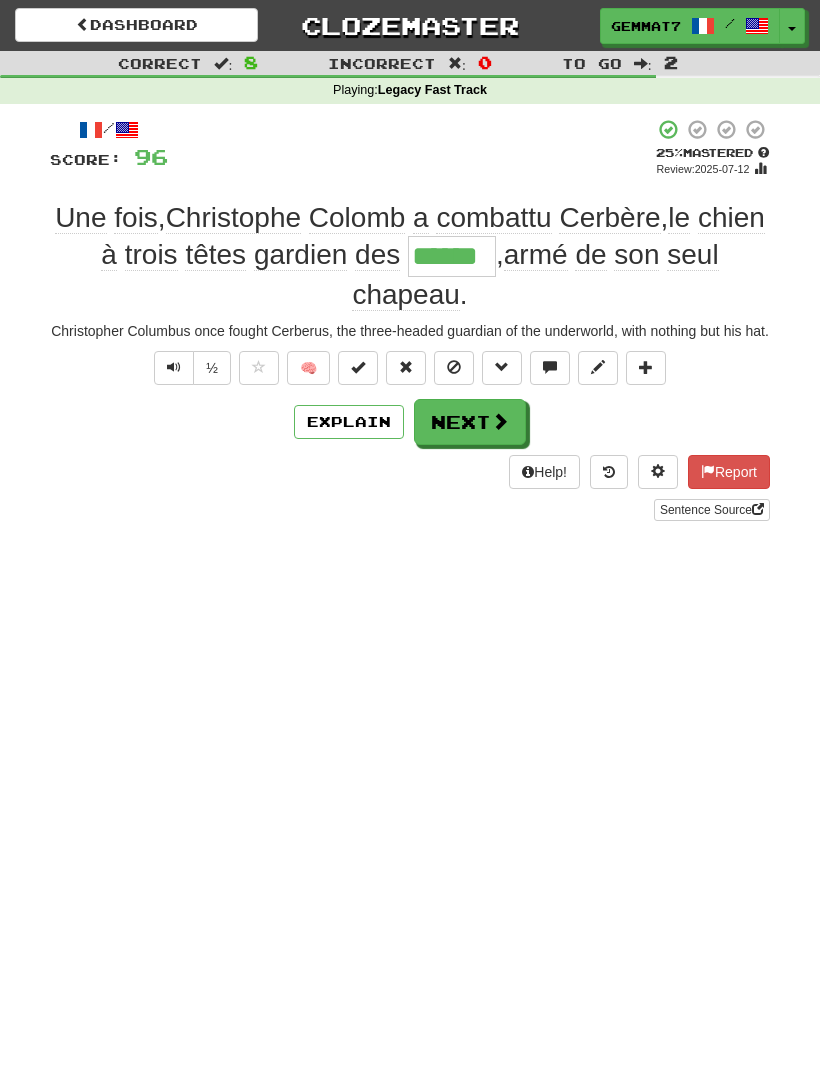 click on "Next" at bounding box center (470, 422) 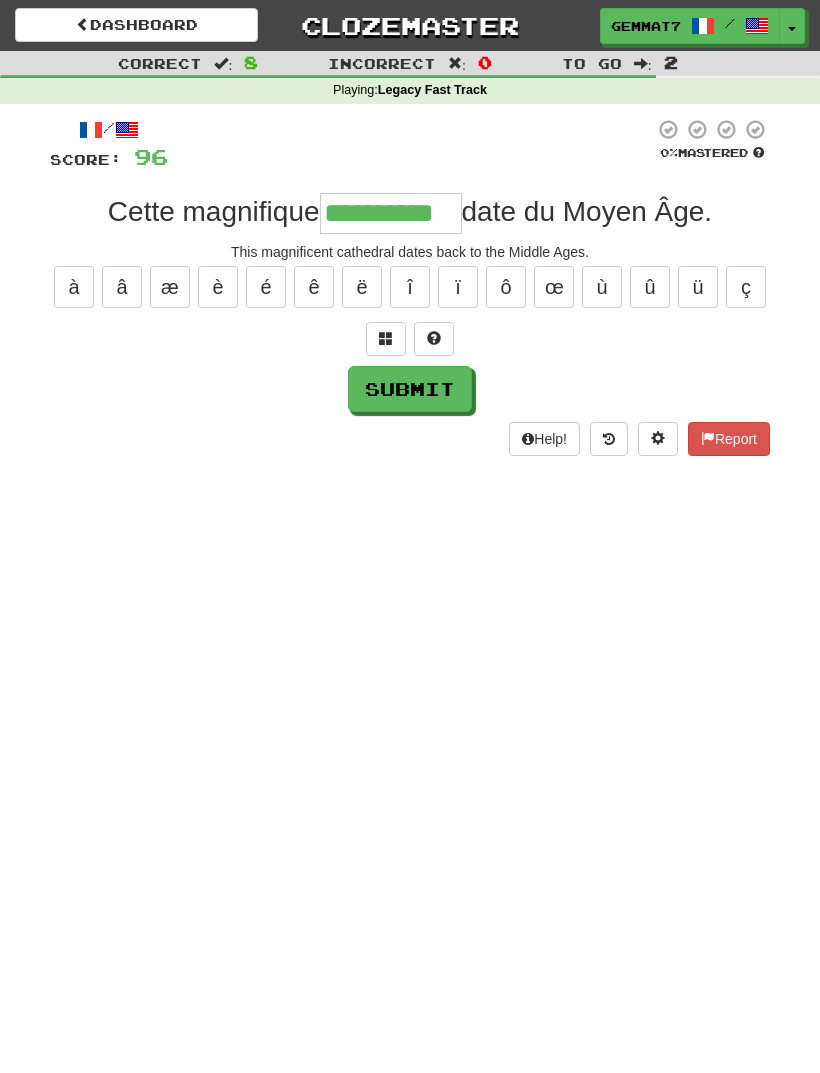 type on "**********" 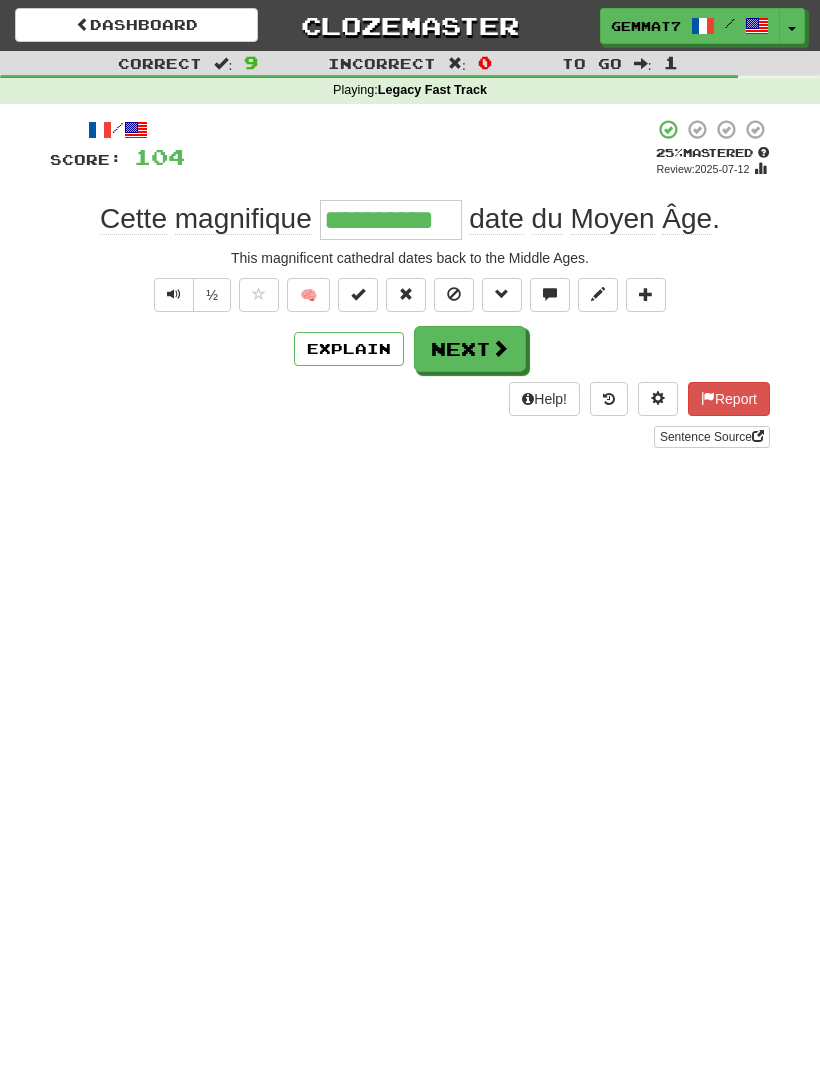 click on "Next" at bounding box center (470, 349) 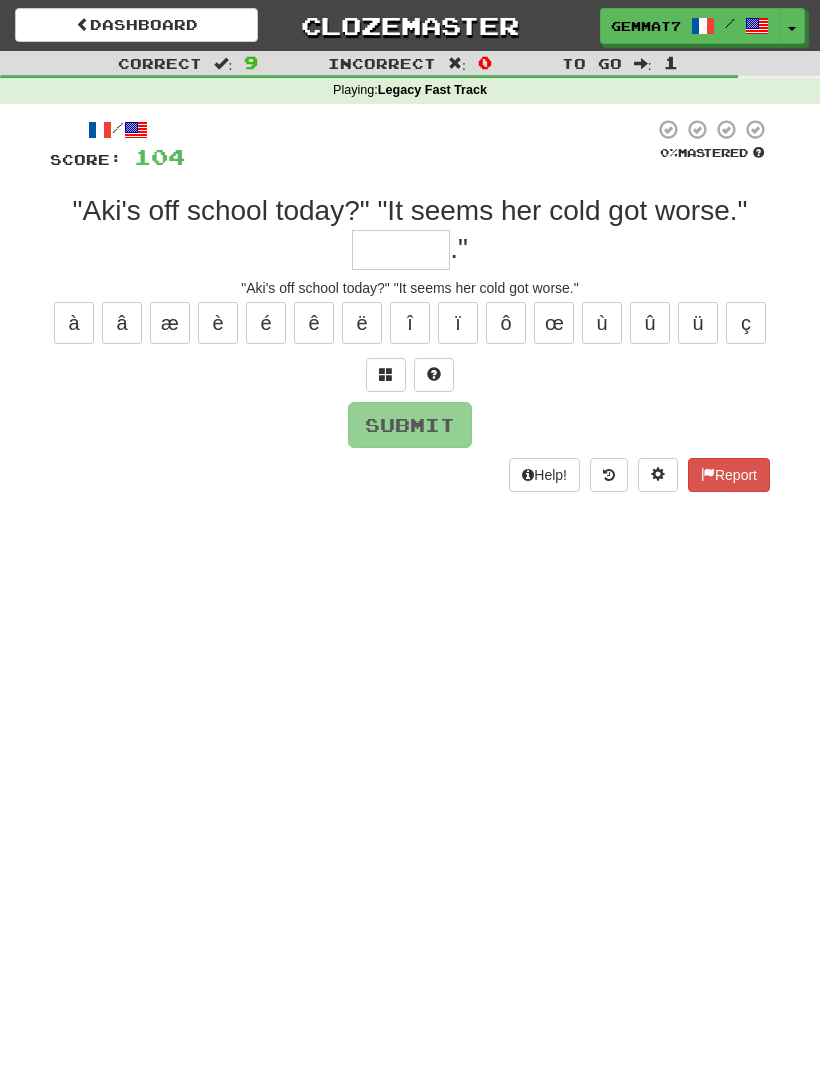 click at bounding box center (386, 374) 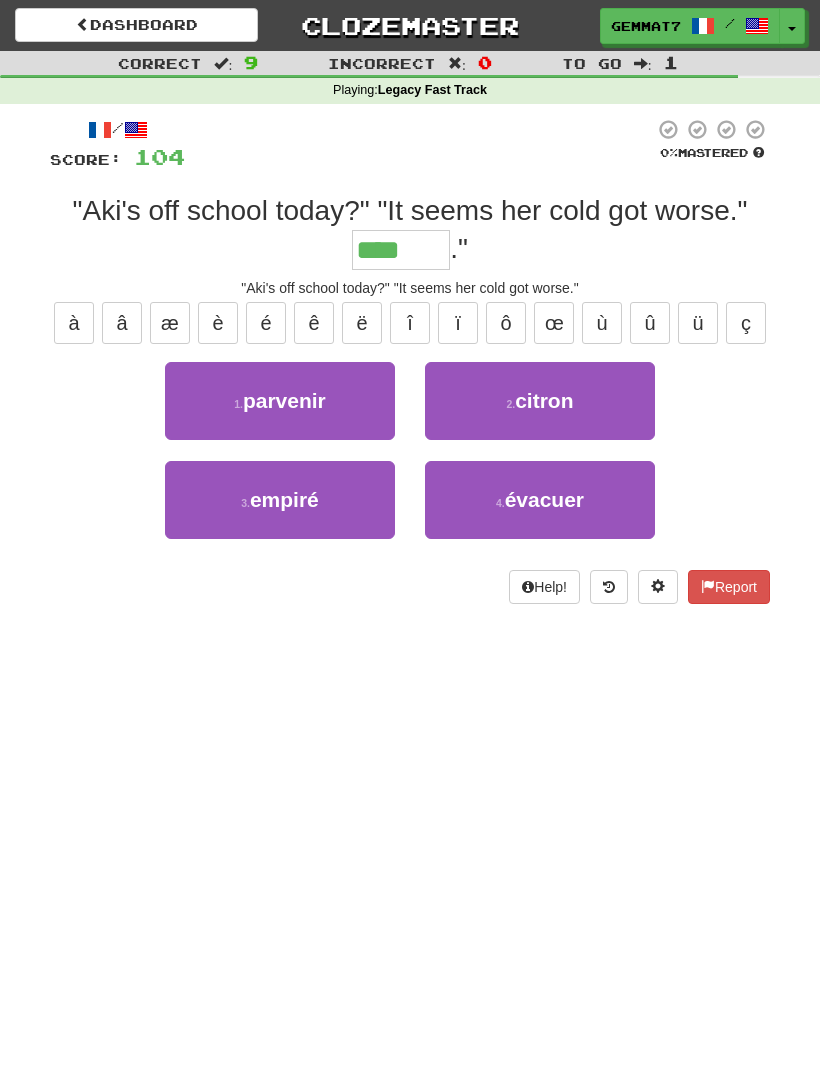 click on "3 ." at bounding box center (245, 503) 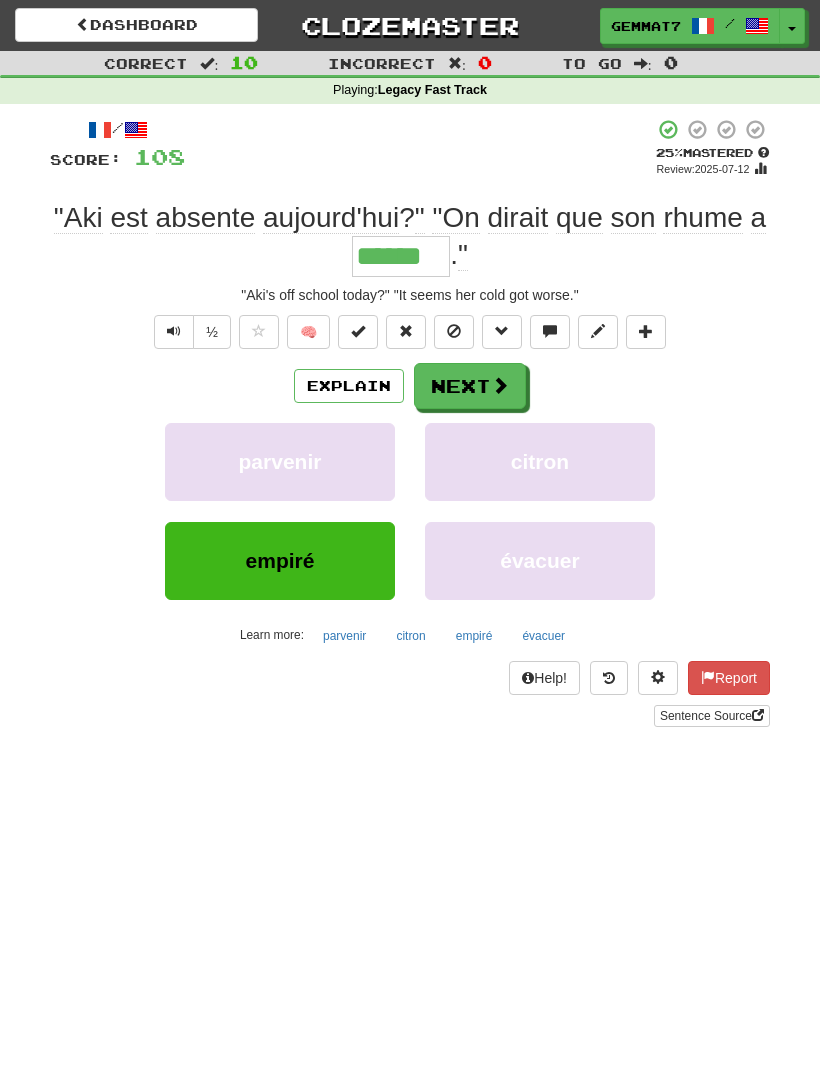 click on "Next" at bounding box center [470, 386] 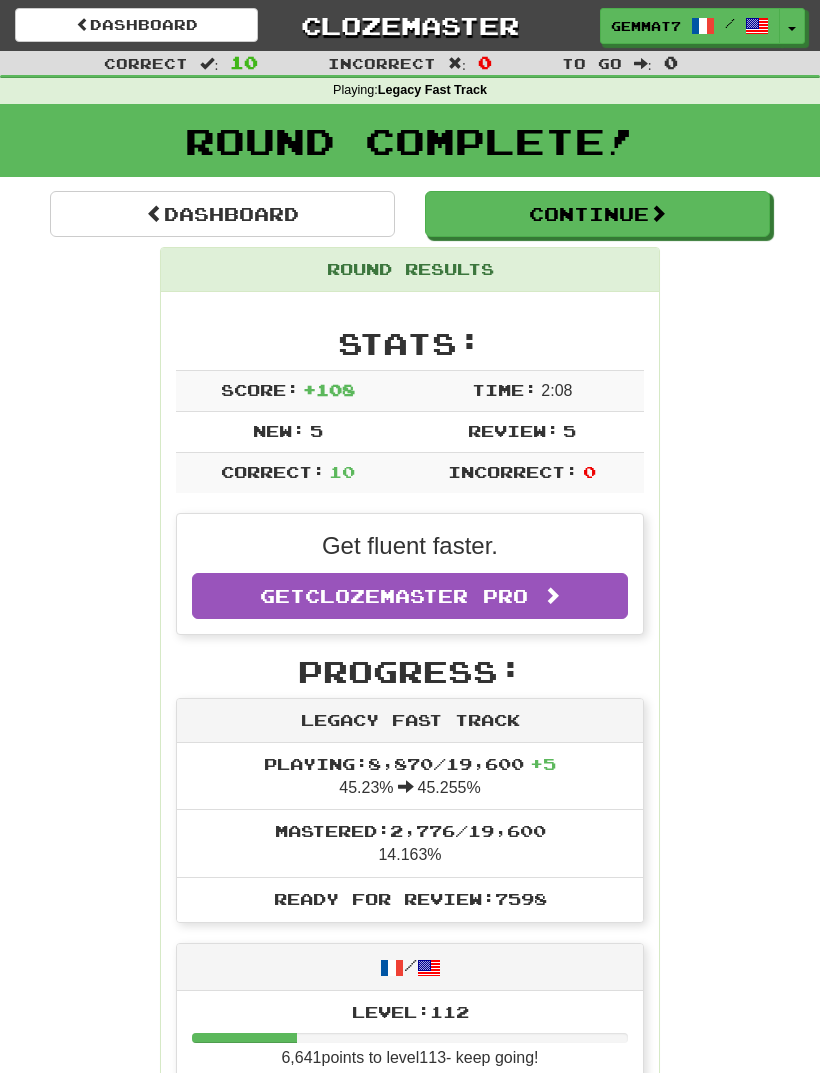 click on "Dashboard" at bounding box center (222, 214) 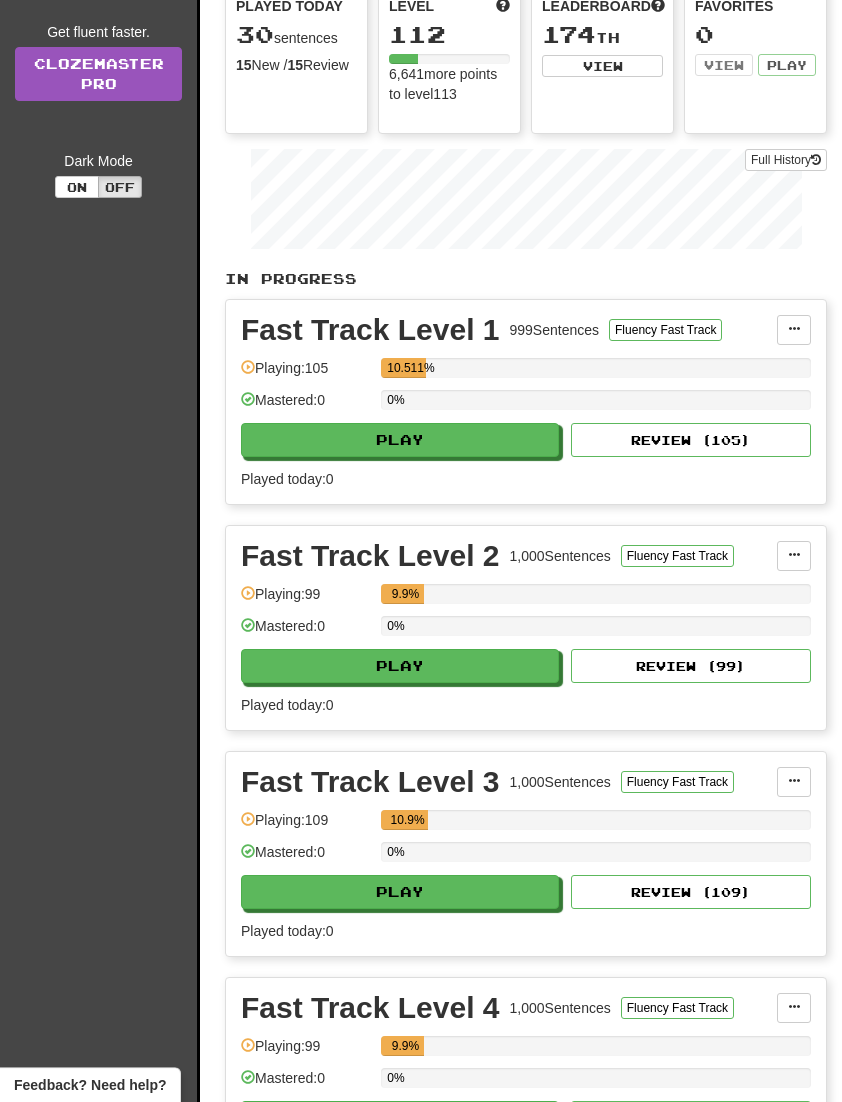 scroll, scrollTop: 0, scrollLeft: 0, axis: both 